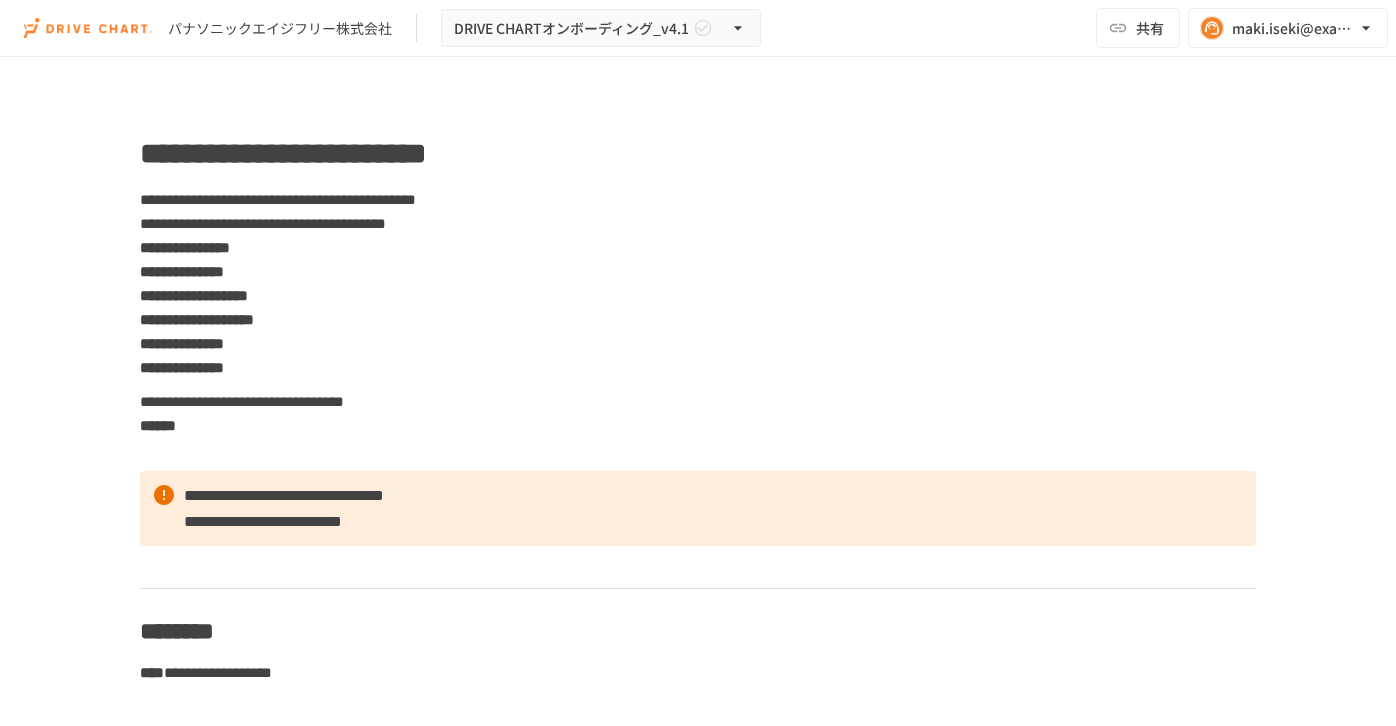 scroll, scrollTop: 0, scrollLeft: 0, axis: both 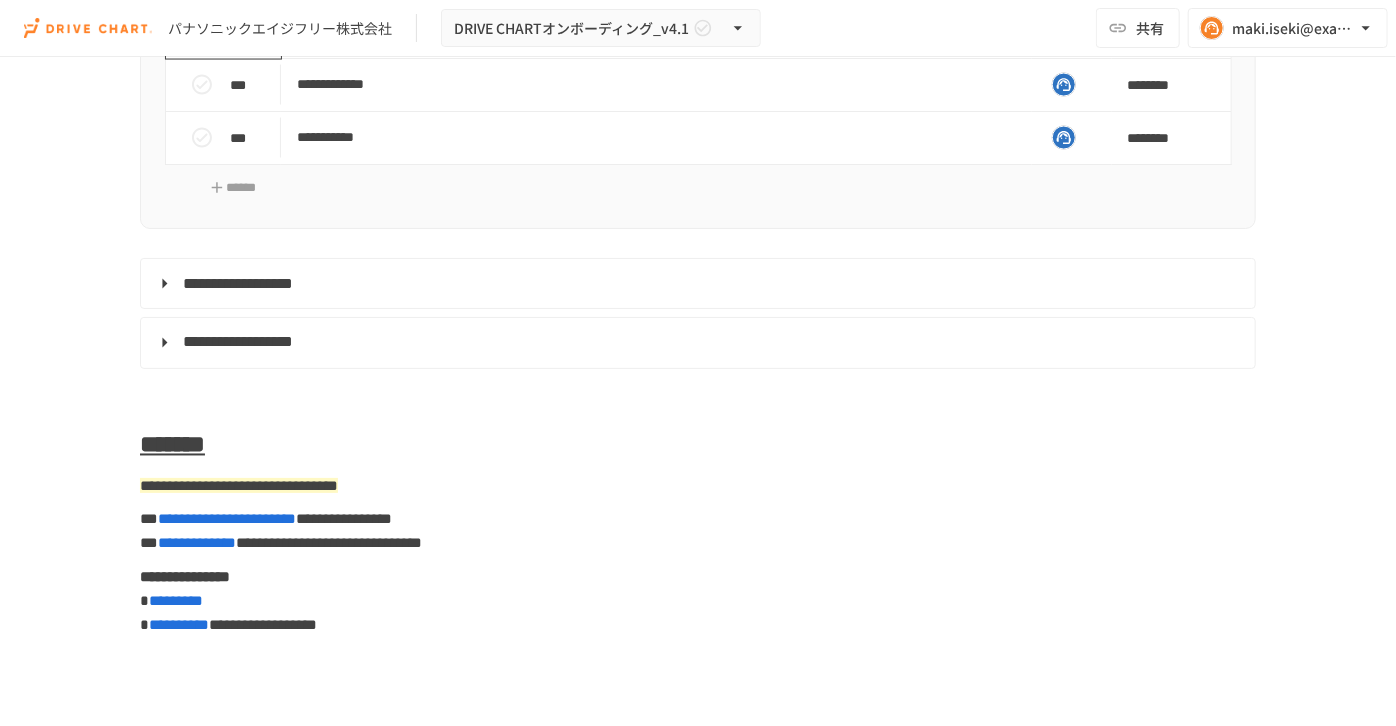click 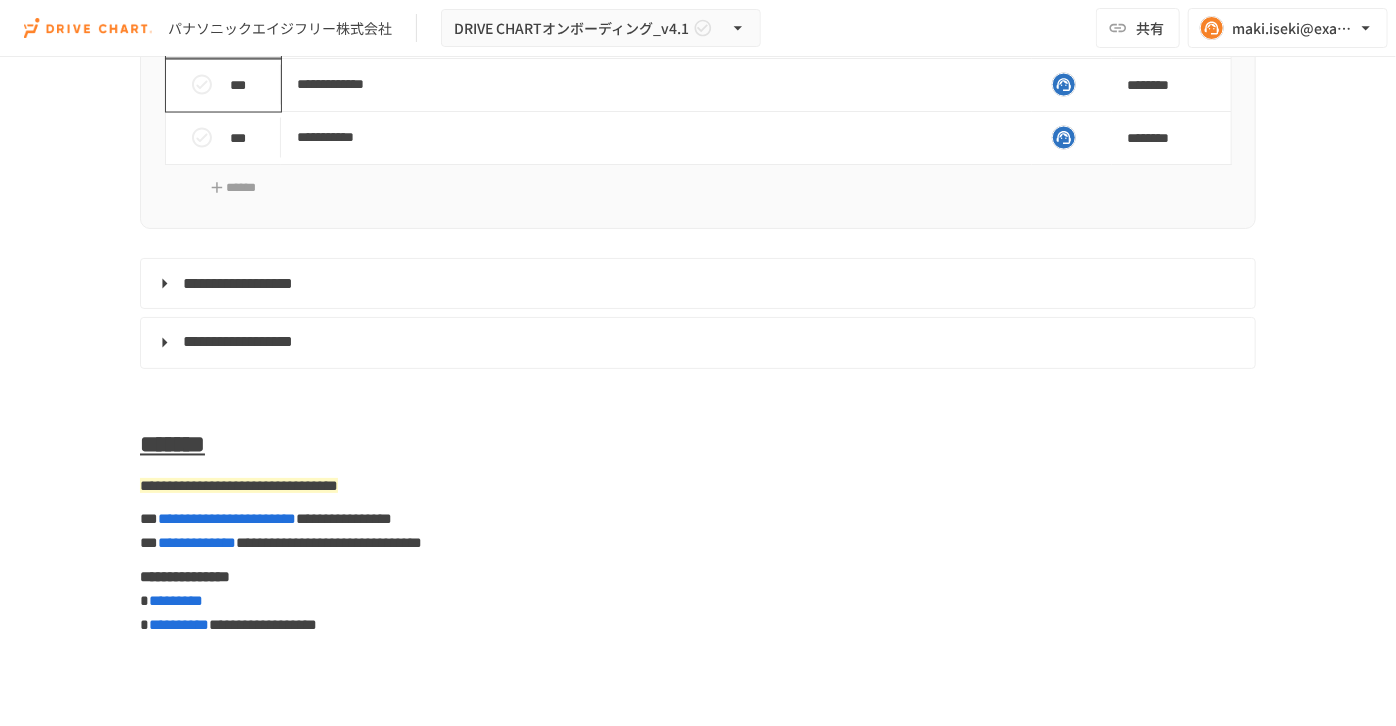 click 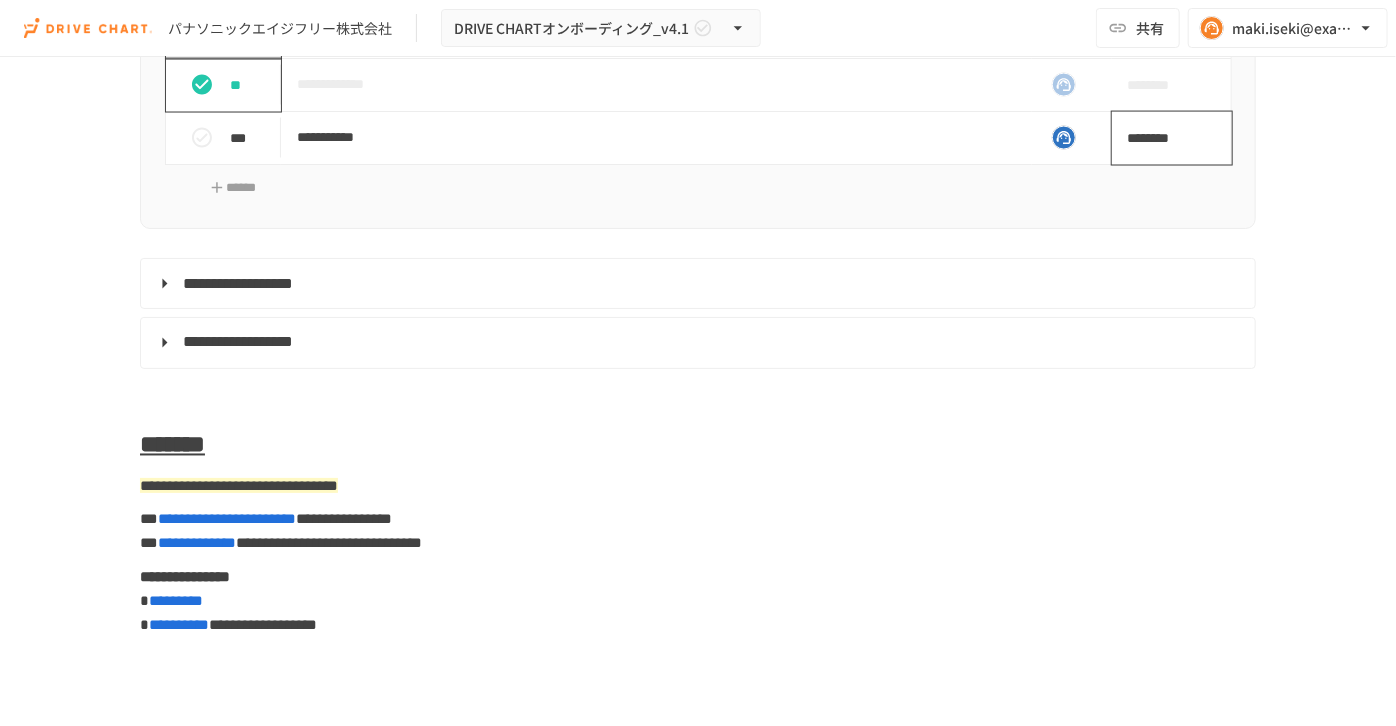 click on "********" at bounding box center [1165, 138] 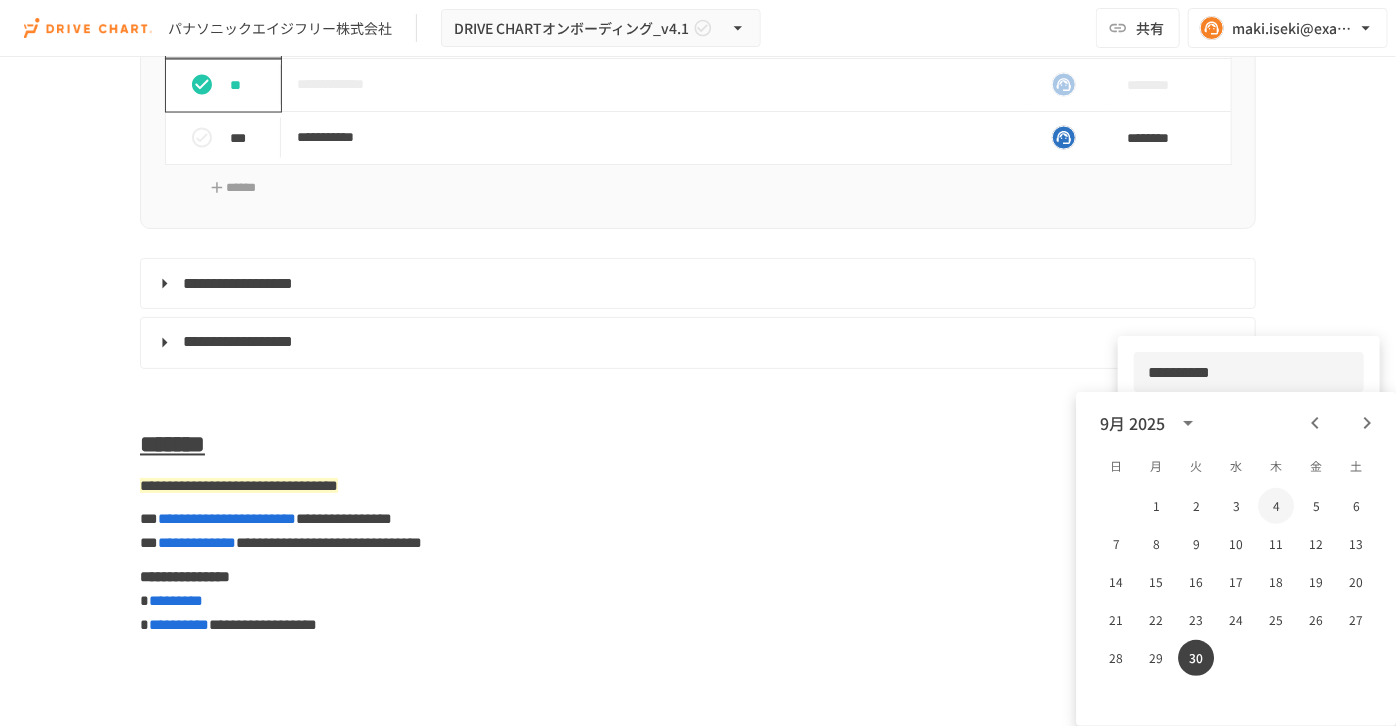 click on "4" at bounding box center [1276, 506] 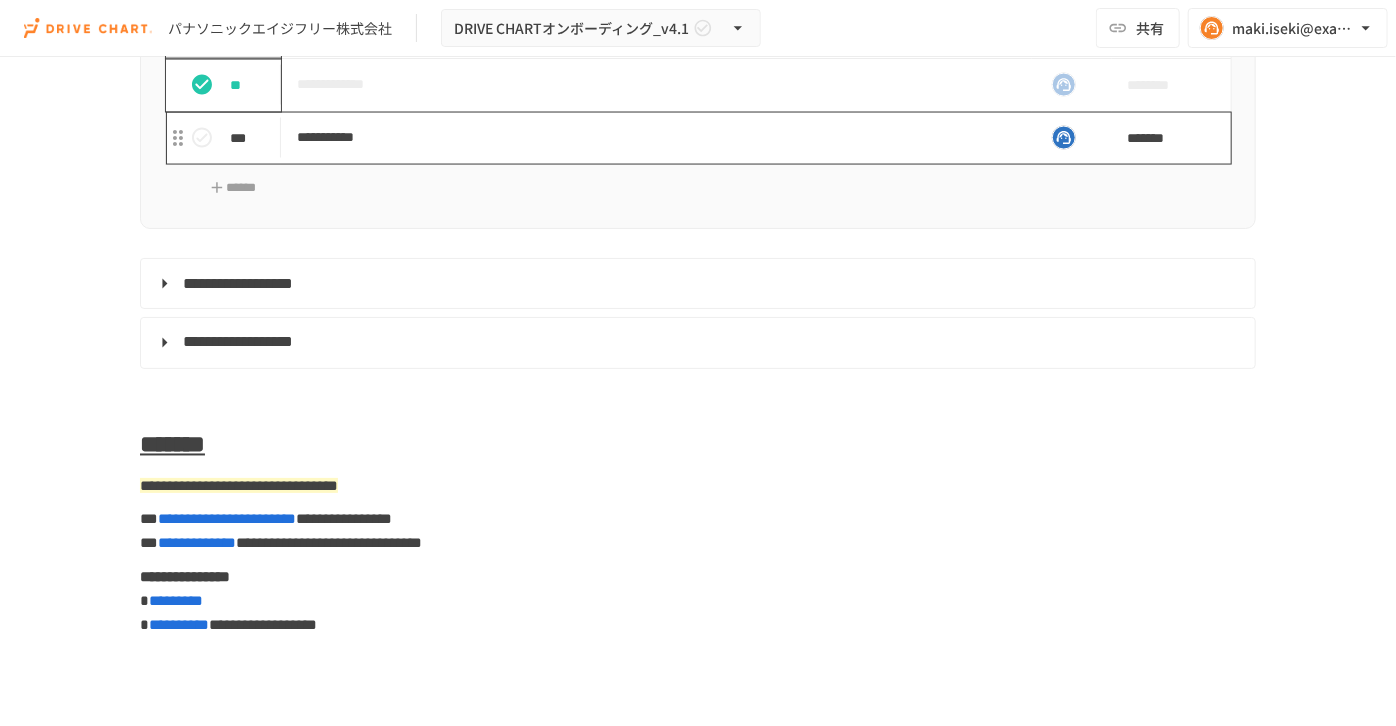 click on "**********" at bounding box center (656, 137) 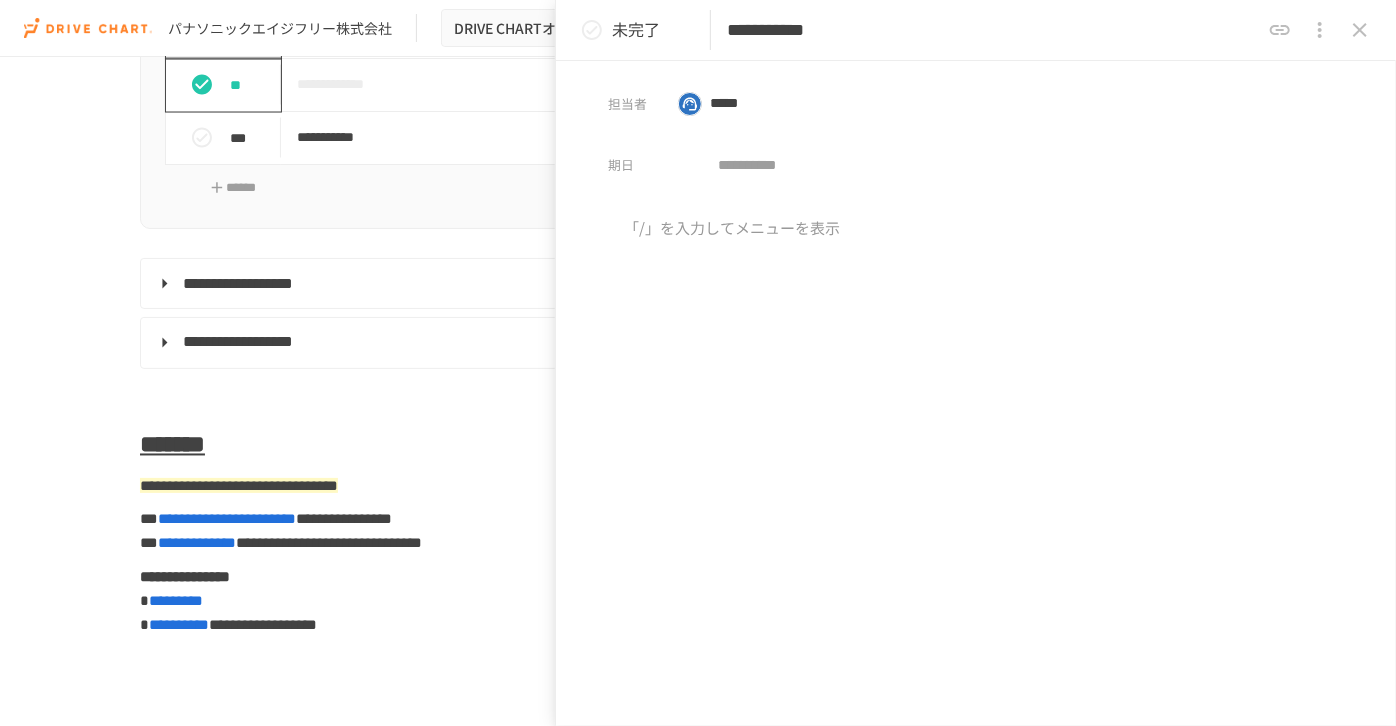 click on "**********" at bounding box center [976, 30] 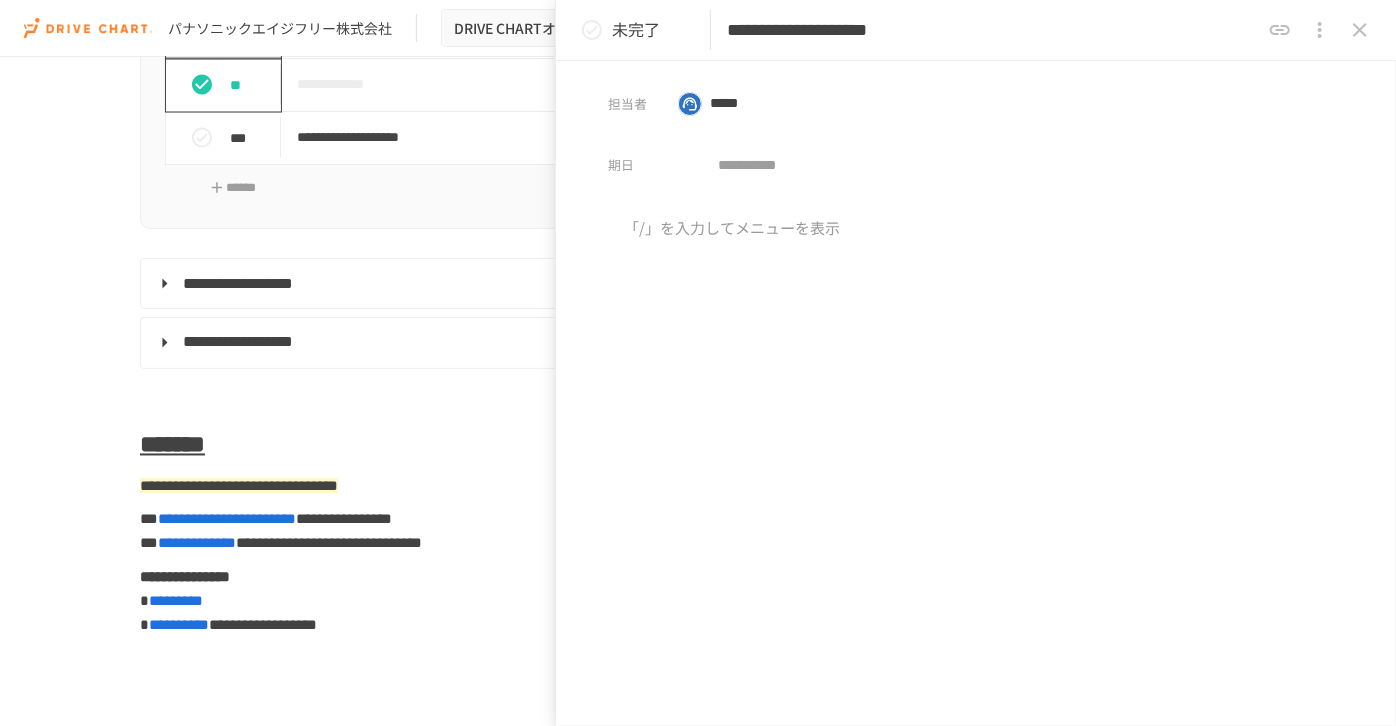 type on "**********" 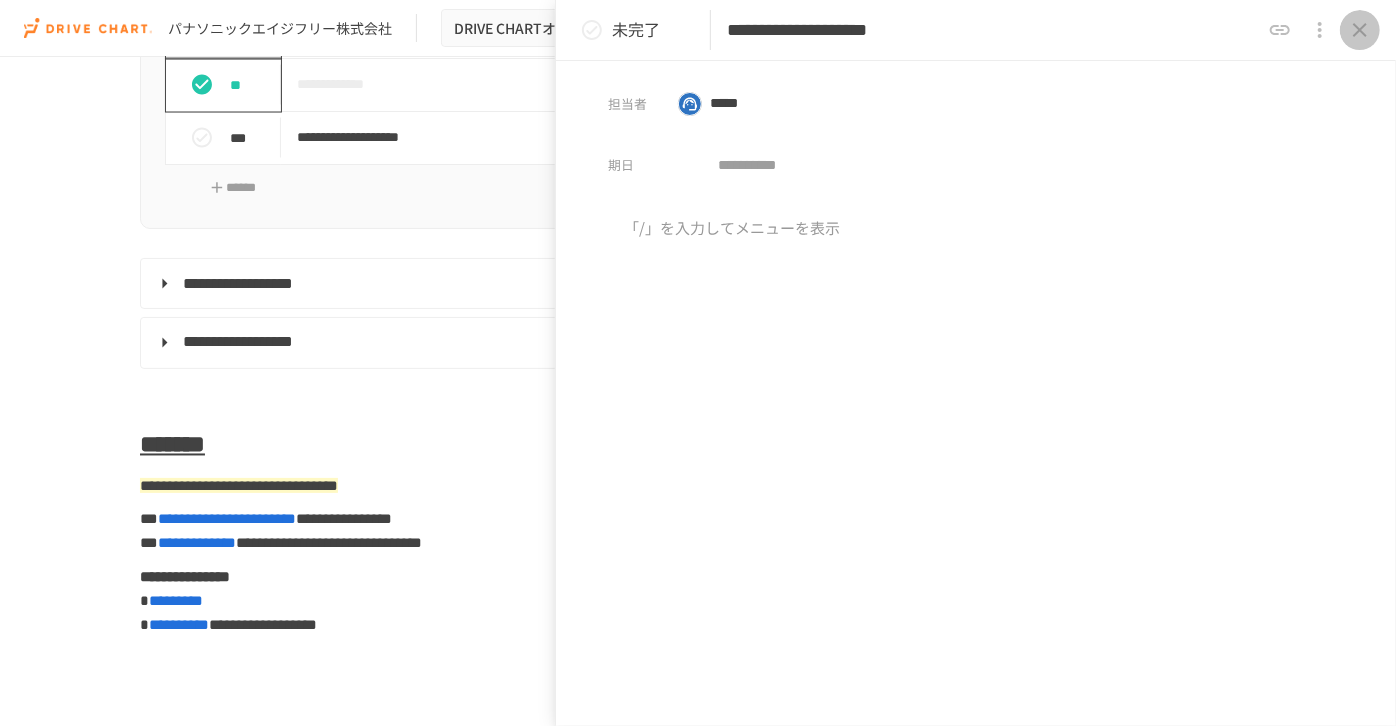 click 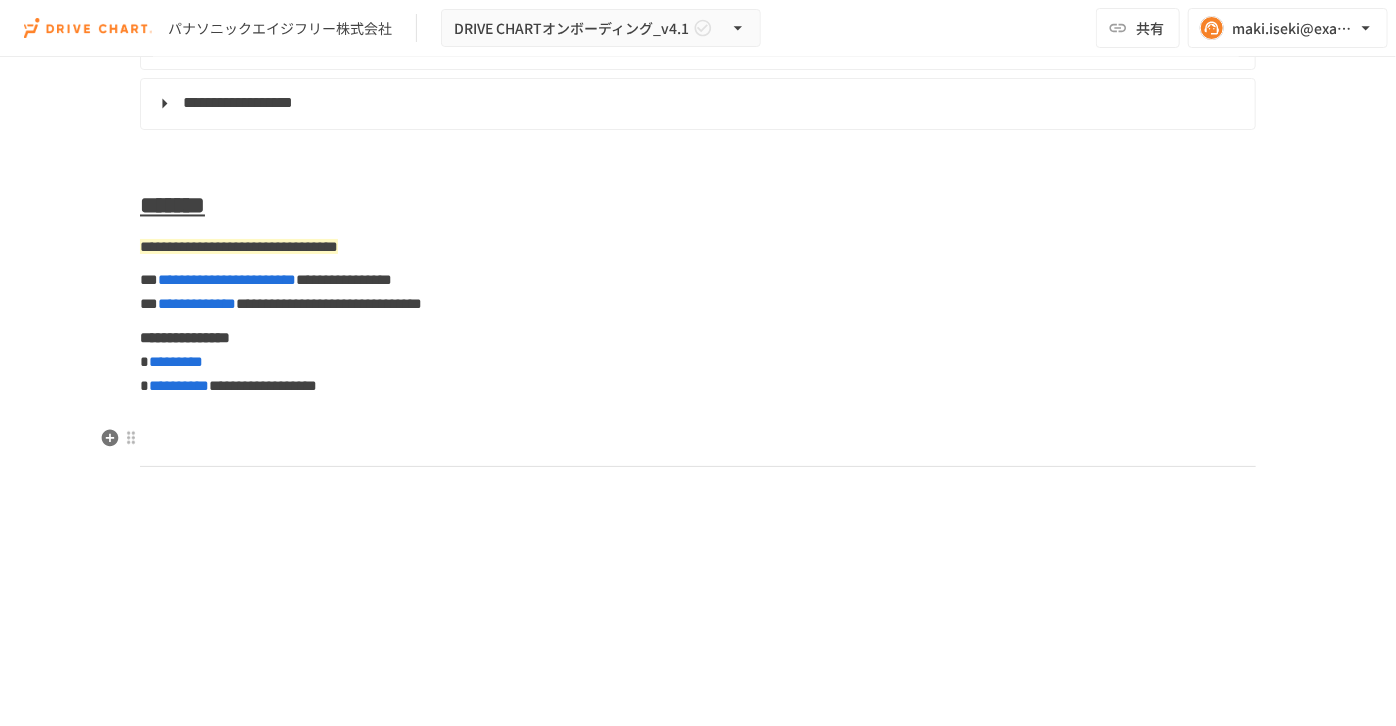 scroll, scrollTop: 9636, scrollLeft: 0, axis: vertical 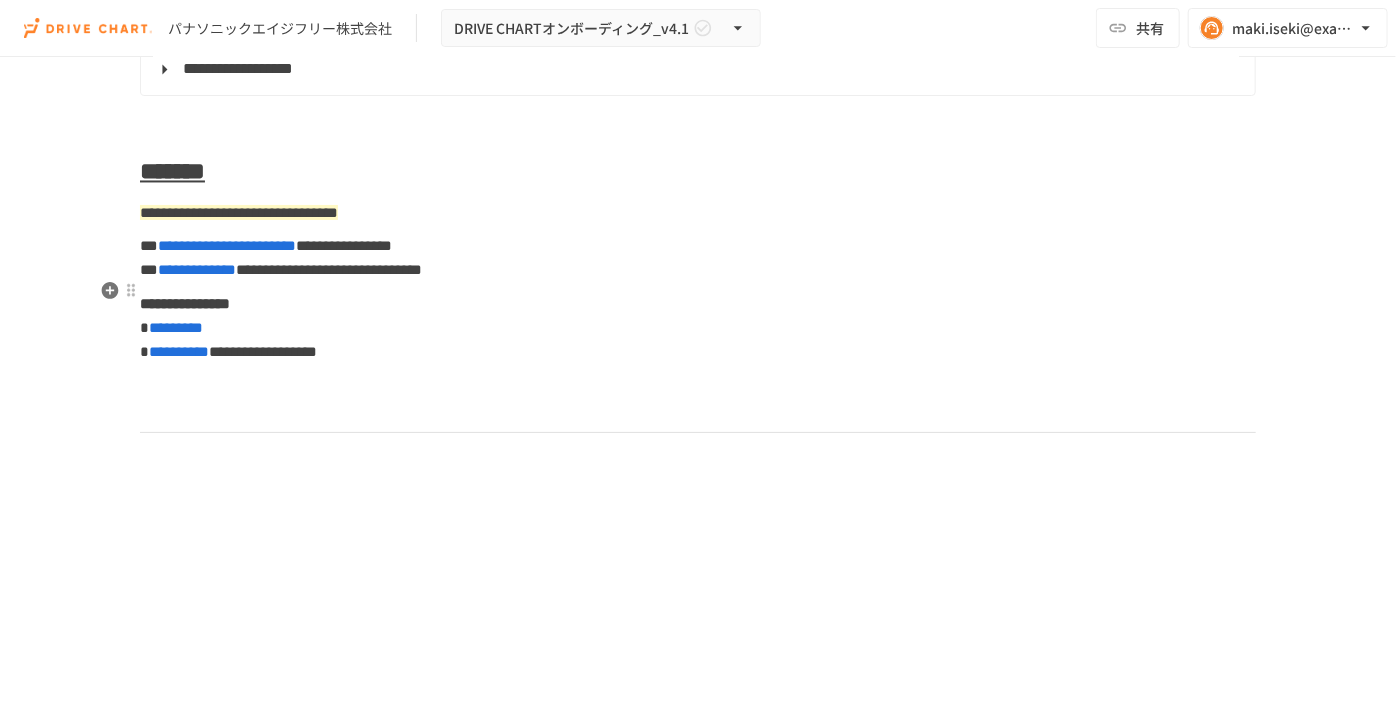 click on "**********" at bounding box center (696, 70) 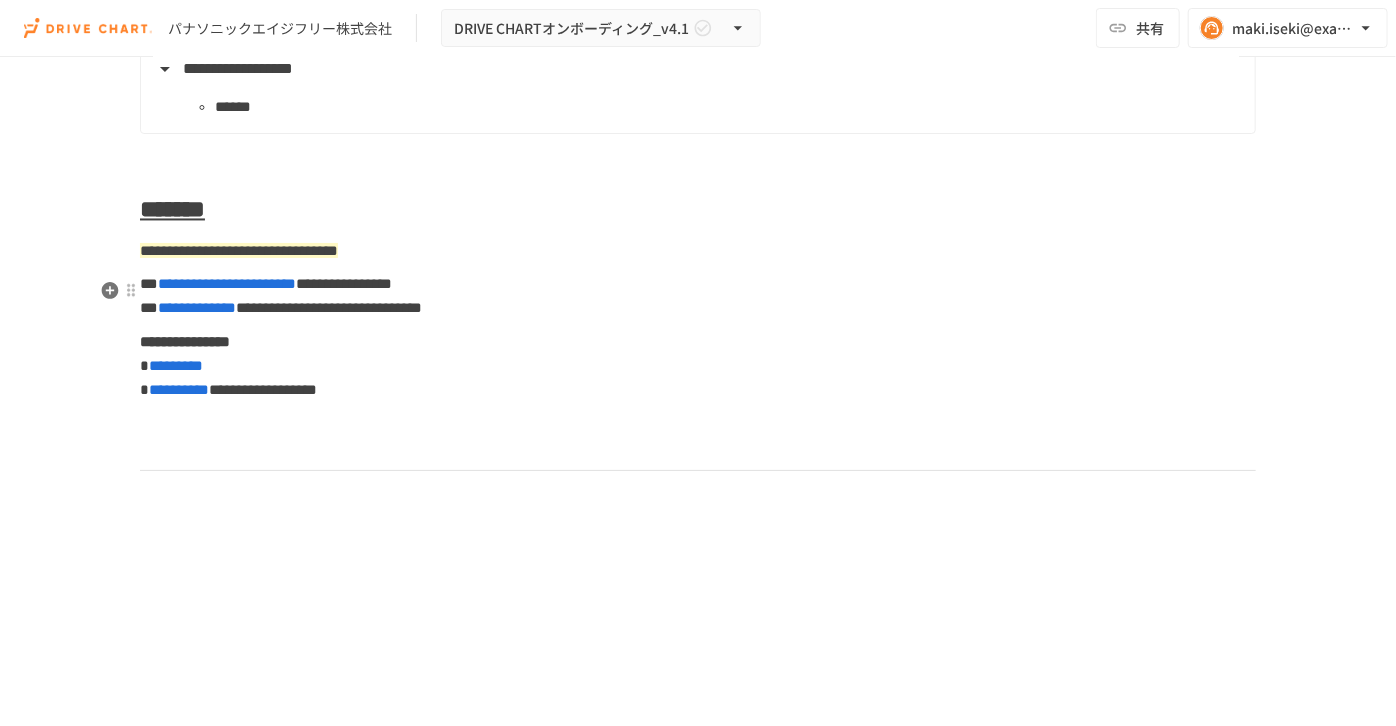 click on "******" at bounding box center [233, 107] 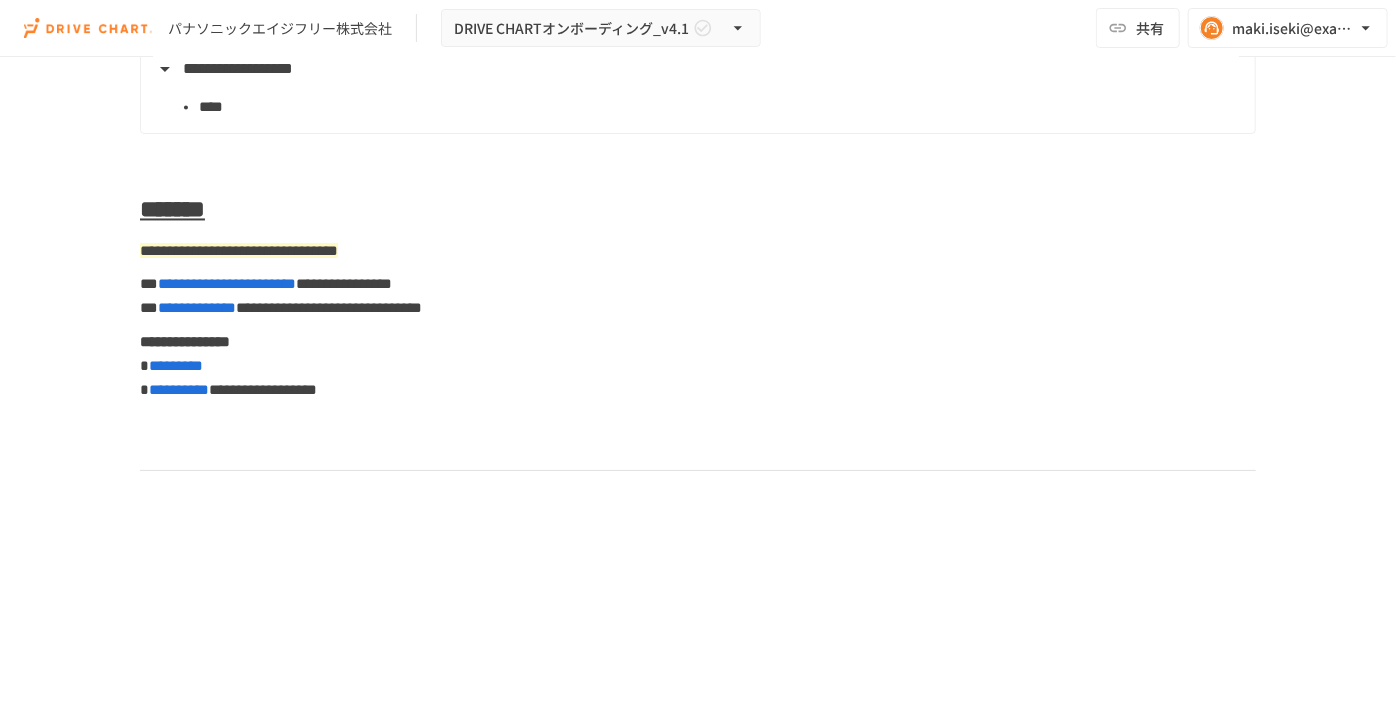 type 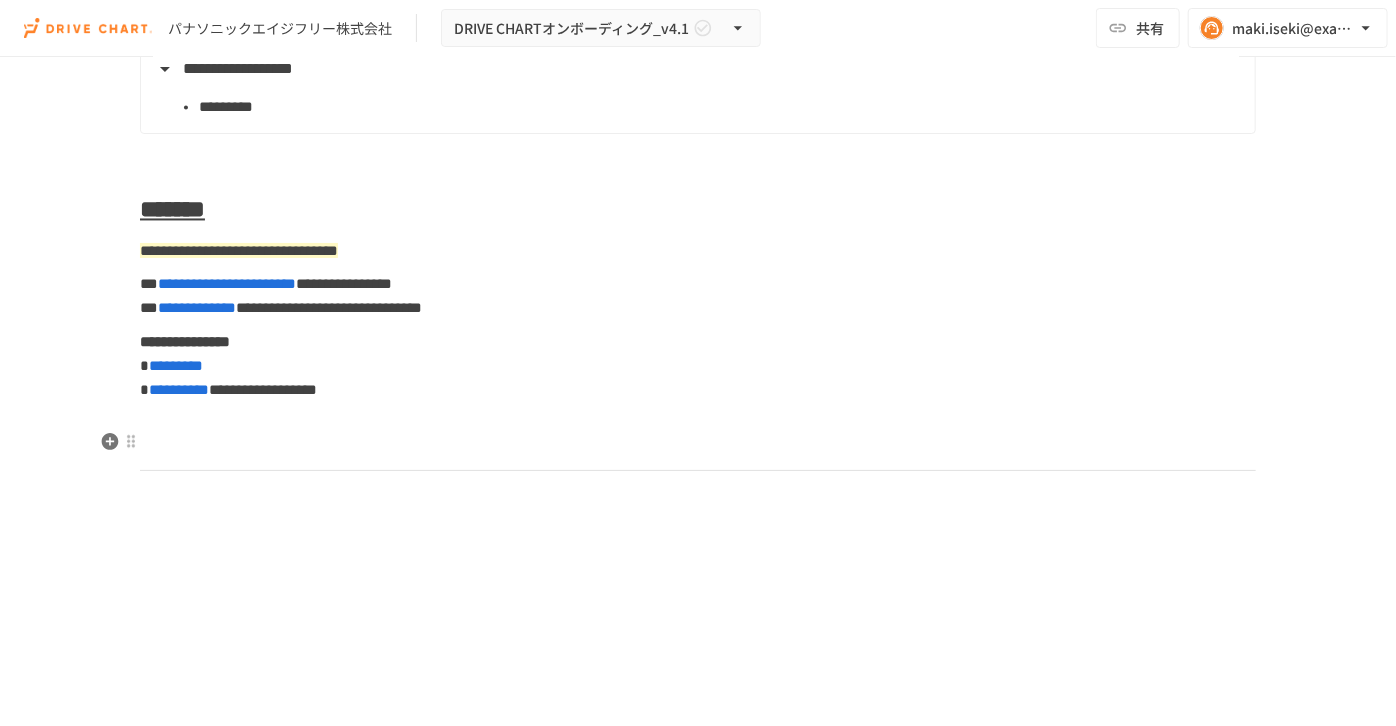 click on "*******" at bounding box center [698, 210] 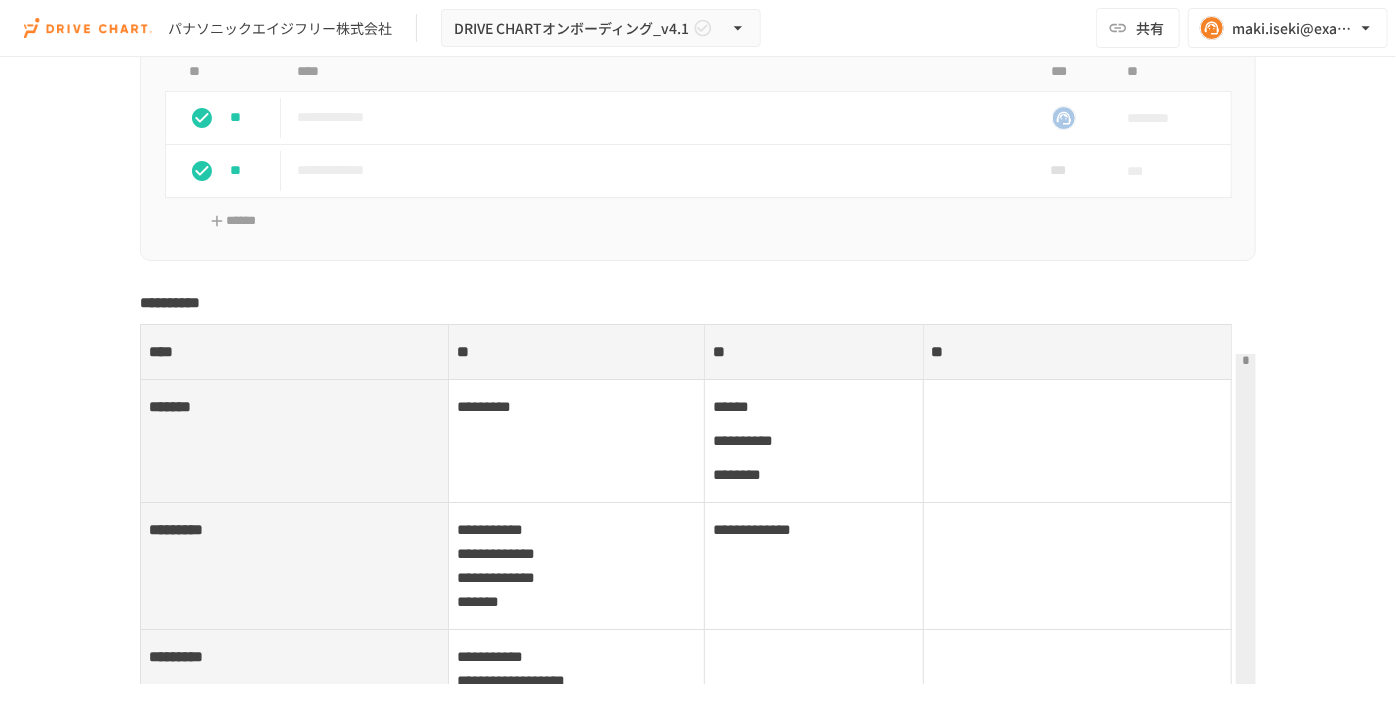 scroll, scrollTop: 7000, scrollLeft: 0, axis: vertical 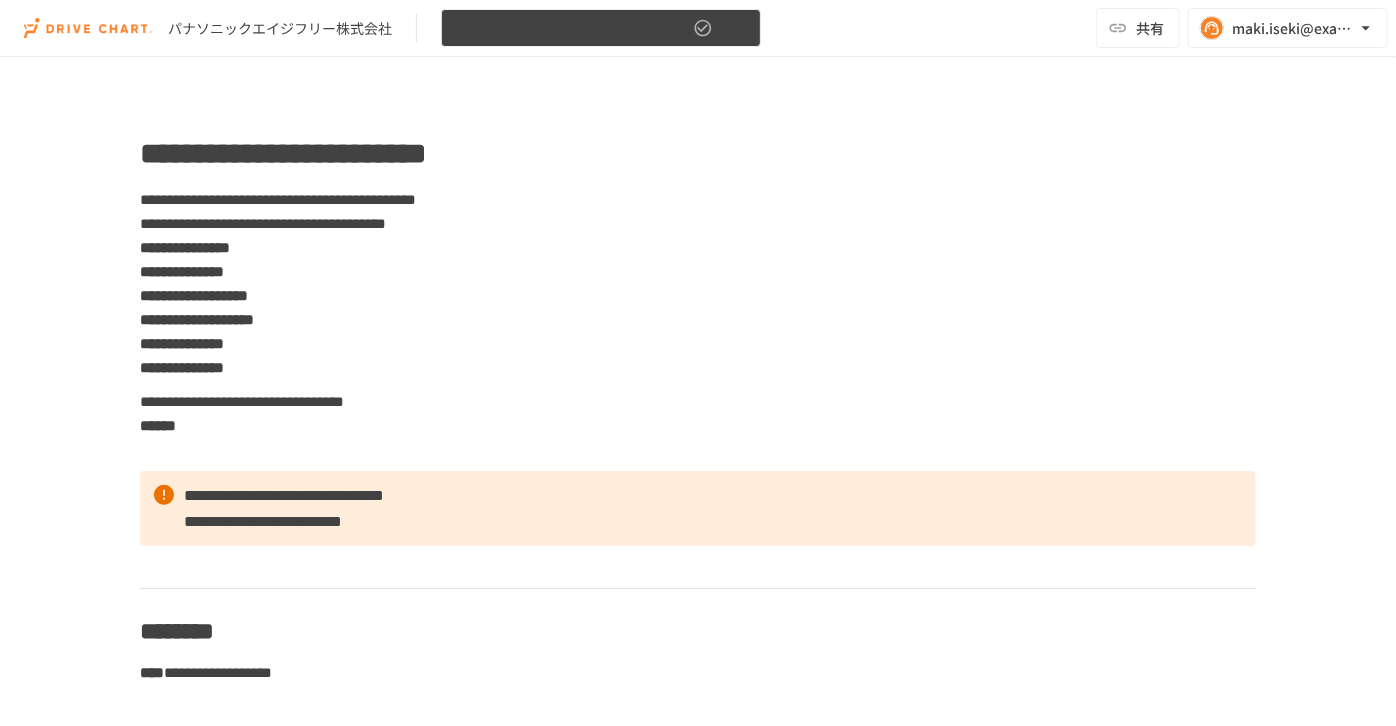 click on "DRIVE CHARTオンボーディング_v4.1" at bounding box center (571, 28) 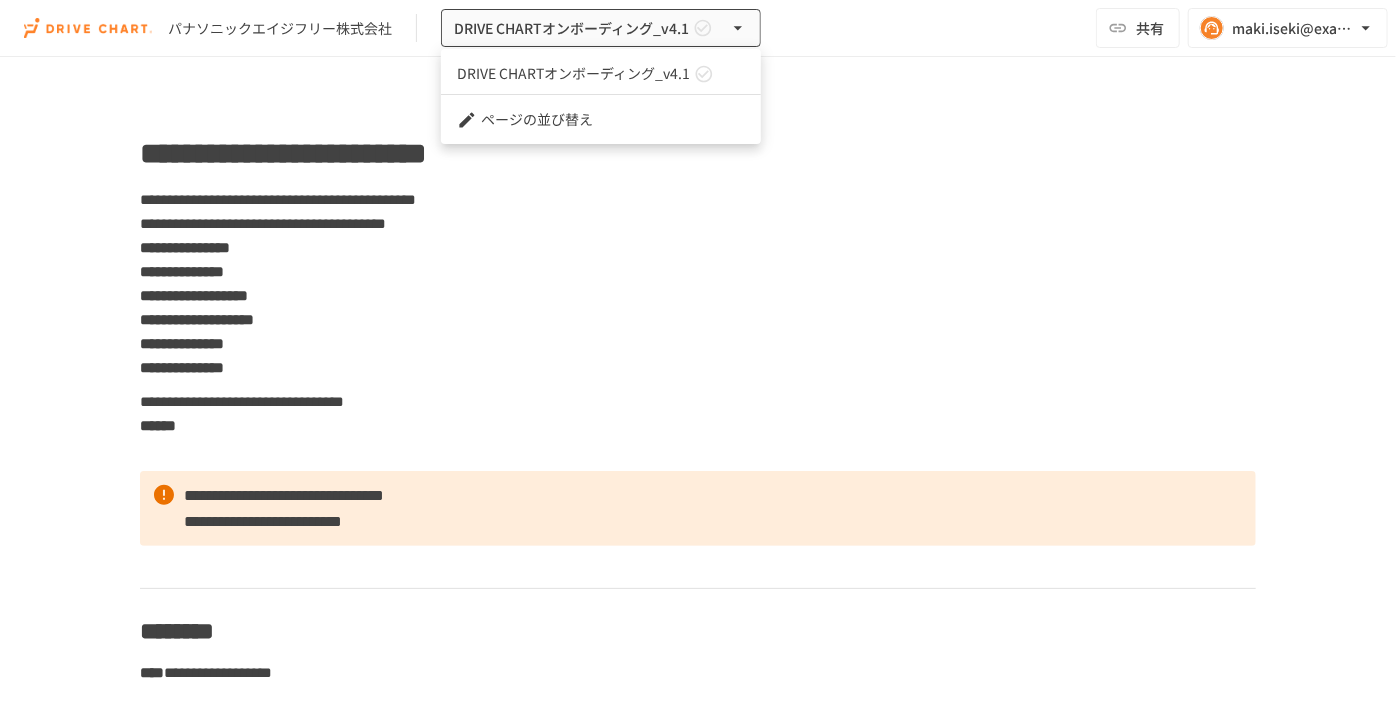 click at bounding box center (698, 363) 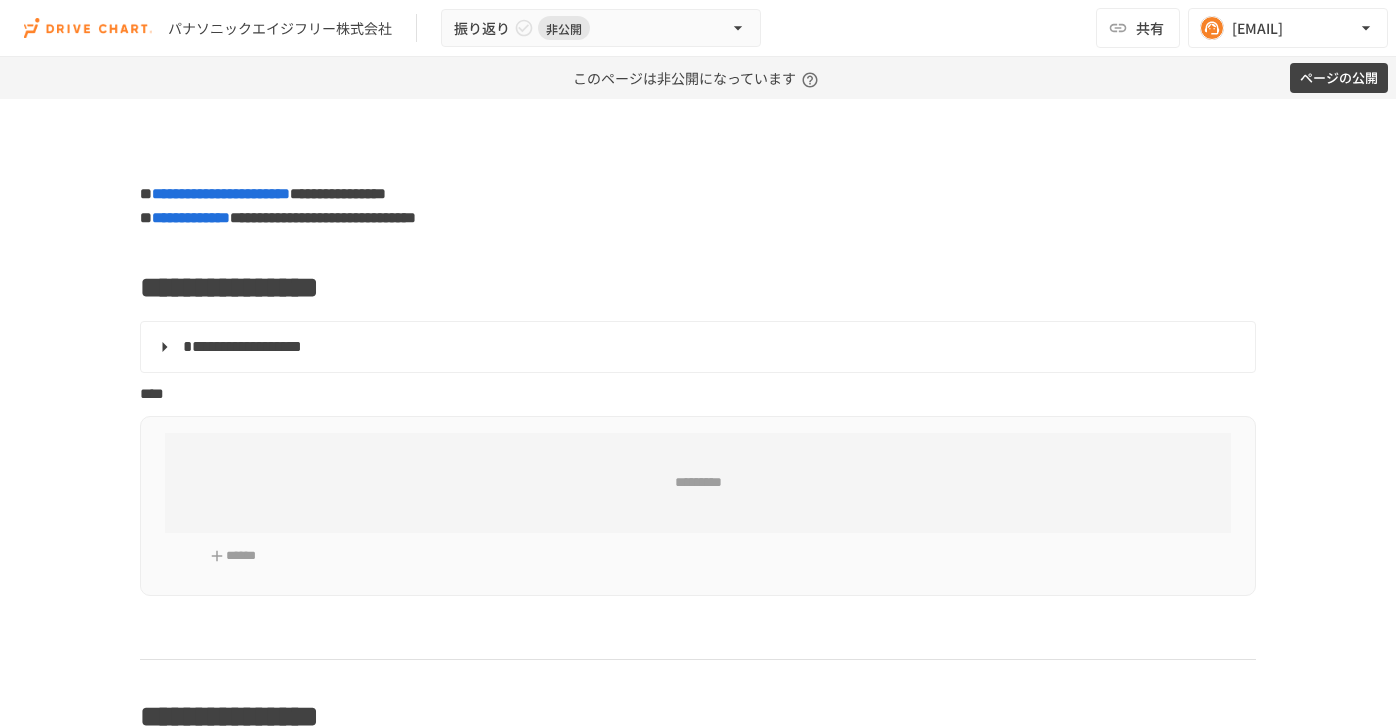 scroll, scrollTop: 0, scrollLeft: 0, axis: both 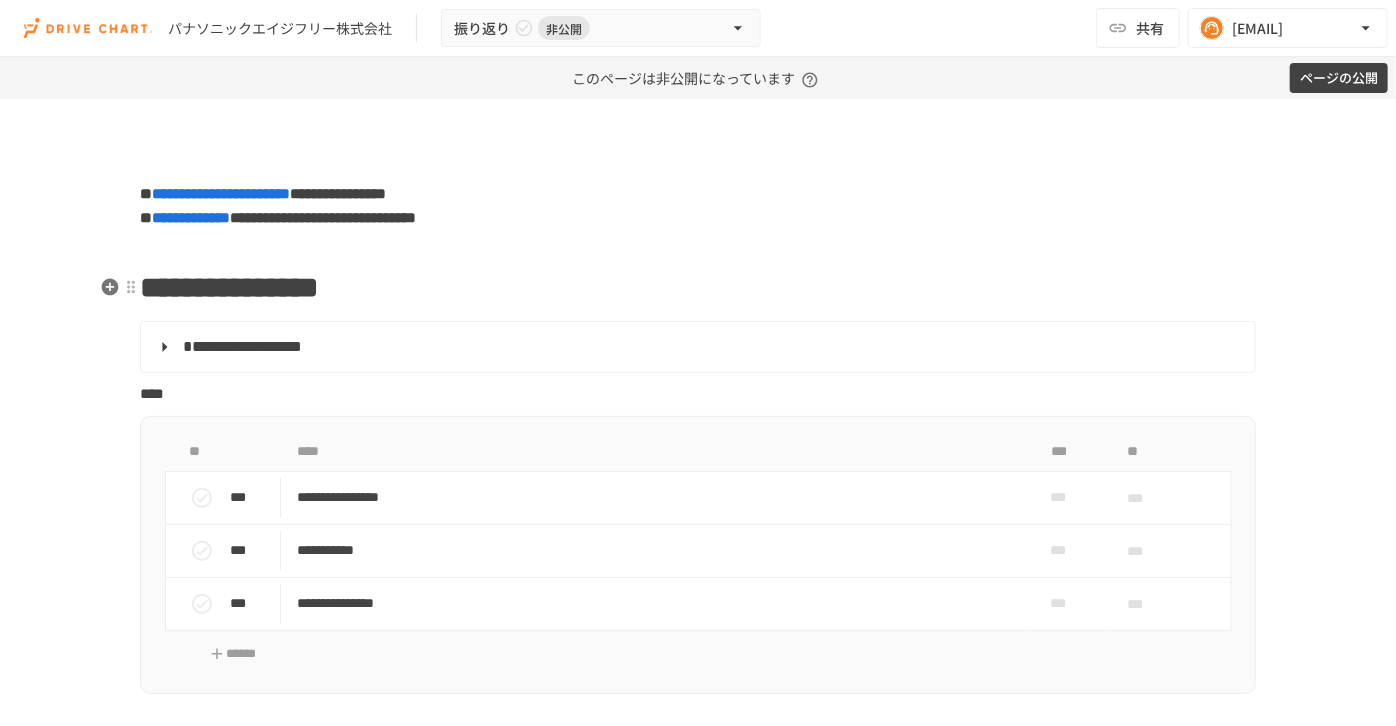 click on "**********" at bounding box center [229, 287] 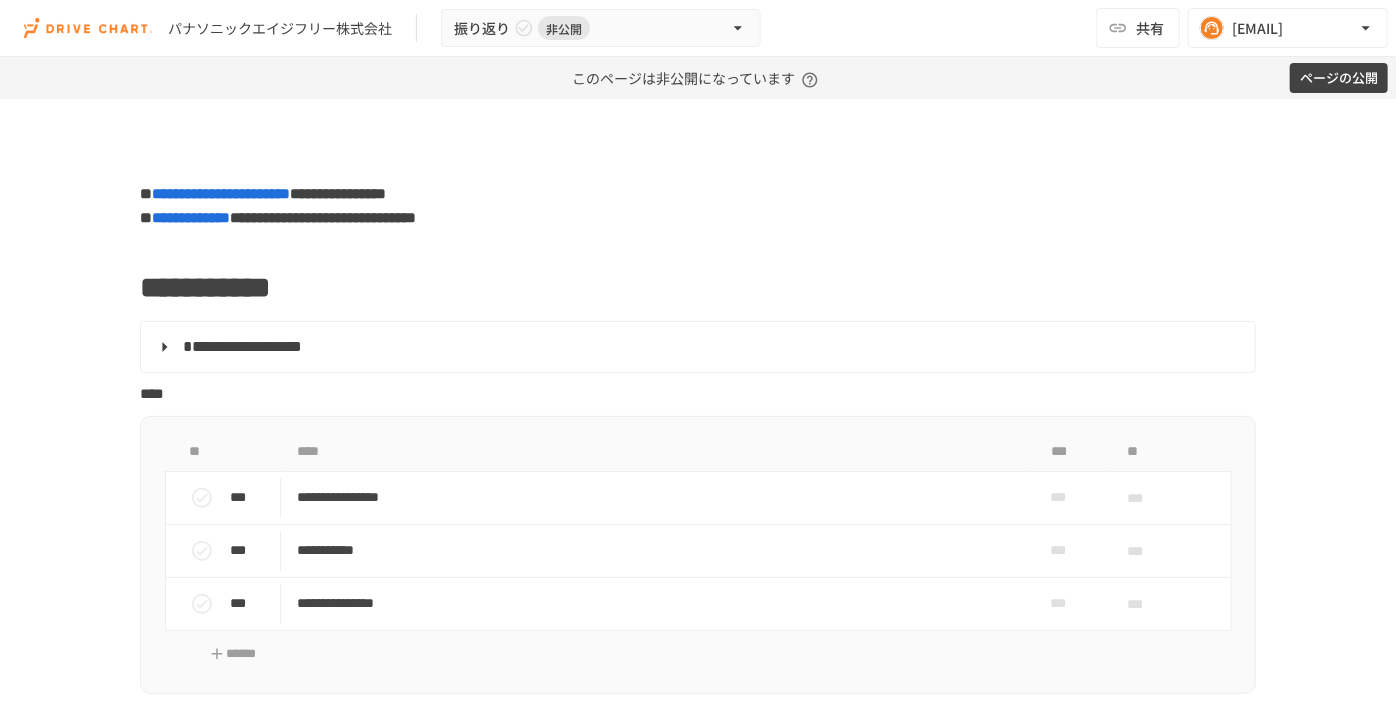 type 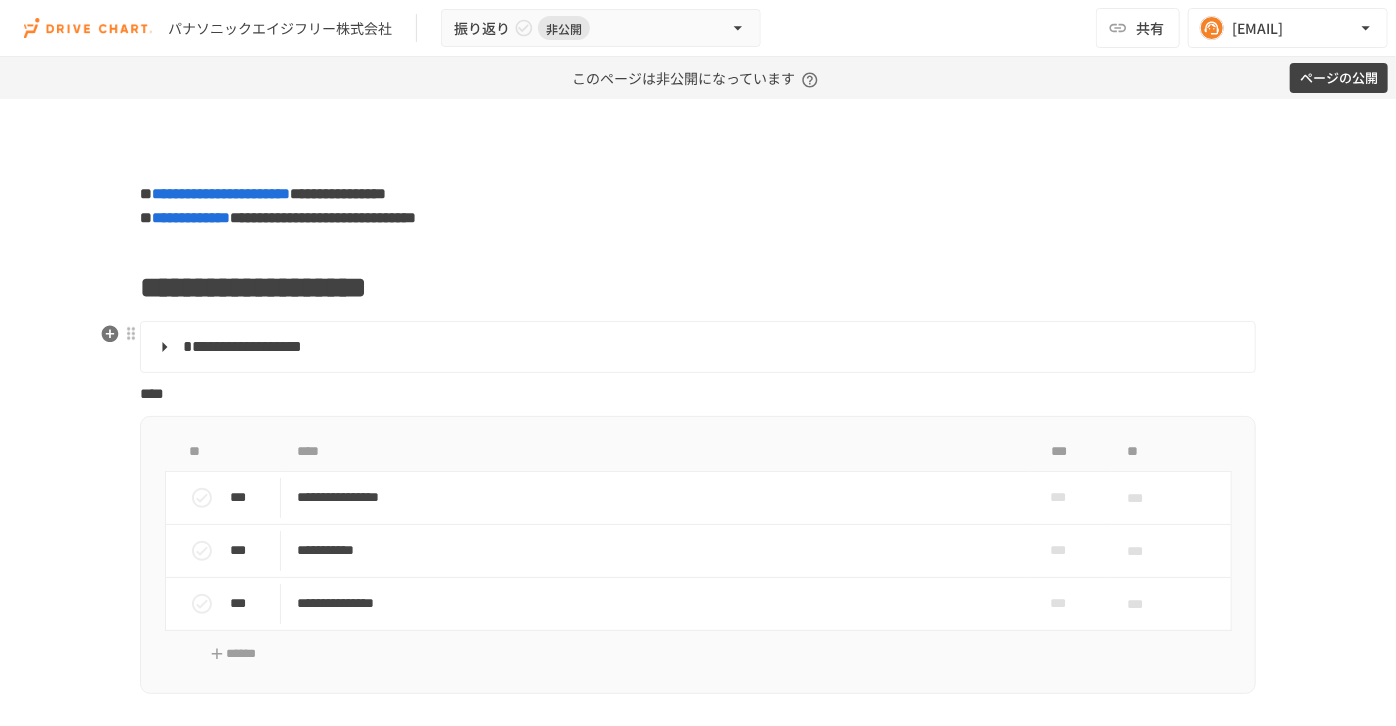 click on "**********" at bounding box center [242, 346] 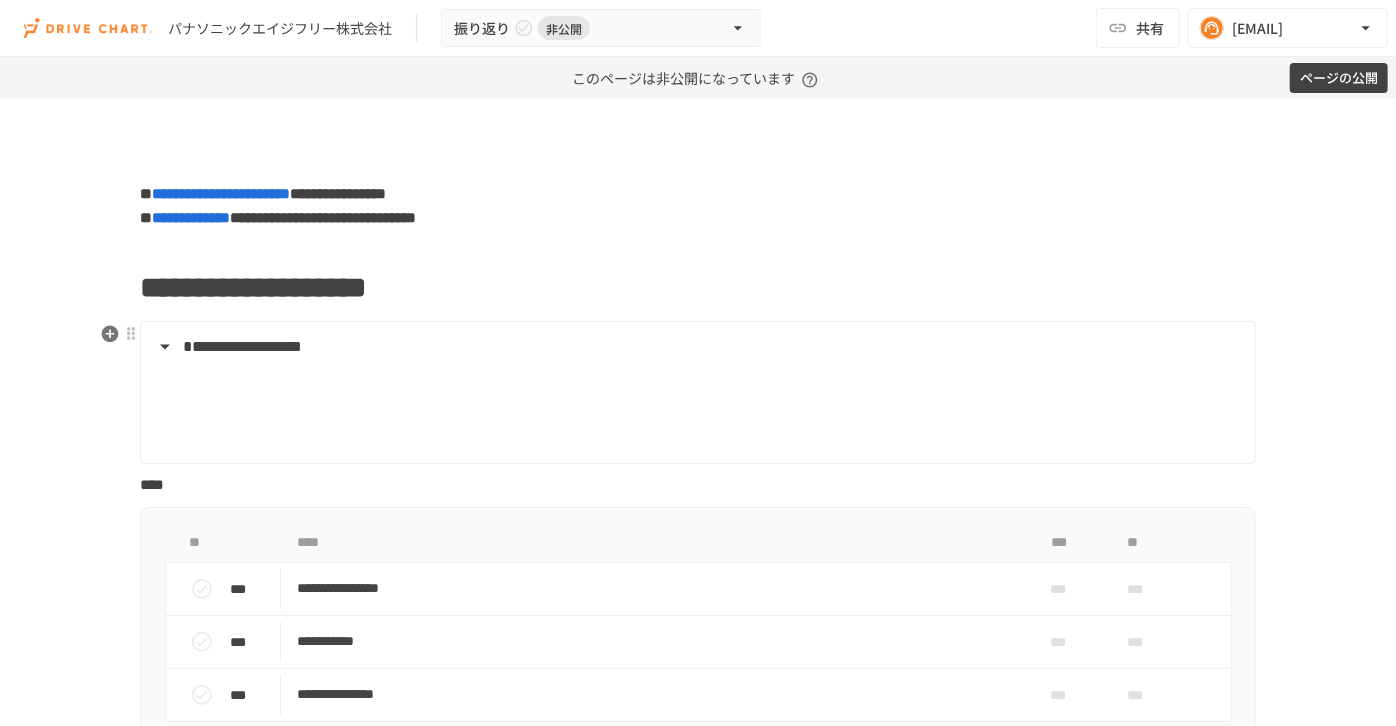 click at bounding box center [696, 401] 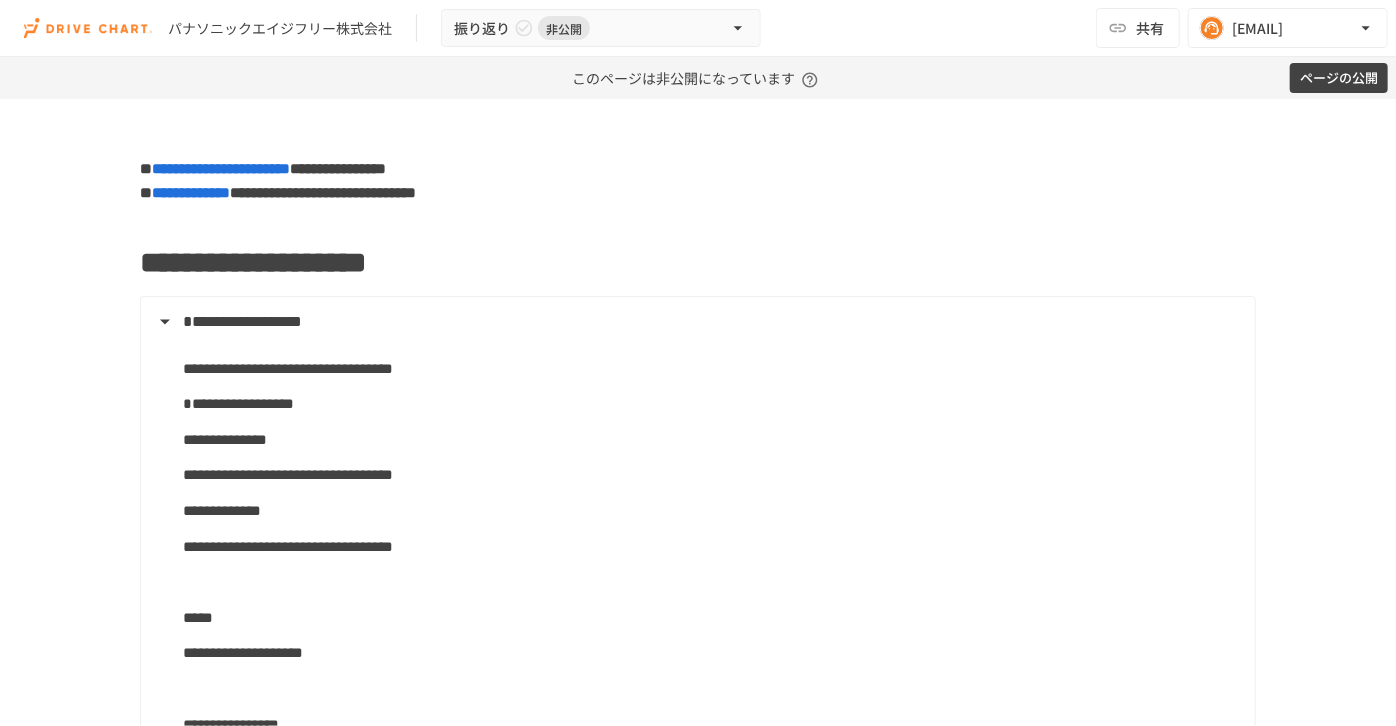 scroll, scrollTop: 0, scrollLeft: 0, axis: both 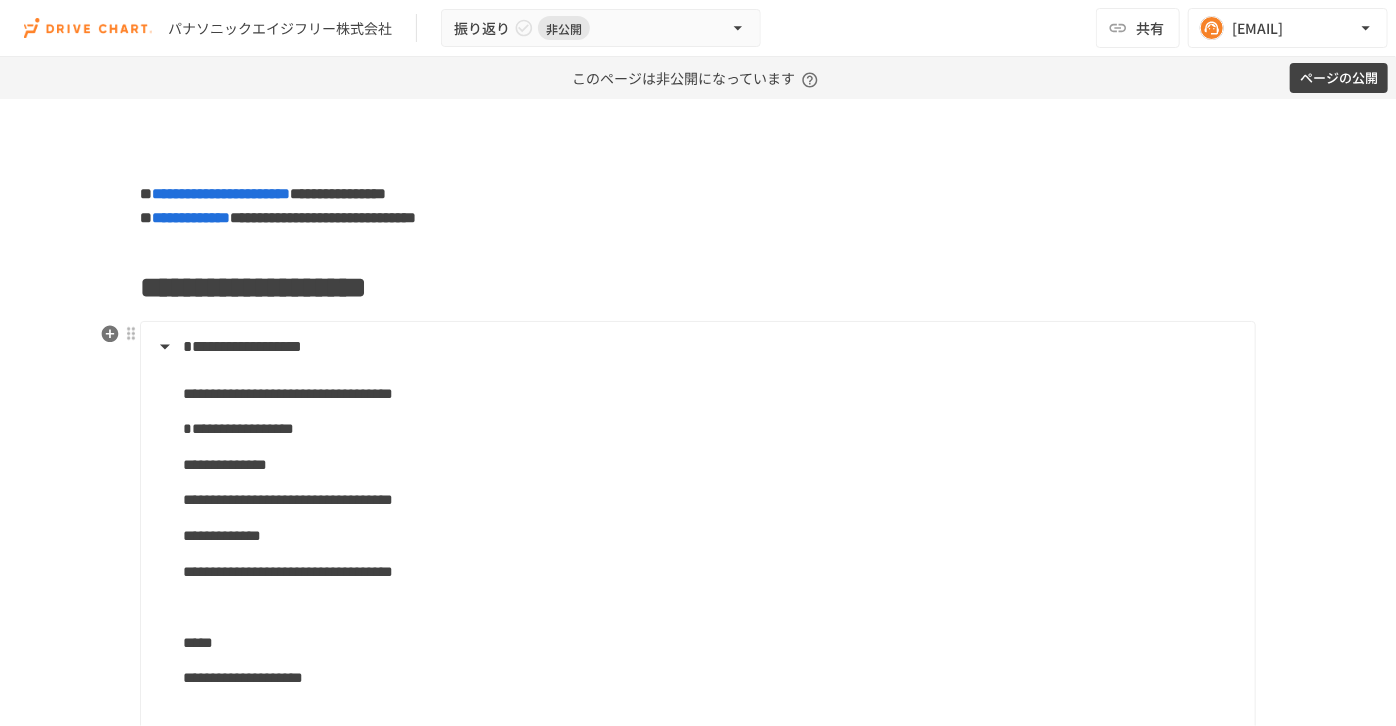 click on "**********" at bounding box center [696, 651] 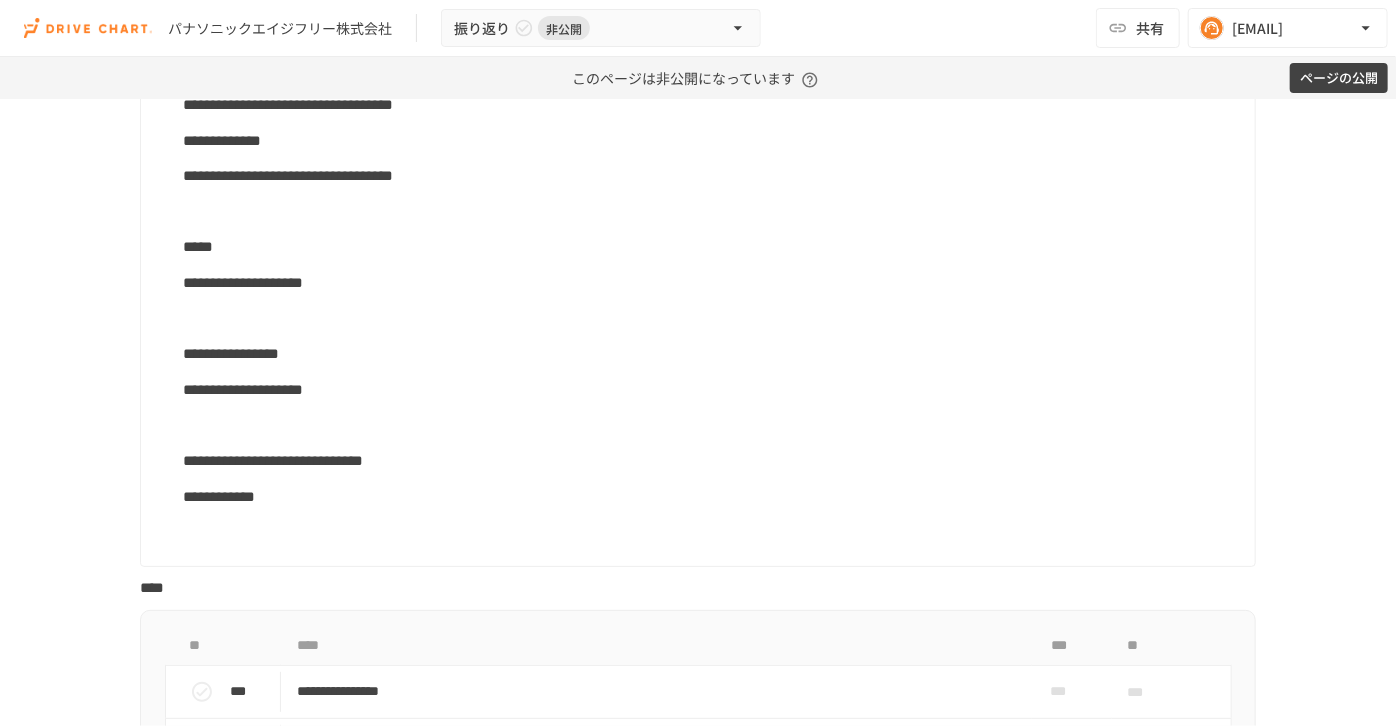 scroll, scrollTop: 636, scrollLeft: 0, axis: vertical 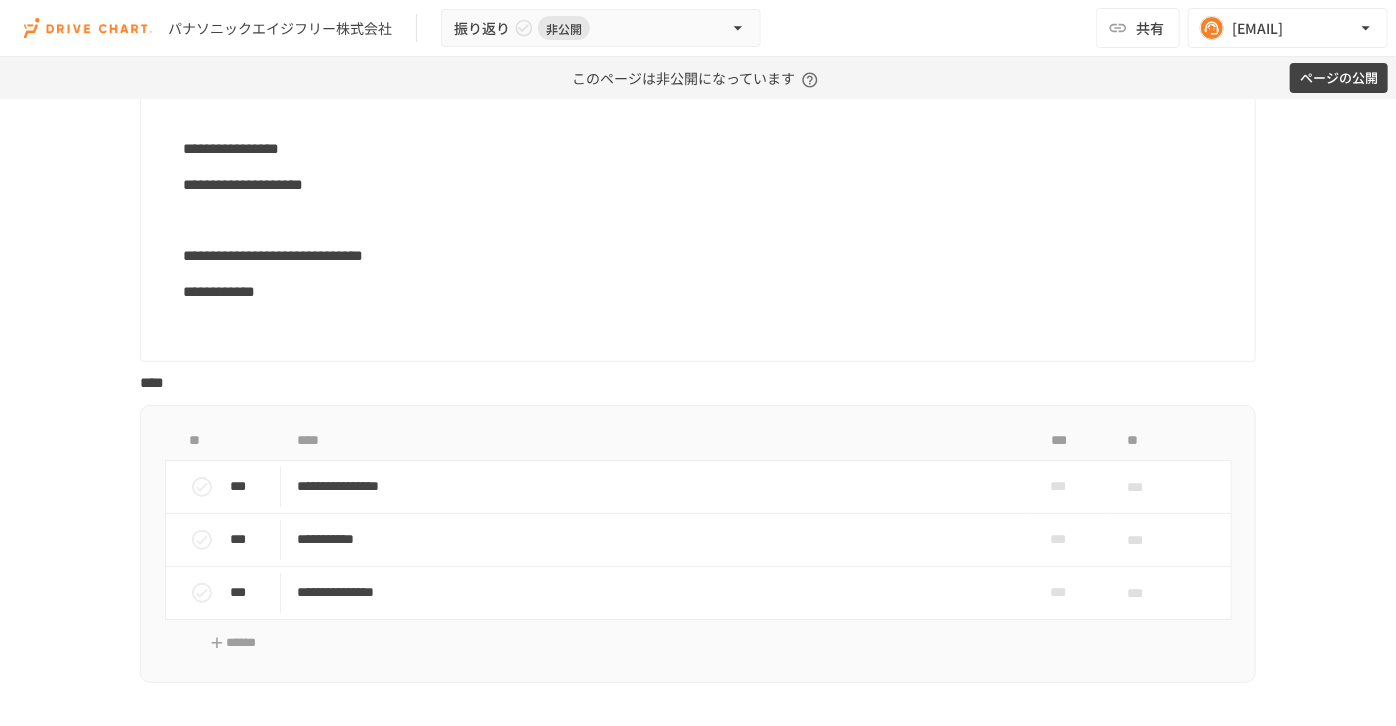 click at bounding box center (711, 327) 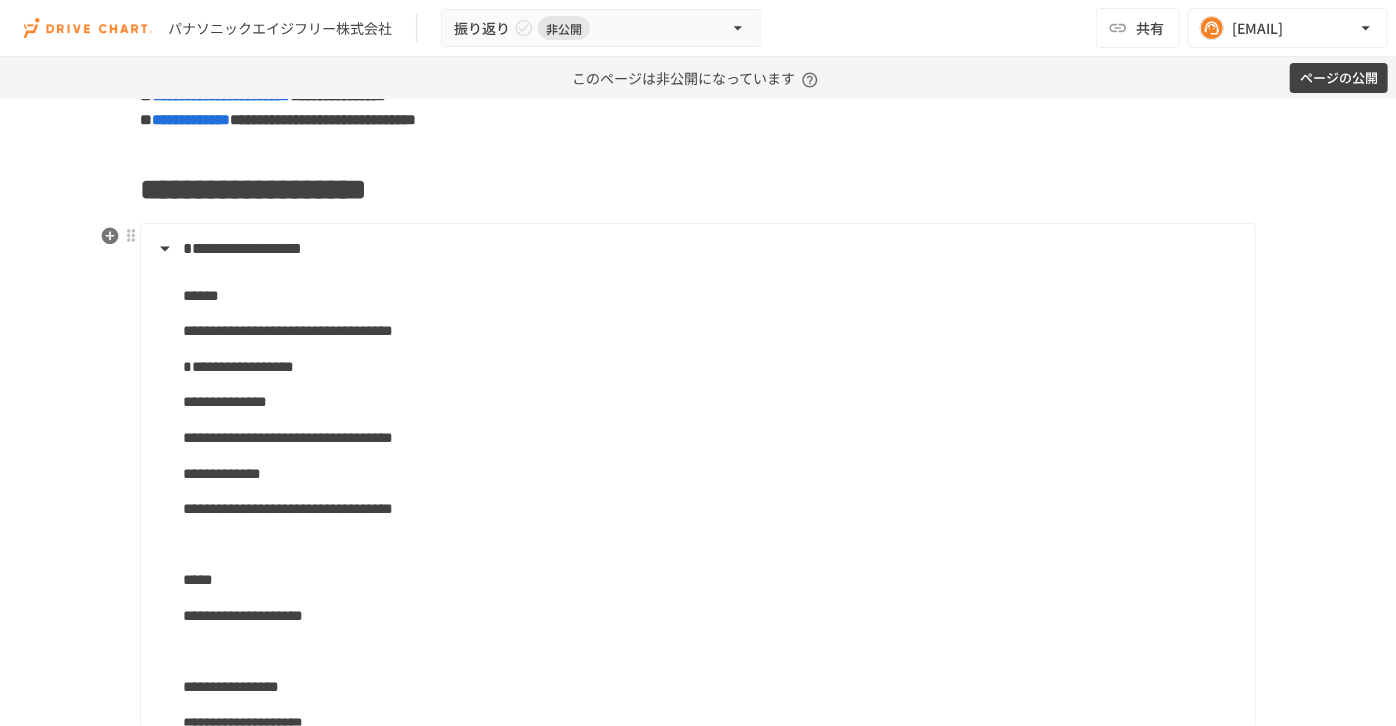 scroll, scrollTop: 90, scrollLeft: 0, axis: vertical 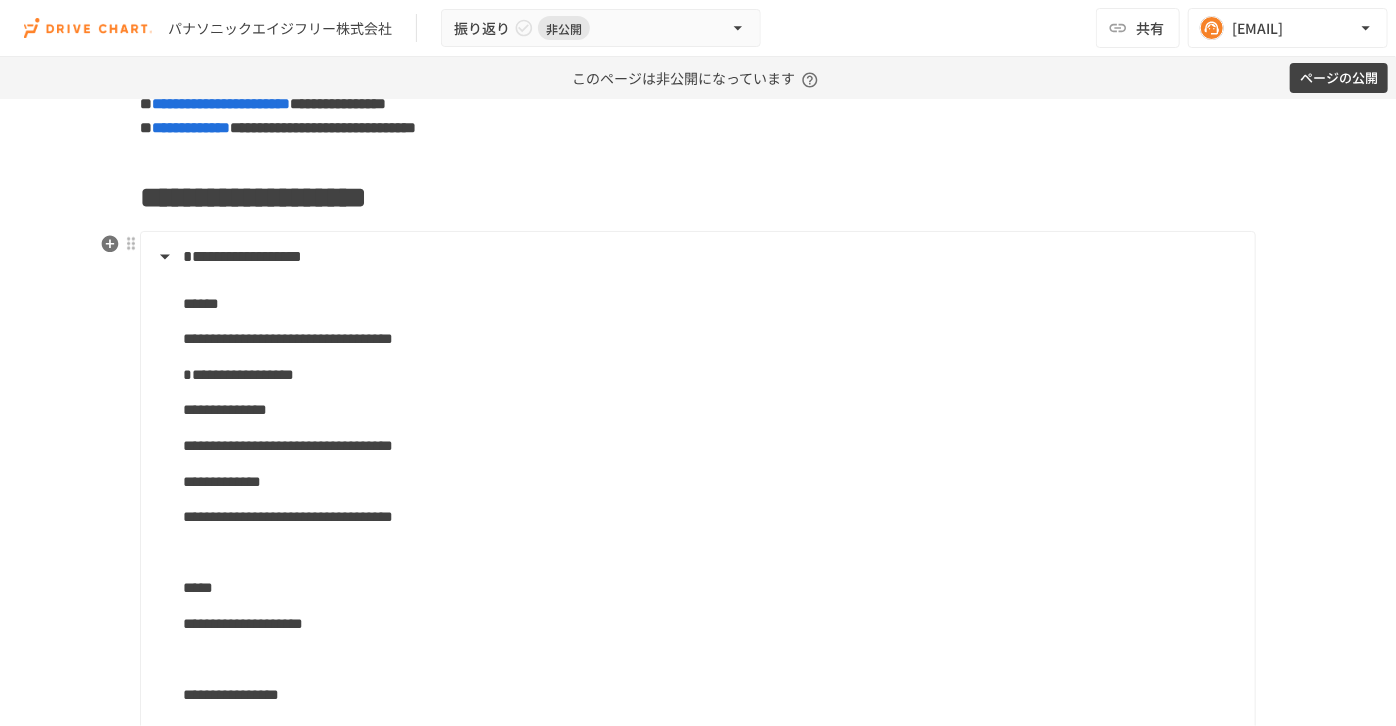 click on "**********" at bounding box center [696, 257] 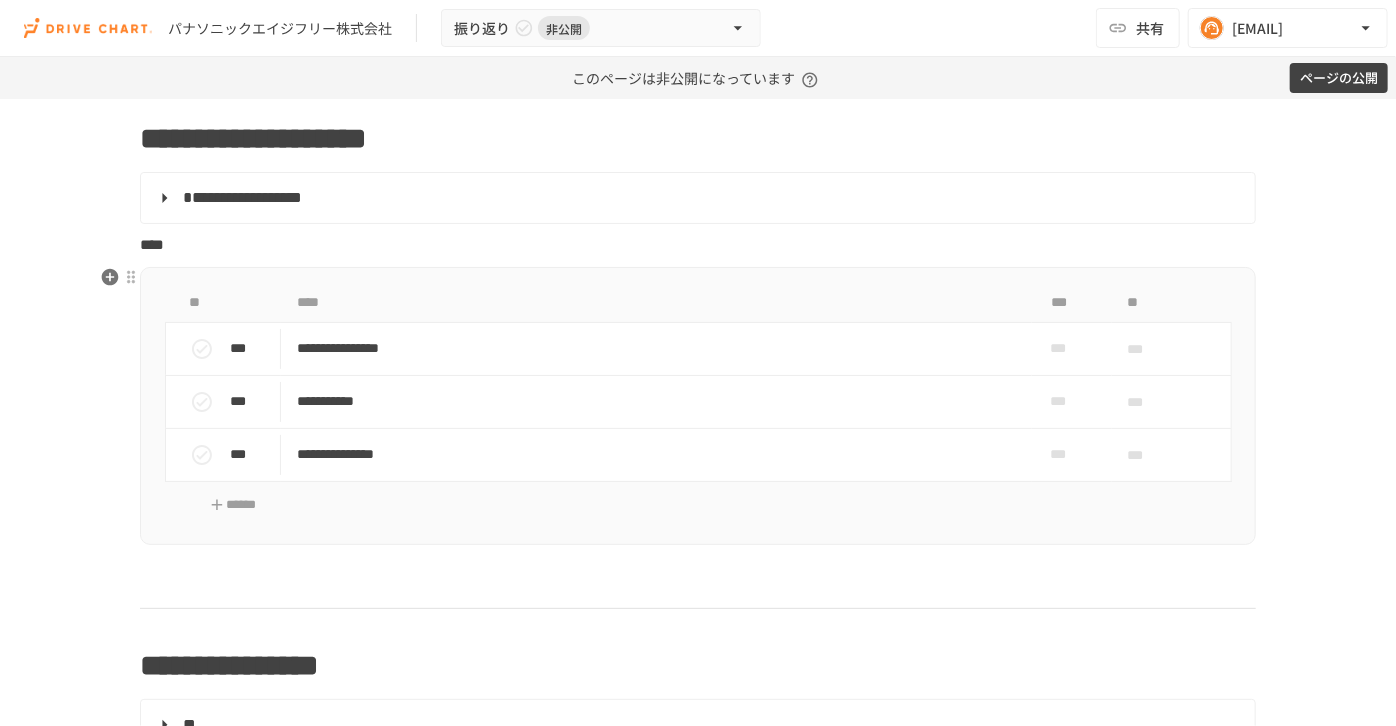 scroll, scrollTop: 181, scrollLeft: 0, axis: vertical 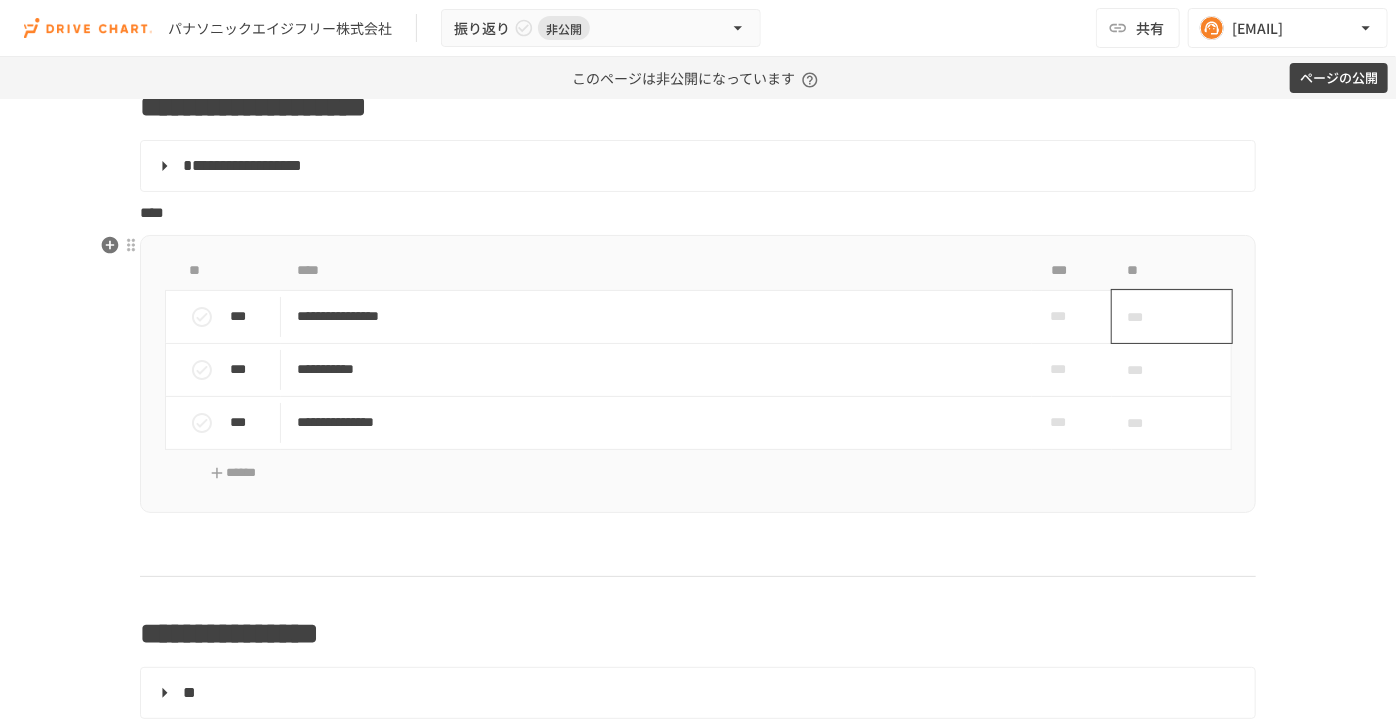 click on "***" at bounding box center (1172, 316) 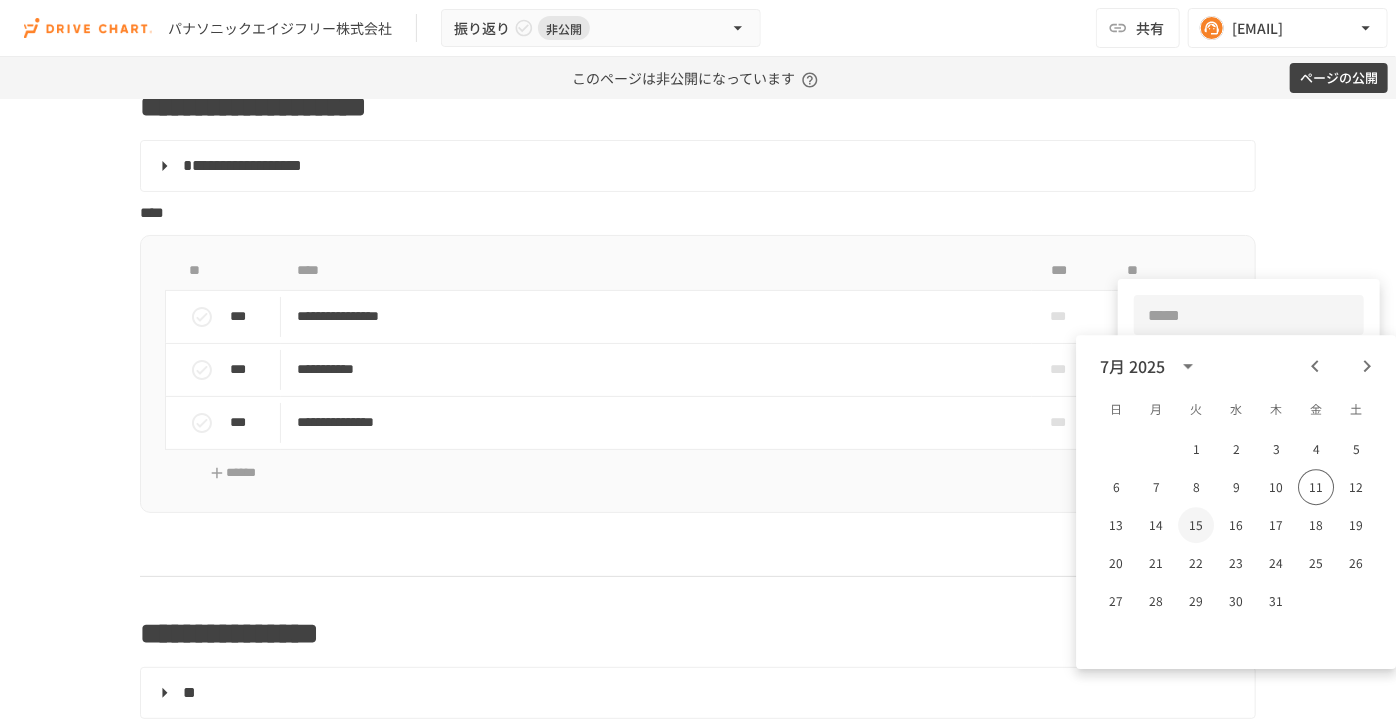 click on "15" at bounding box center [1196, 525] 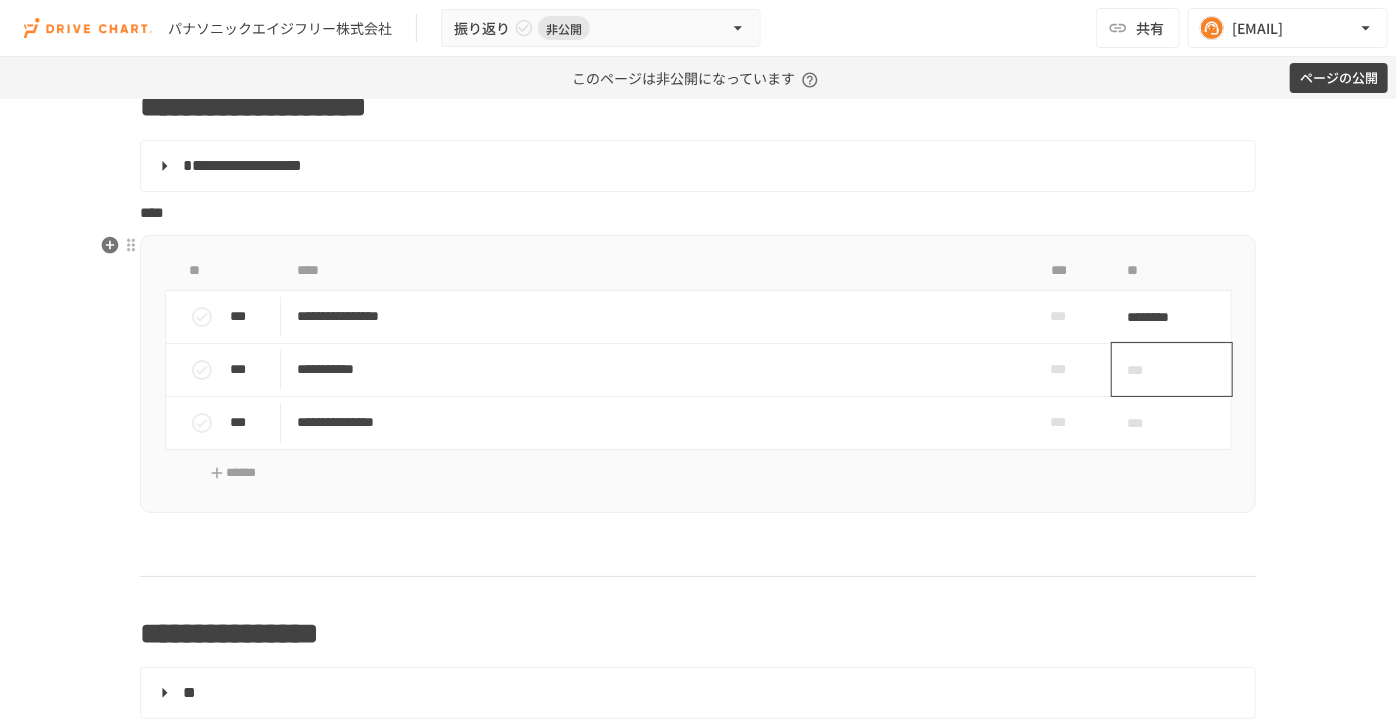 click on "***" at bounding box center [1172, 369] 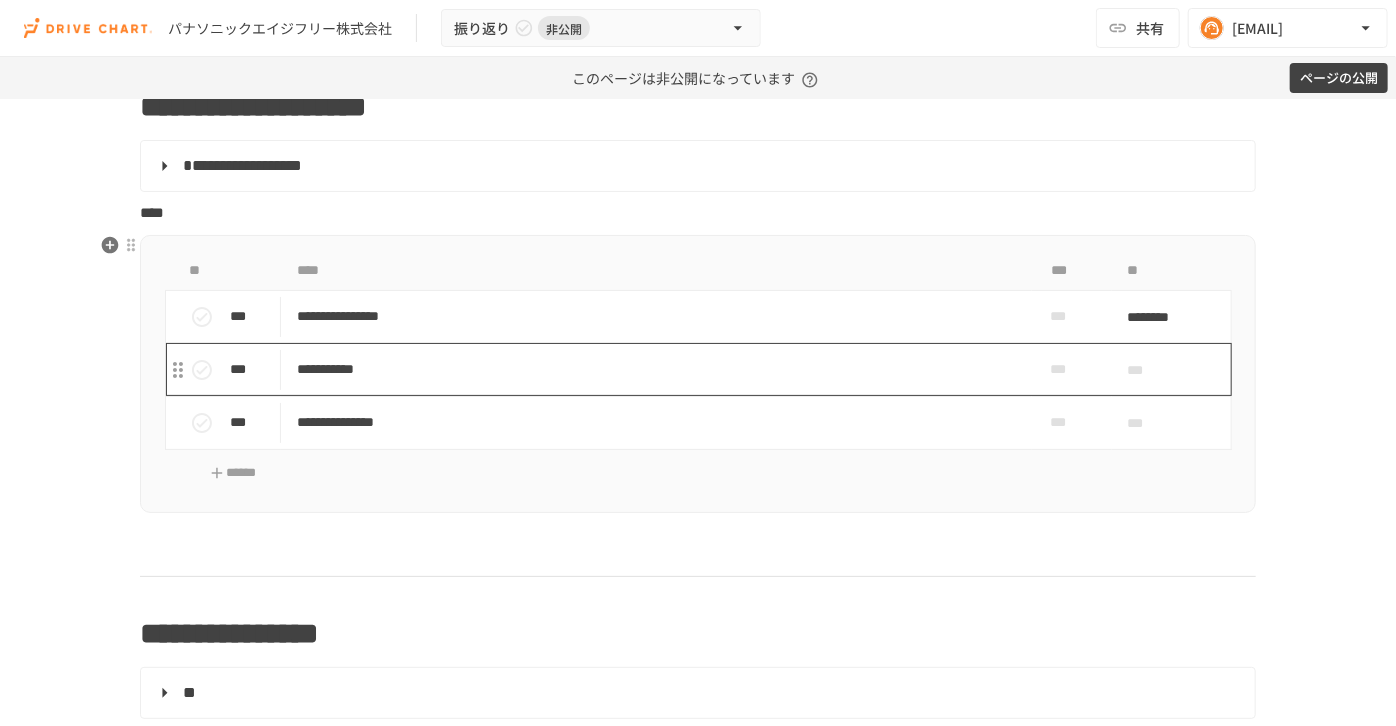 click on "**********" at bounding box center [656, 369] 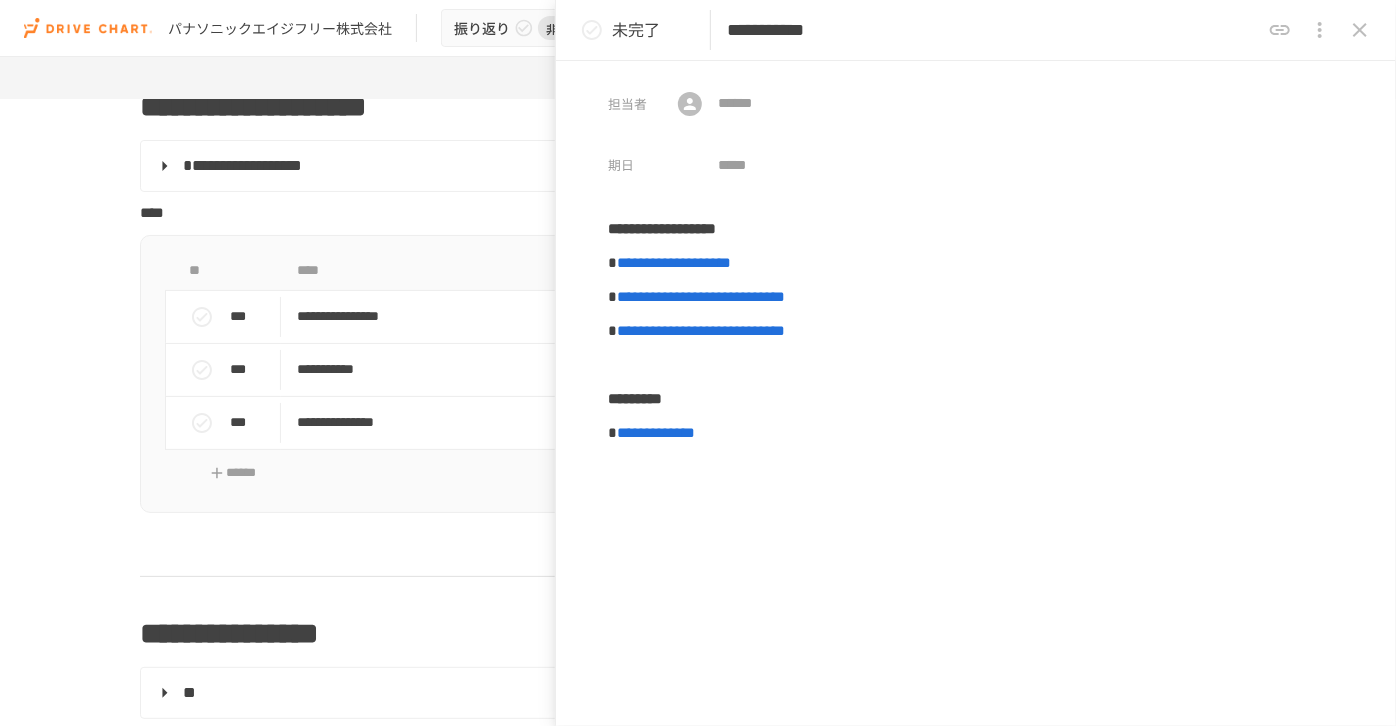 click on "**********" at bounding box center [993, 30] 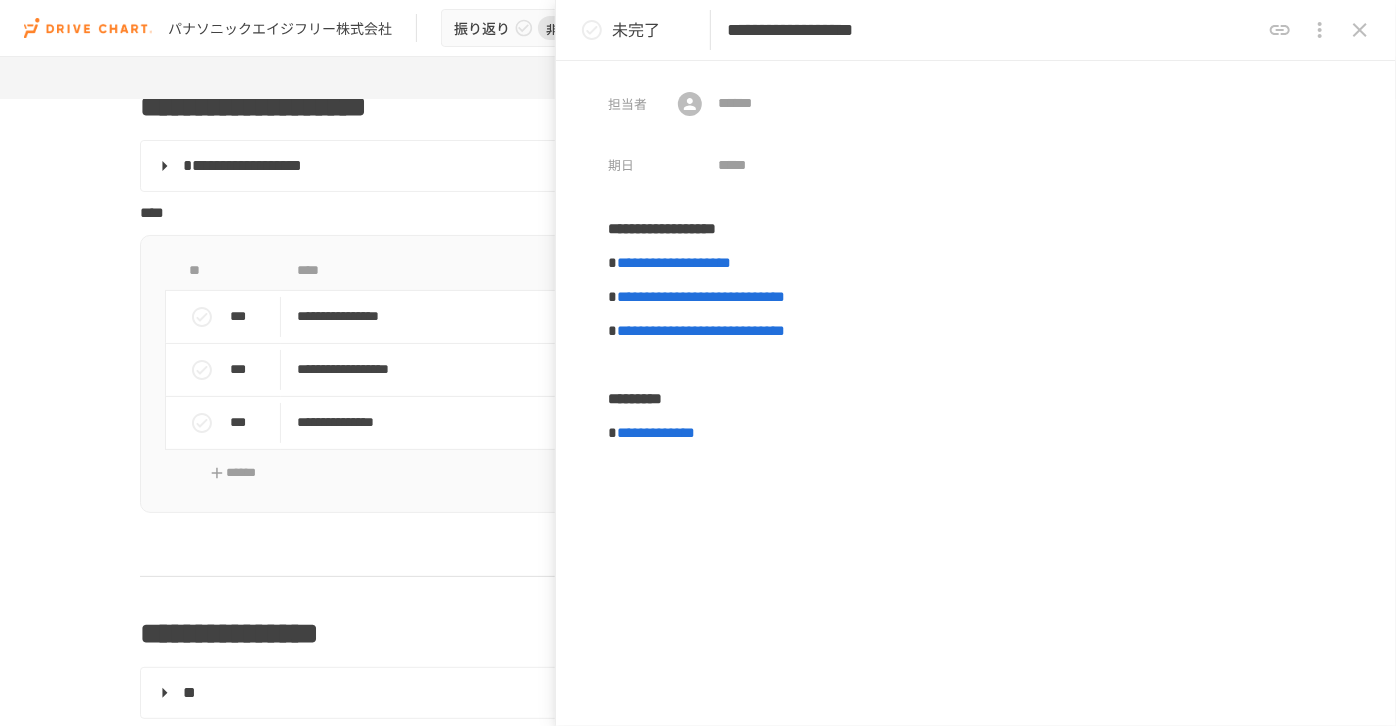 type on "**********" 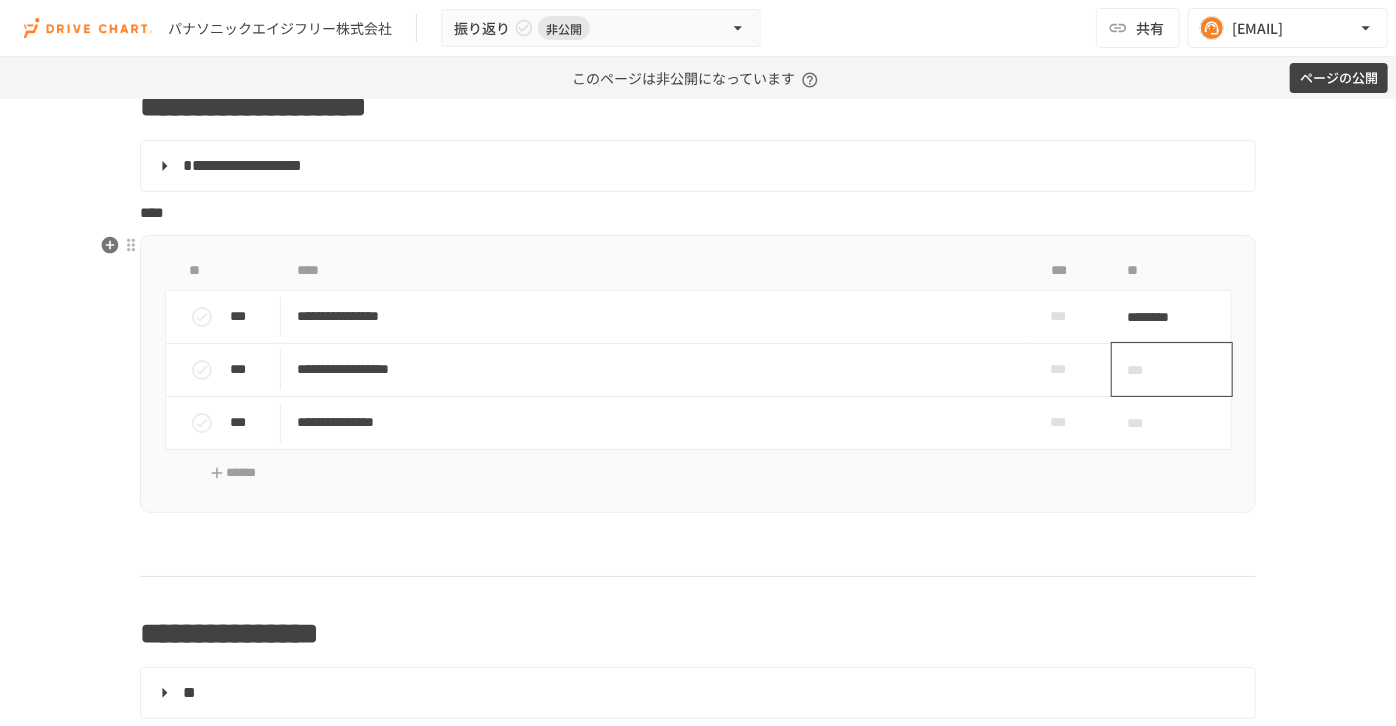 click on "***" at bounding box center [1172, 369] 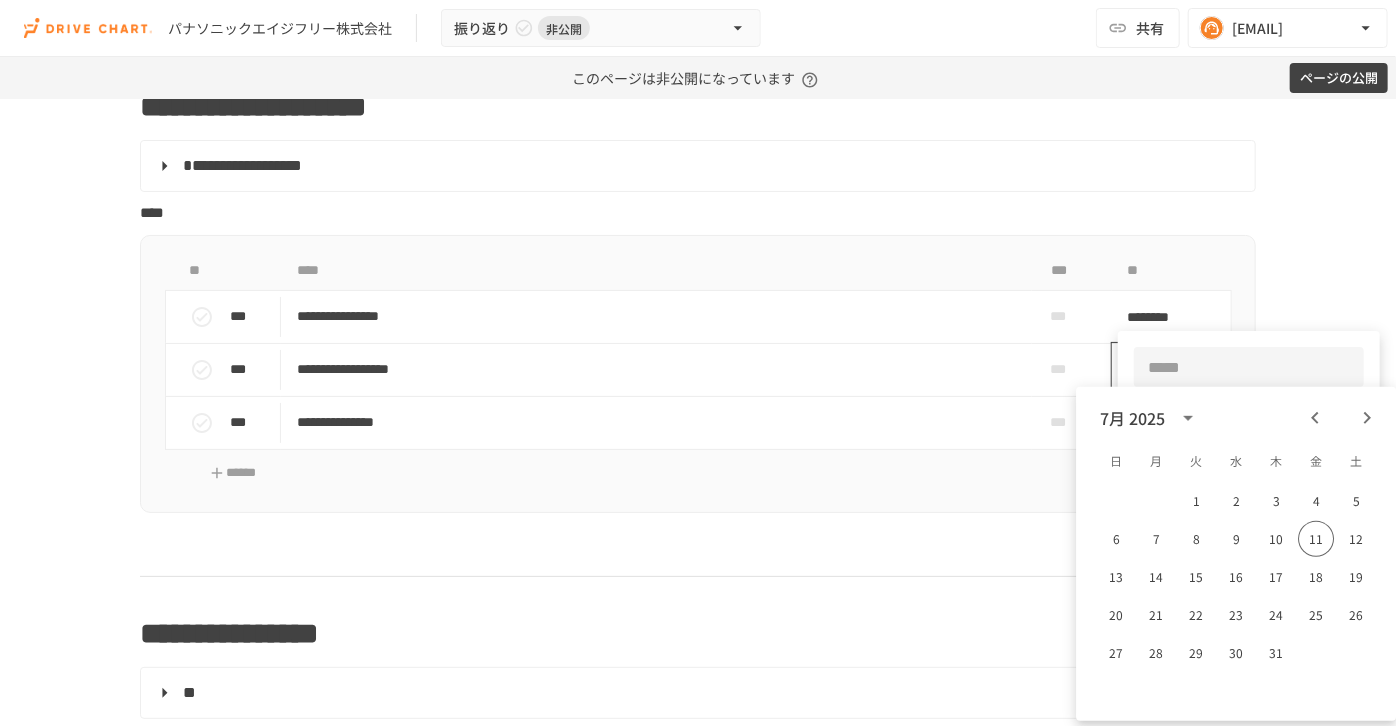 click at bounding box center (1249, 367) 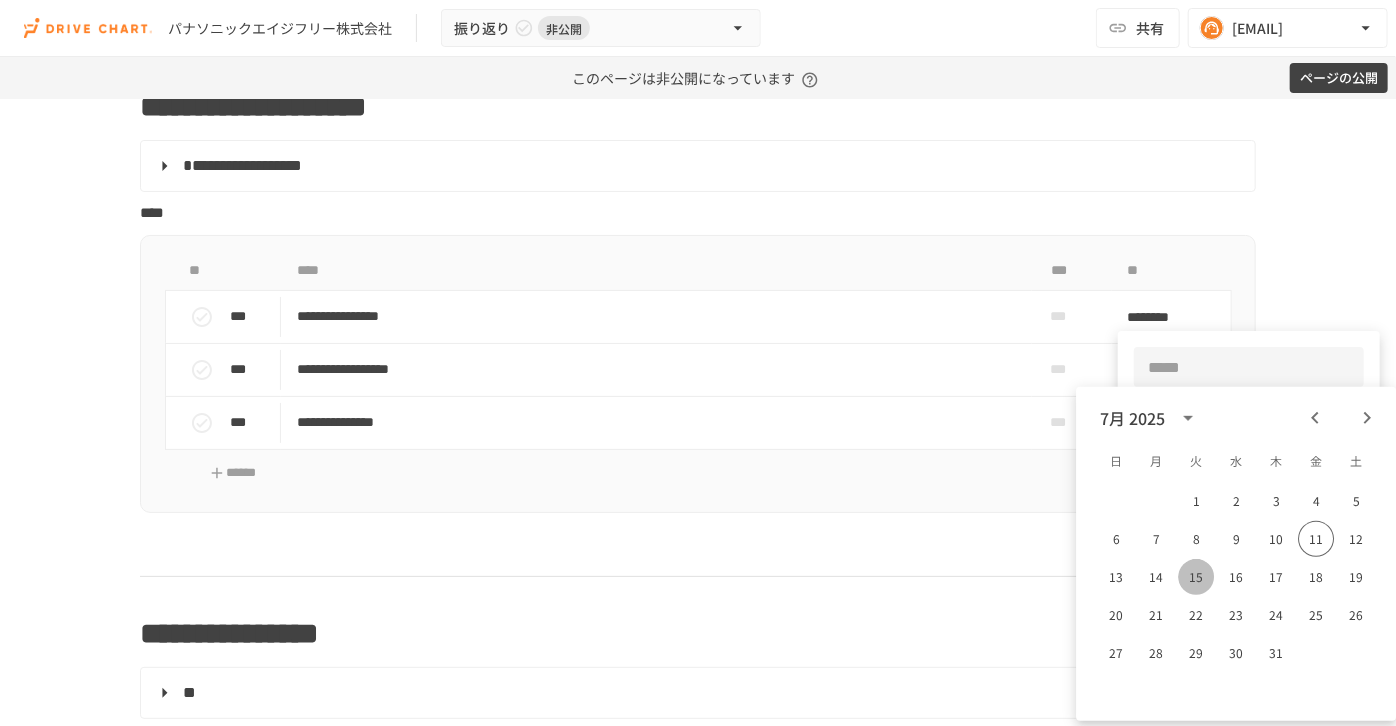 click on "15" at bounding box center (1196, 577) 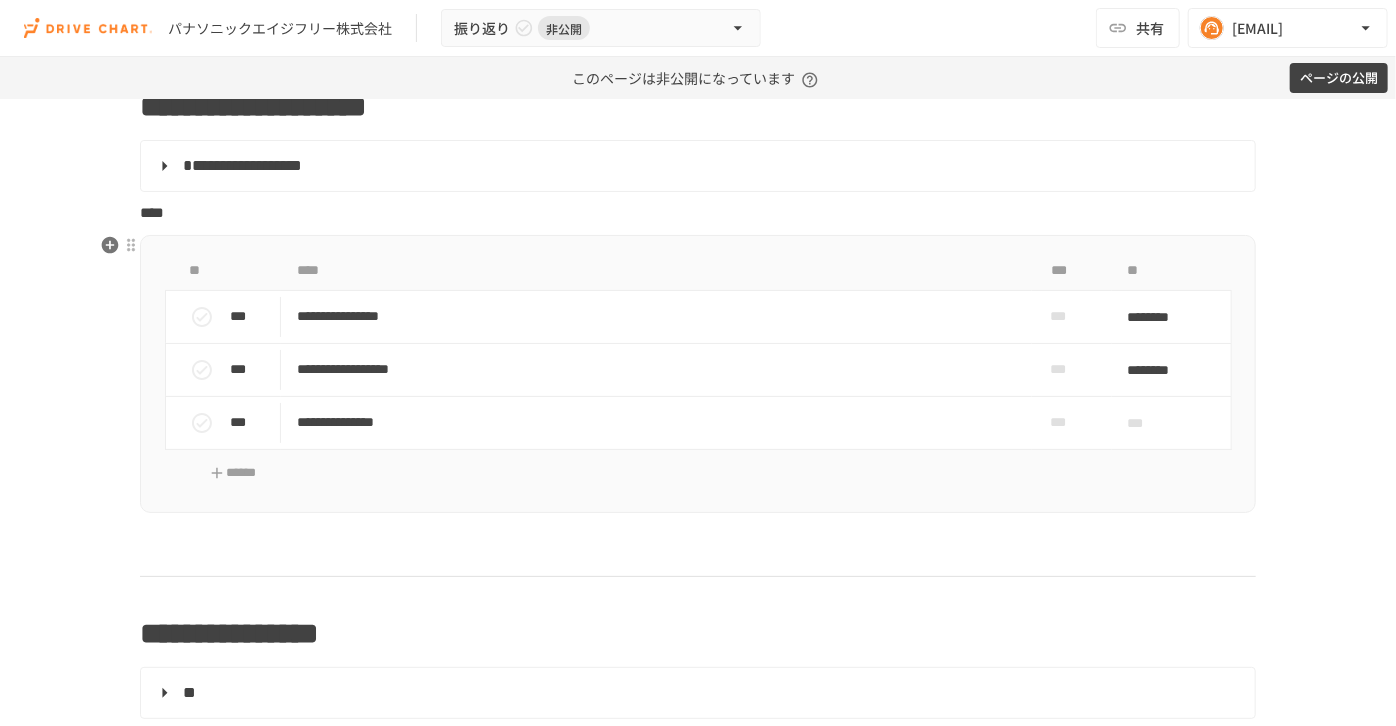 click on "**********" at bounding box center [698, 374] 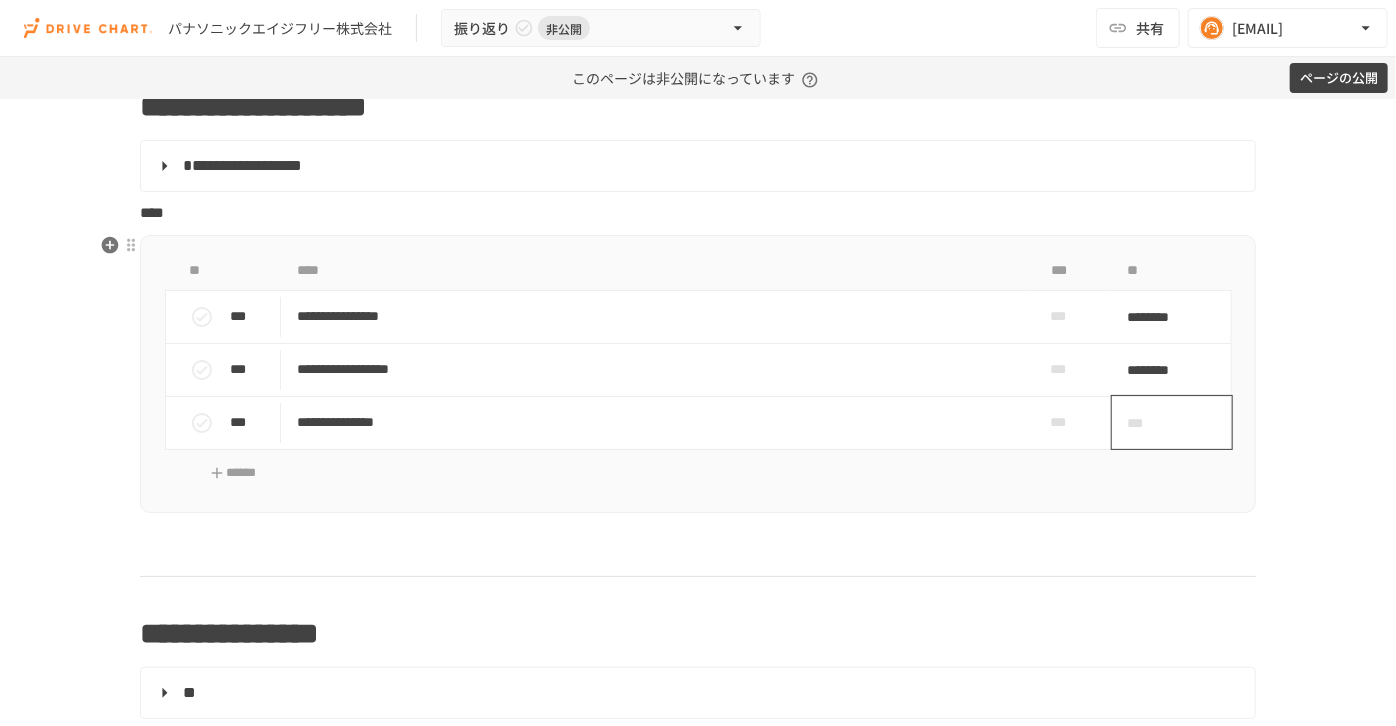 click on "***" at bounding box center (1149, 423) 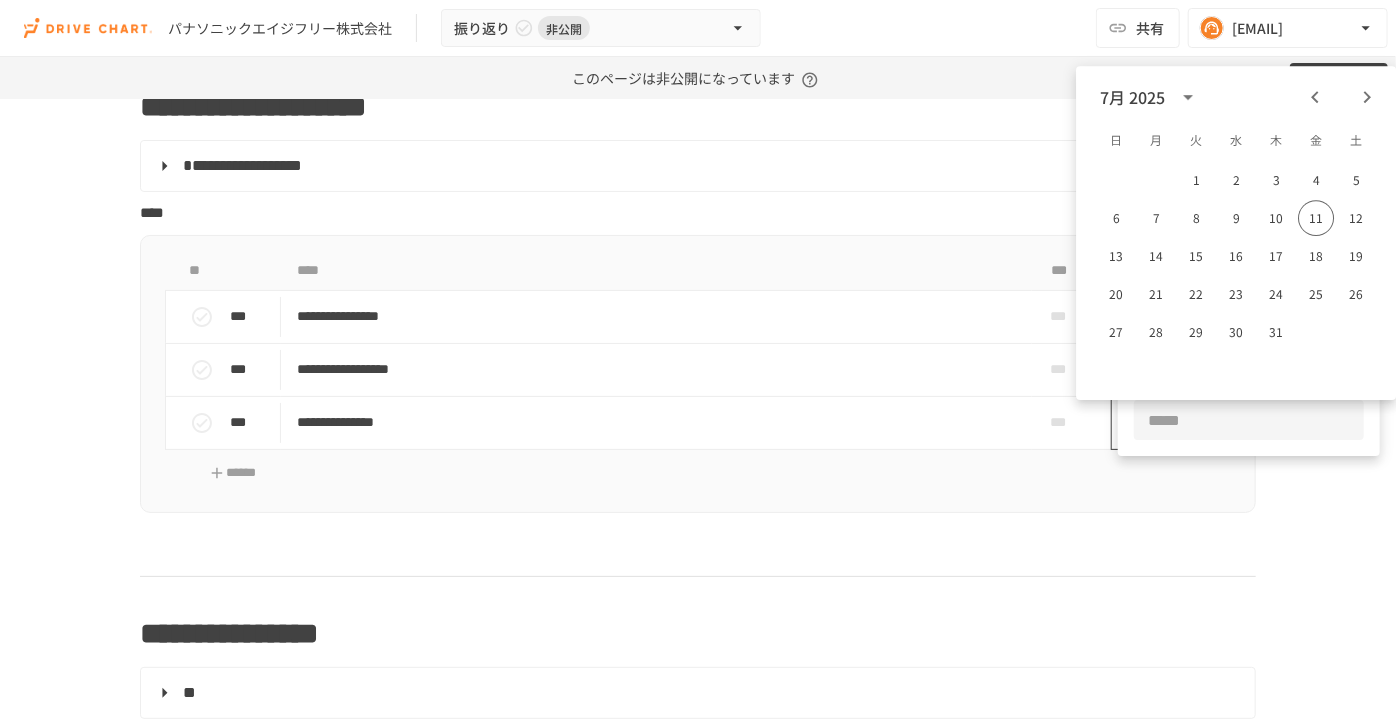 click at bounding box center [1249, 420] 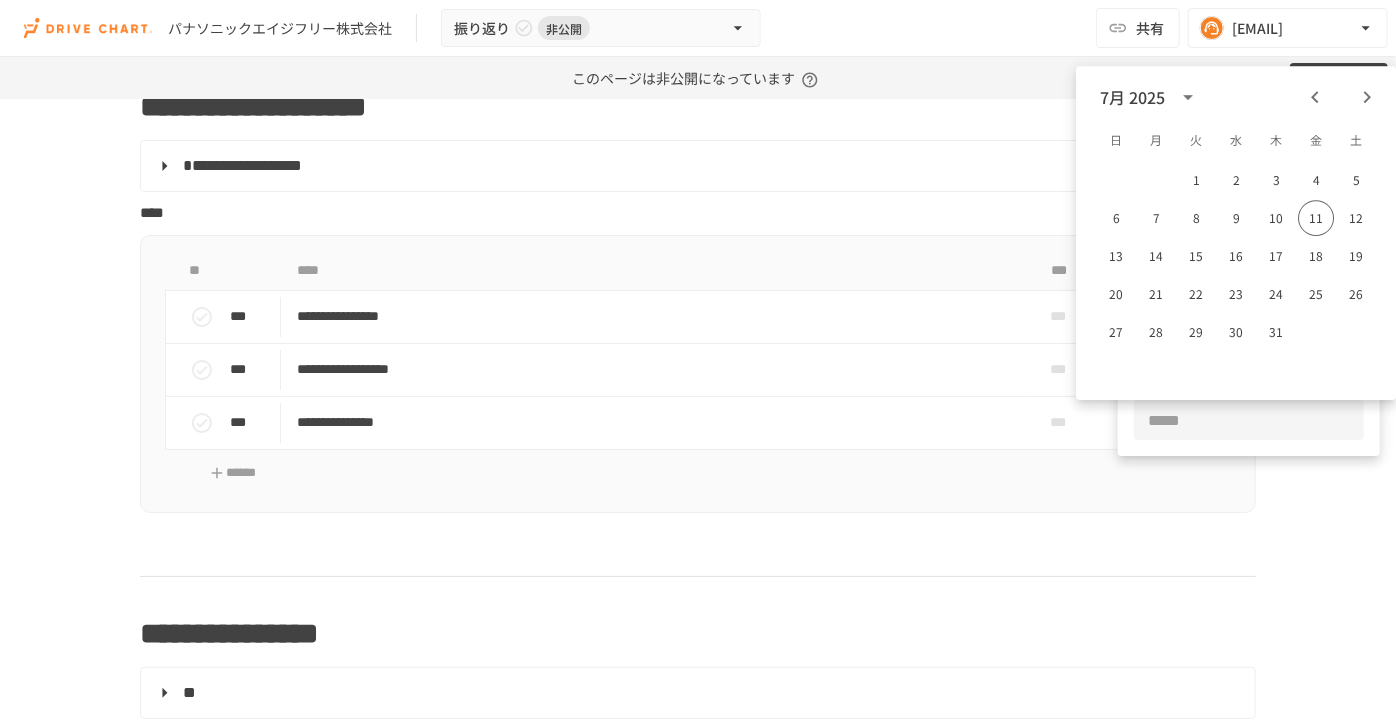 click at bounding box center [698, 363] 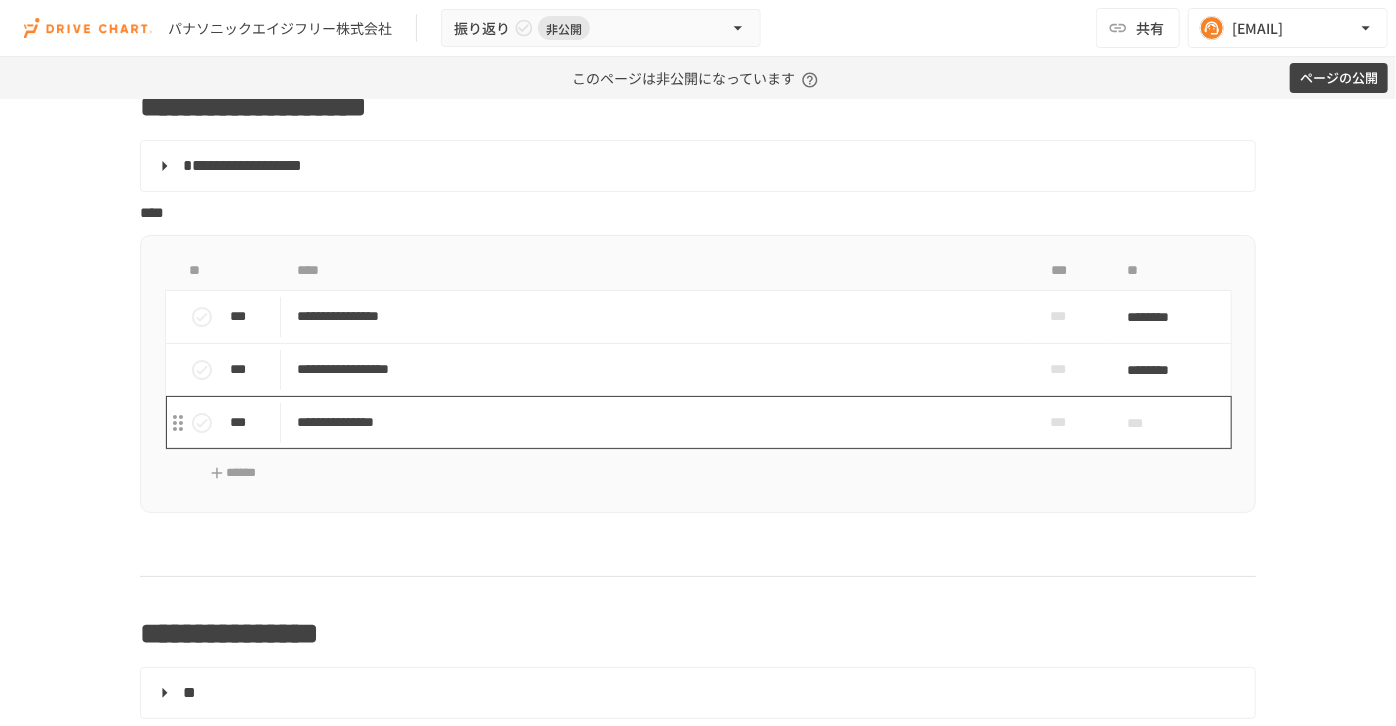 click on "**********" at bounding box center (656, 422) 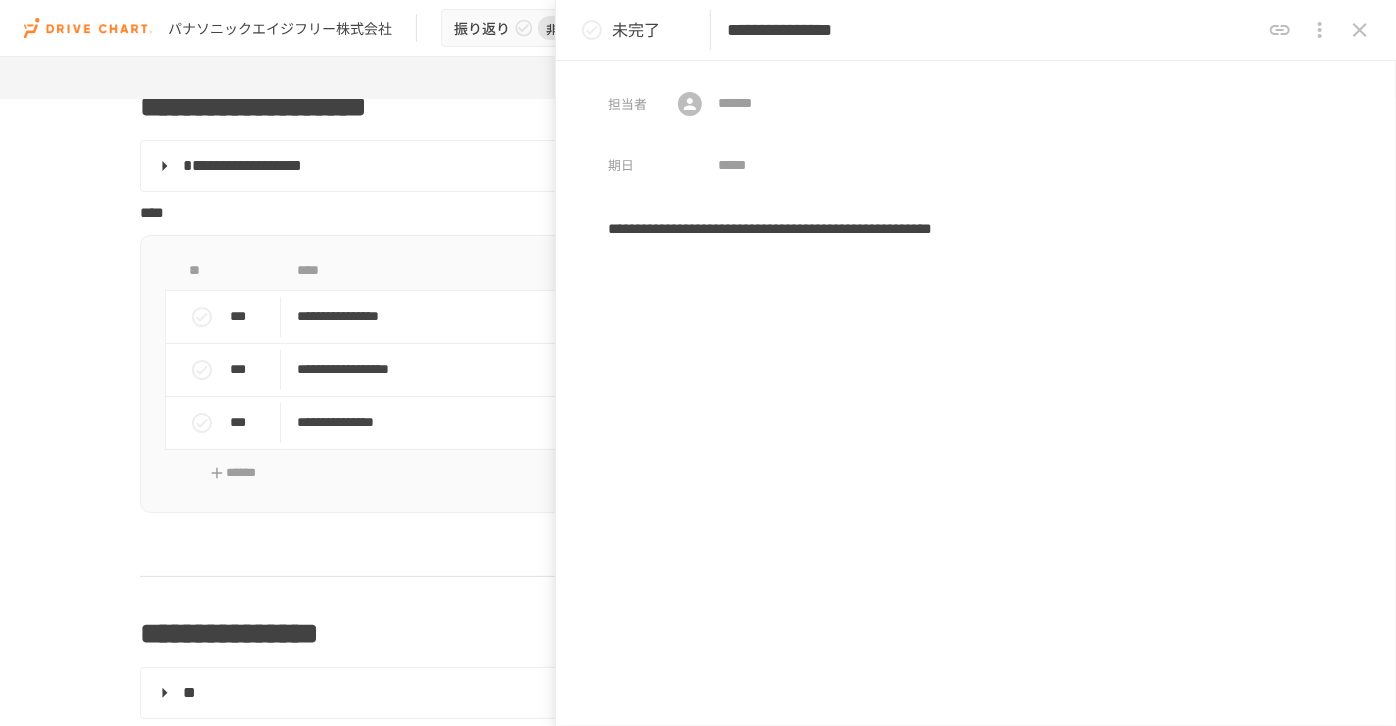 click on "**********" at bounding box center (993, 30) 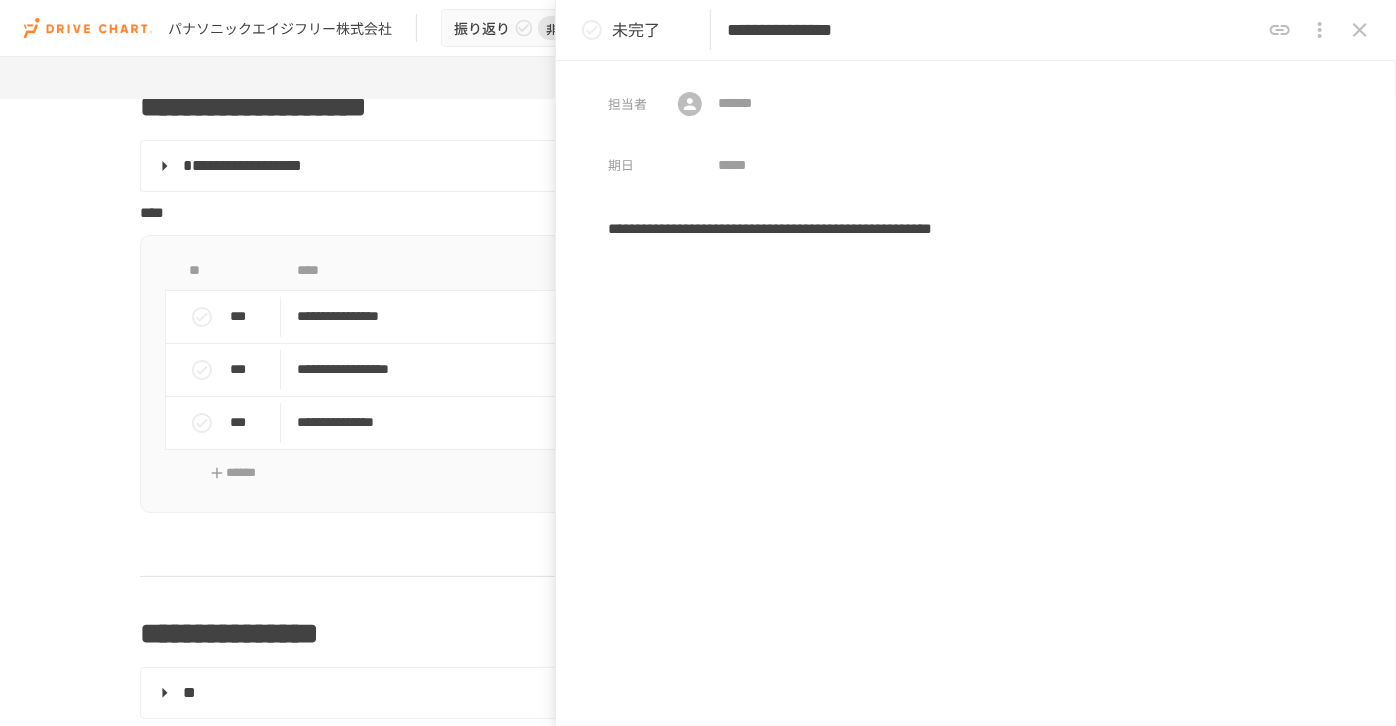 paste 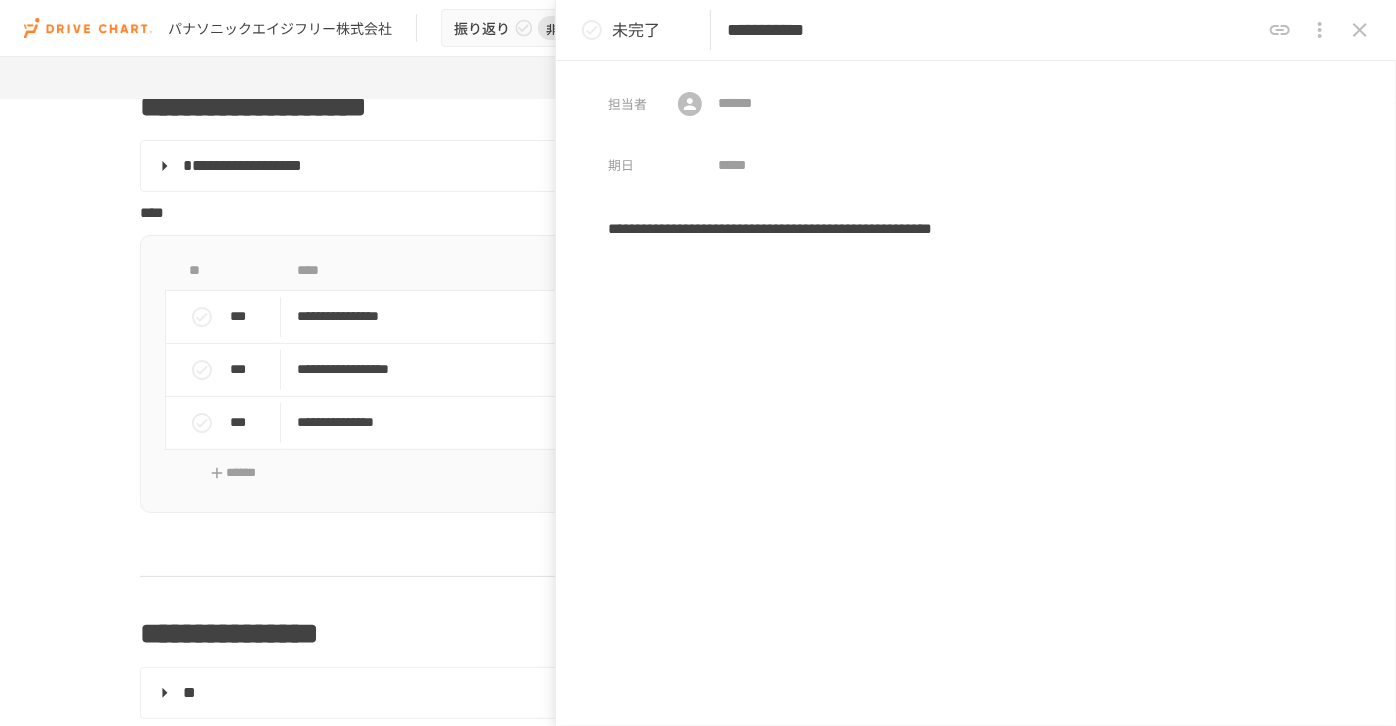 click on "**********" at bounding box center [993, 30] 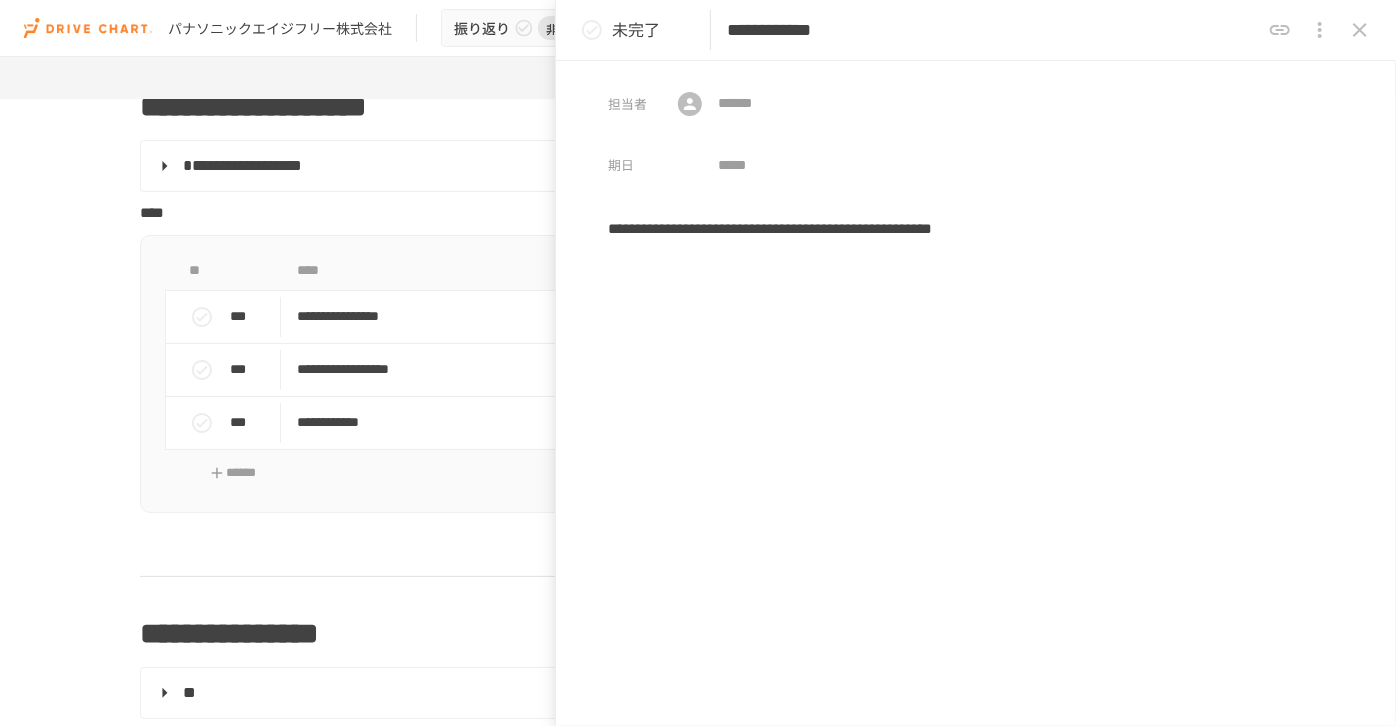 click on "**********" at bounding box center (993, 30) 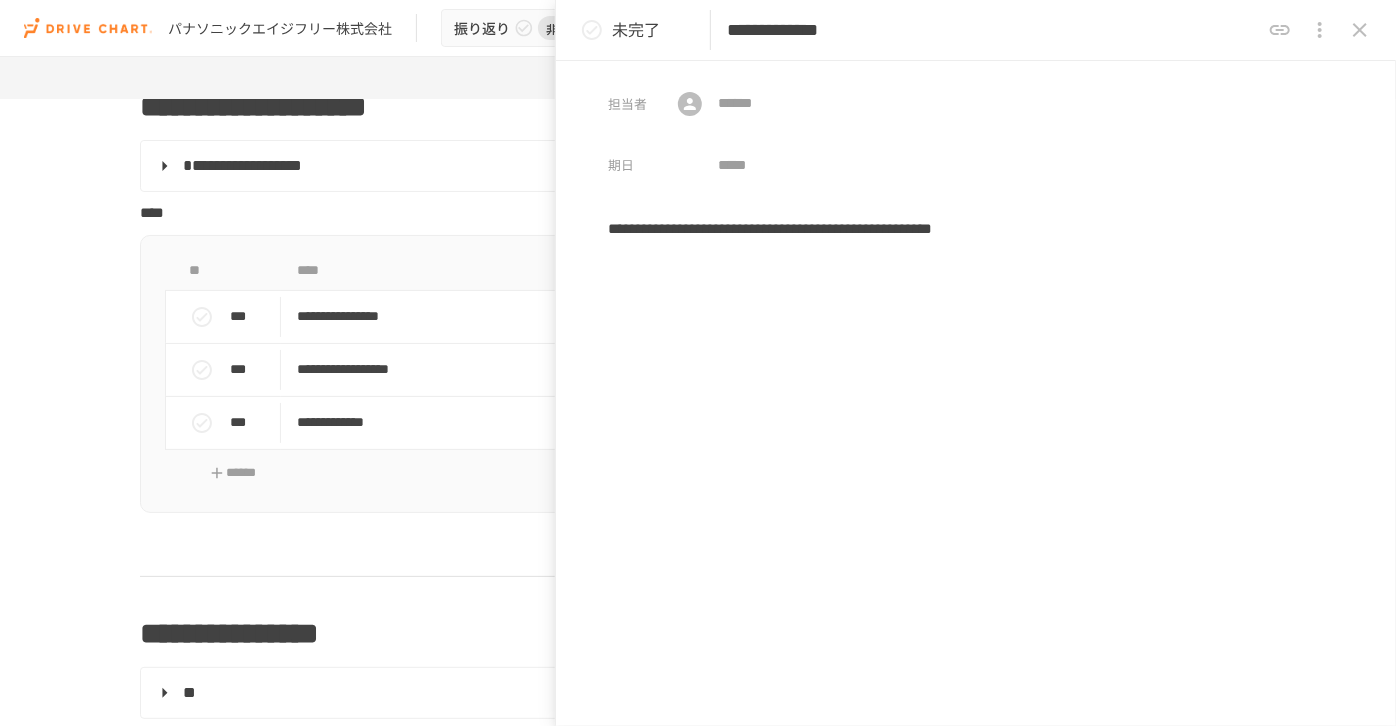 click on "**********" at bounding box center [993, 30] 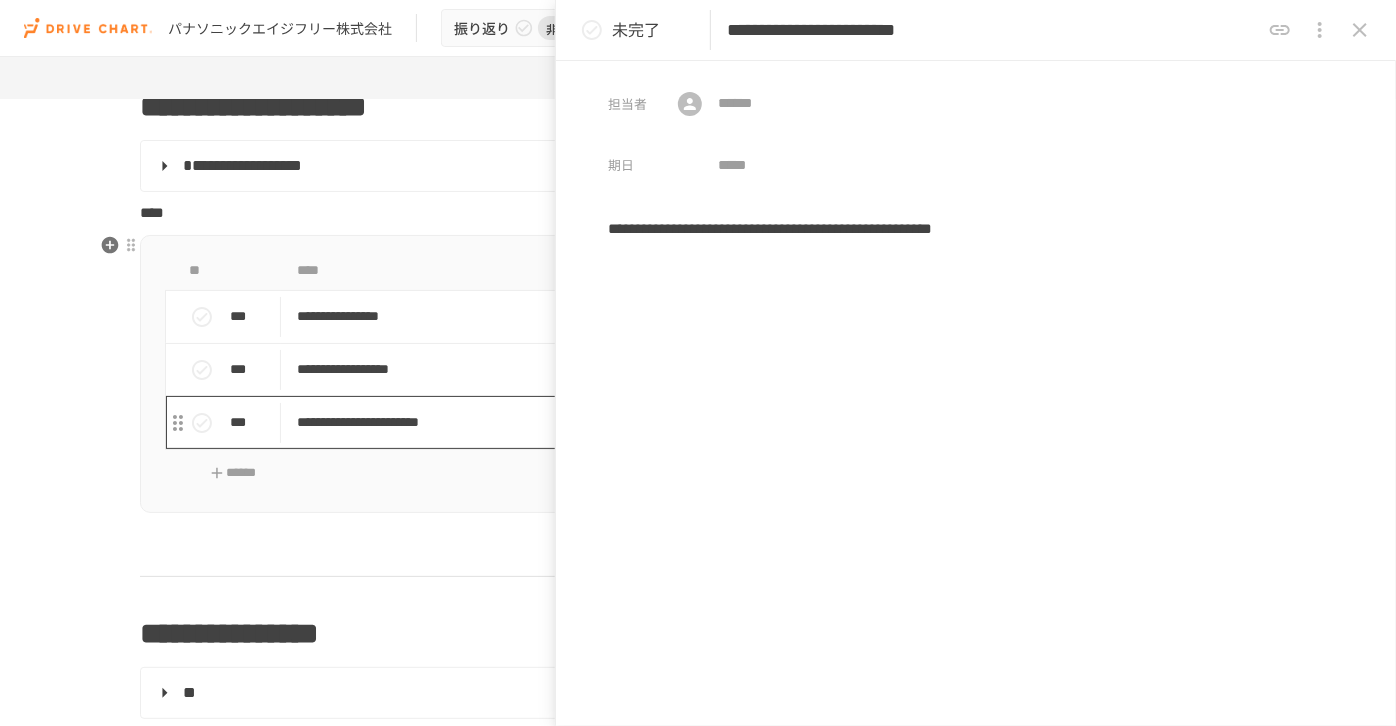 type on "**********" 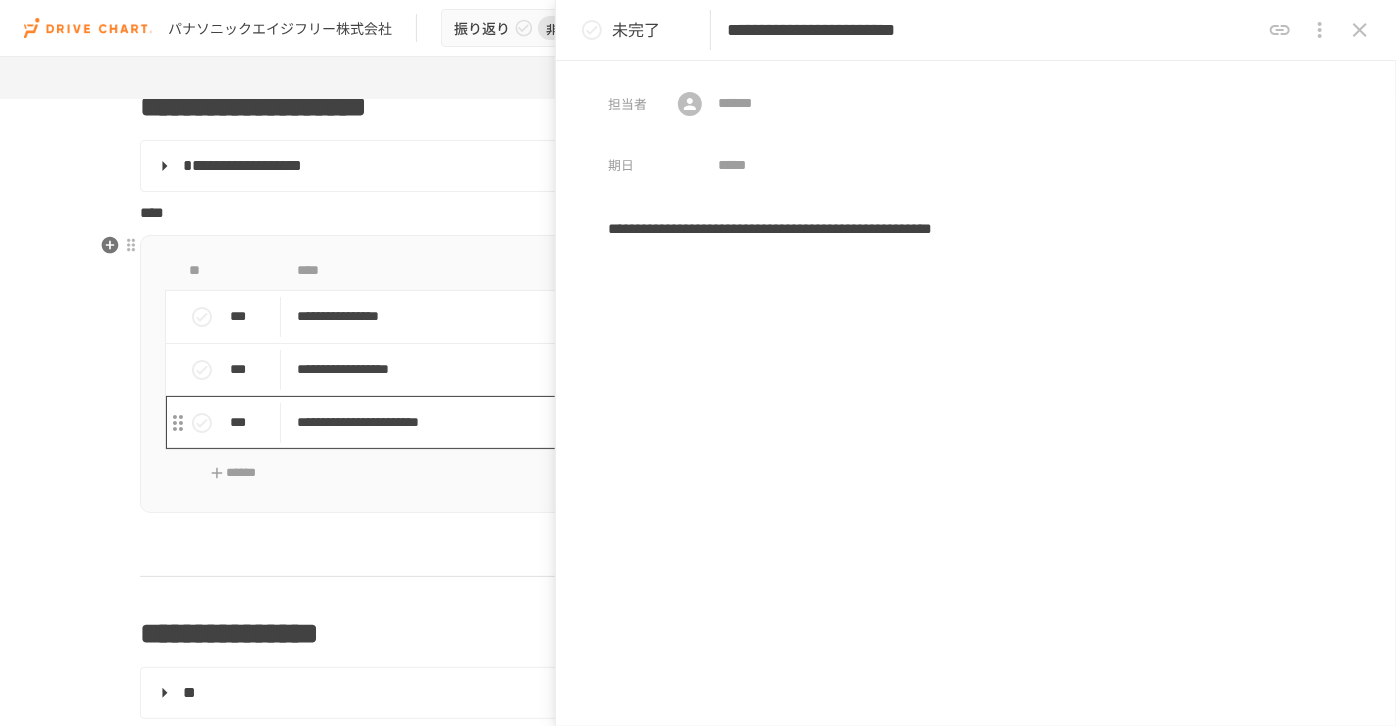click on "**********" at bounding box center [656, 422] 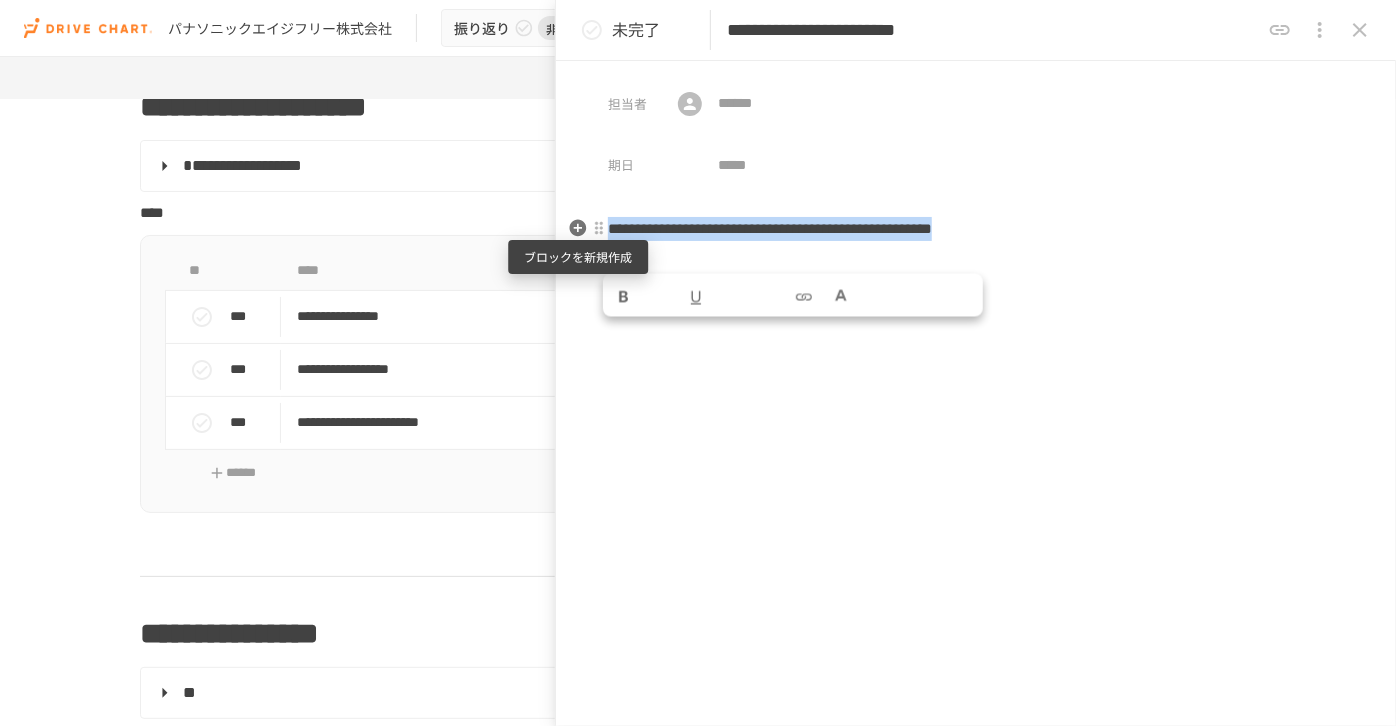 drag, startPoint x: 697, startPoint y: 260, endPoint x: 583, endPoint y: 227, distance: 118.680244 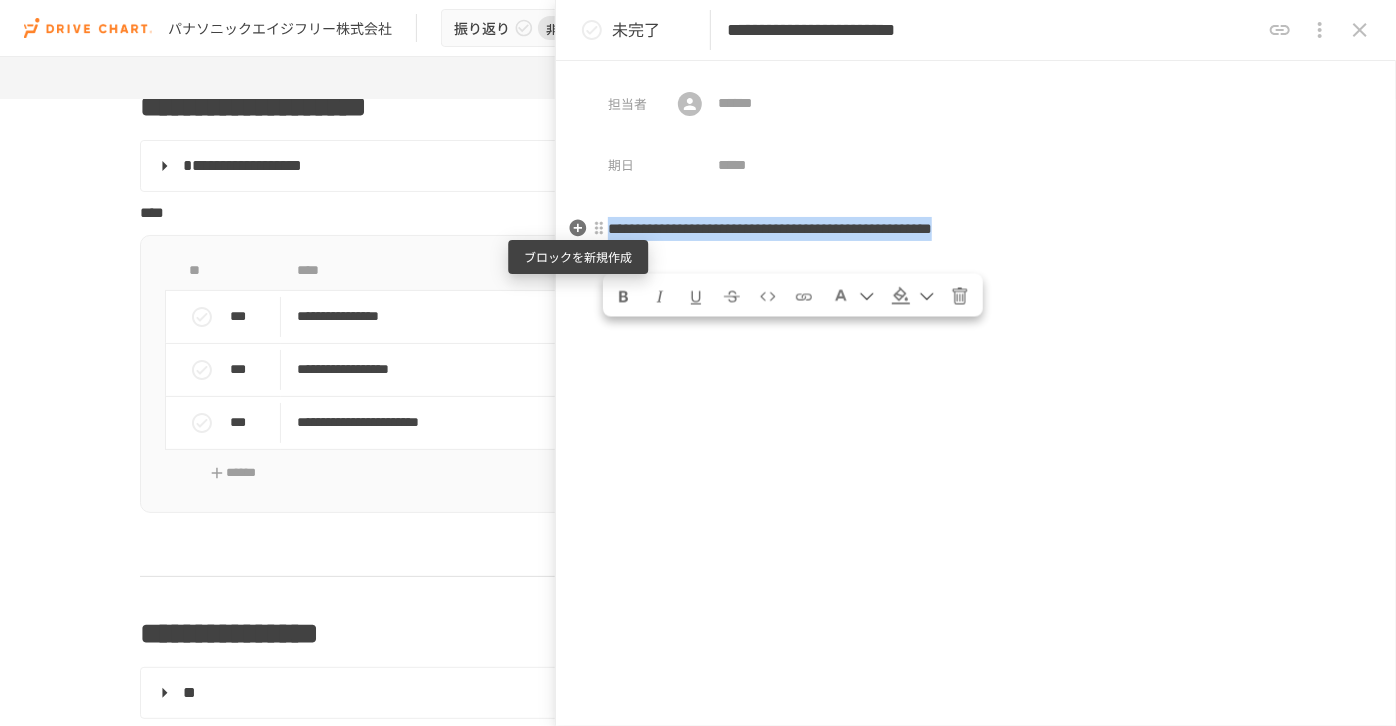 click on "**********" at bounding box center [976, 383] 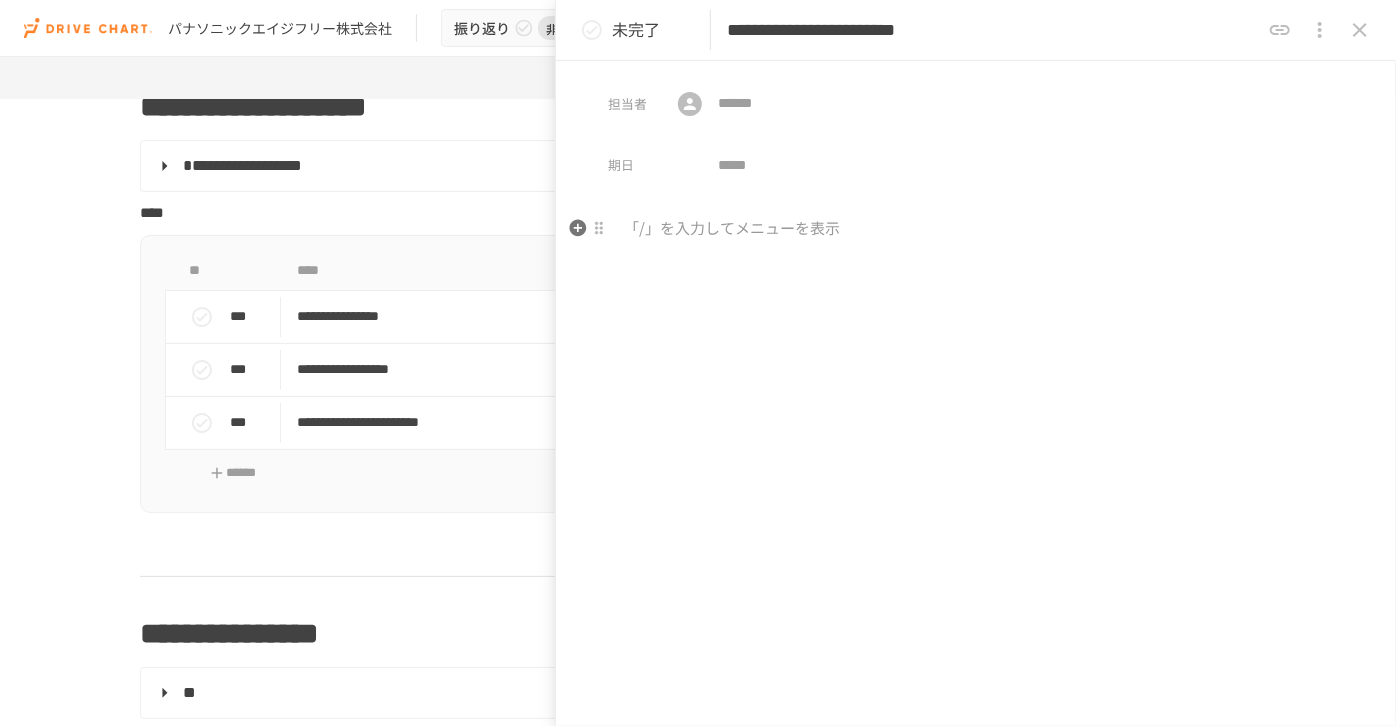 click at bounding box center [976, 229] 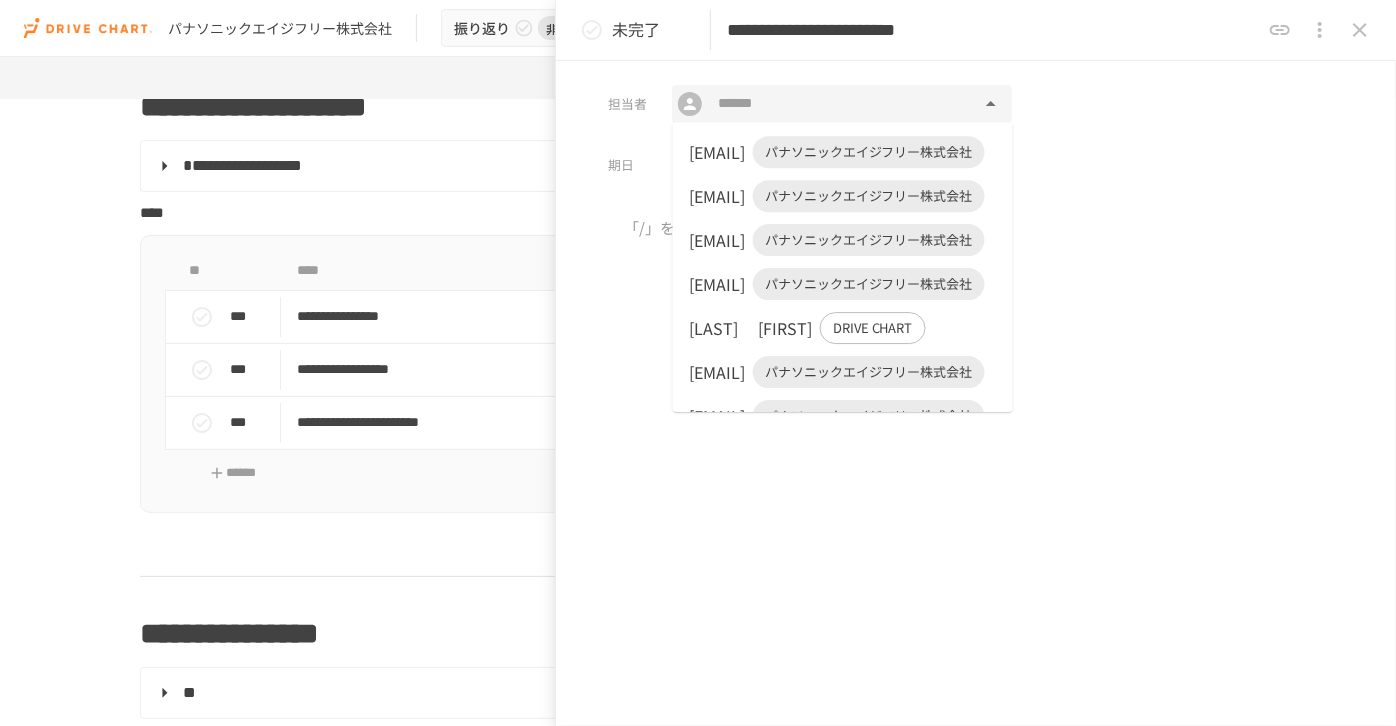 click at bounding box center [841, 104] 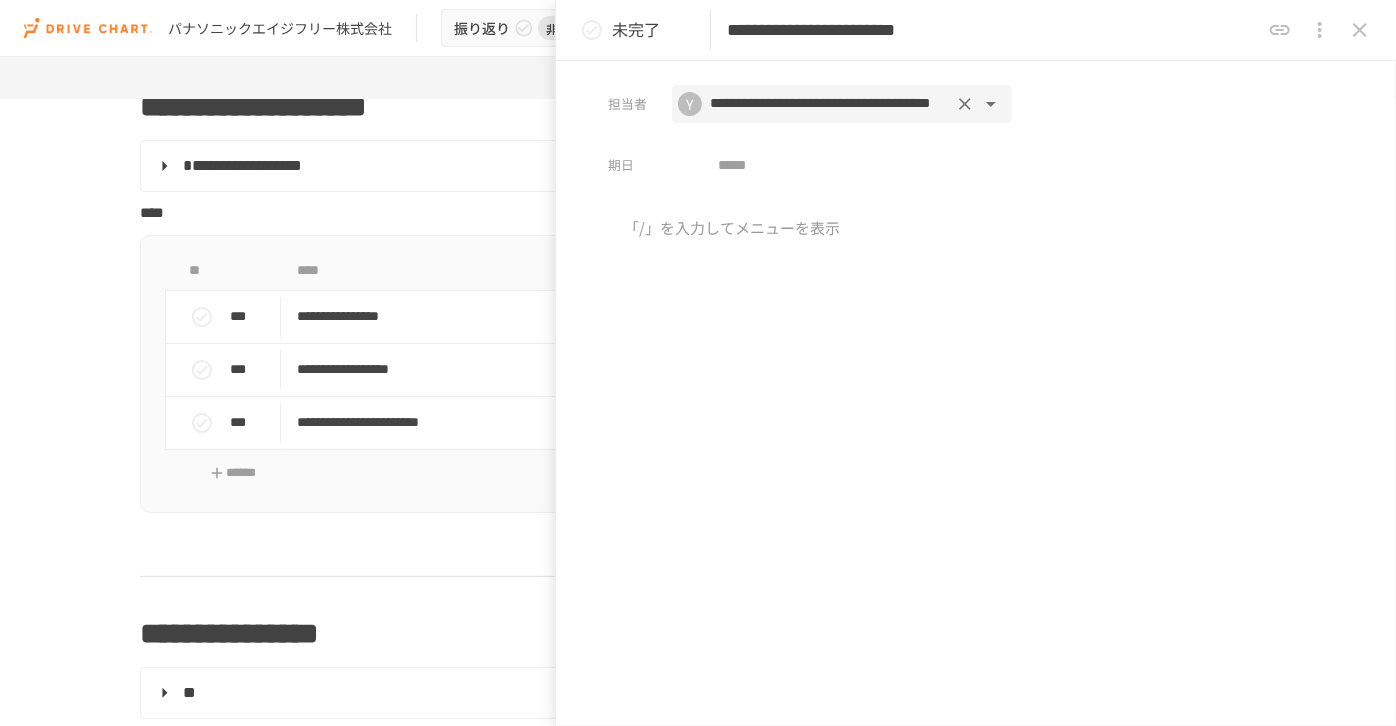 click 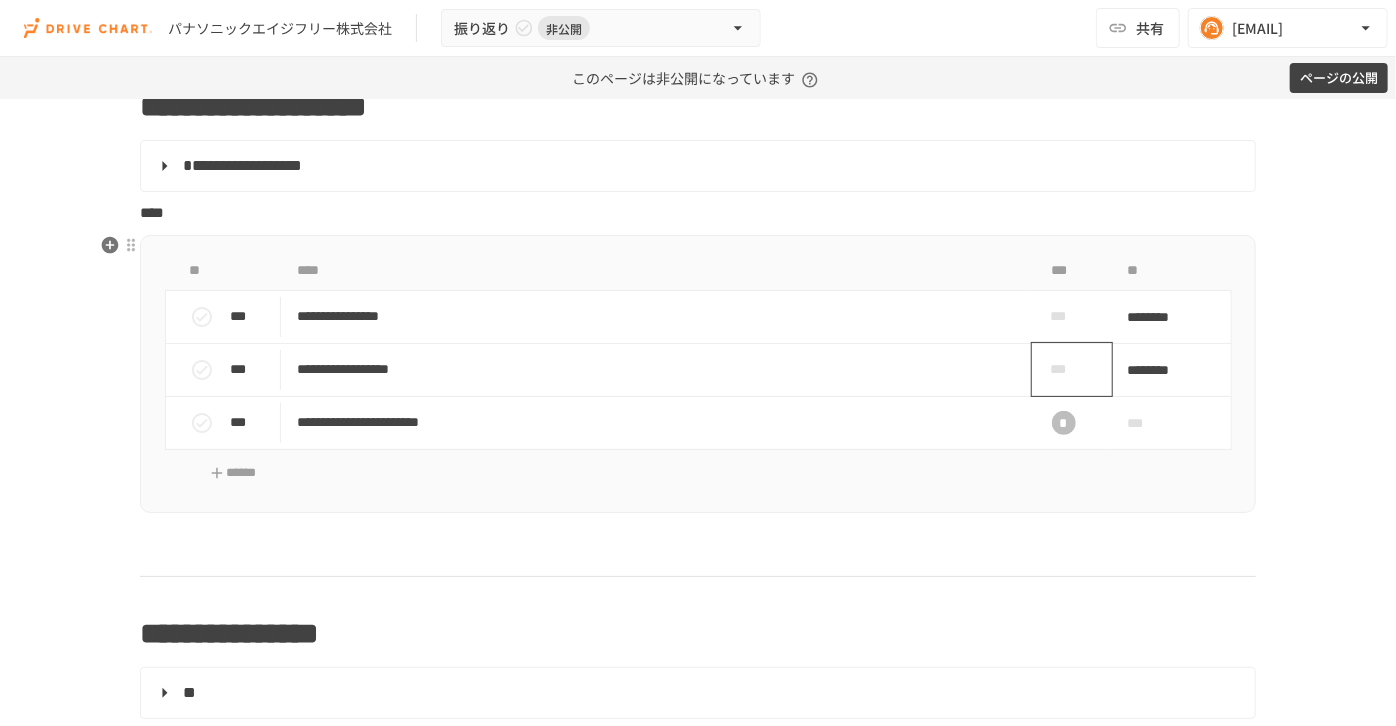 click on "***" at bounding box center (1064, 369) 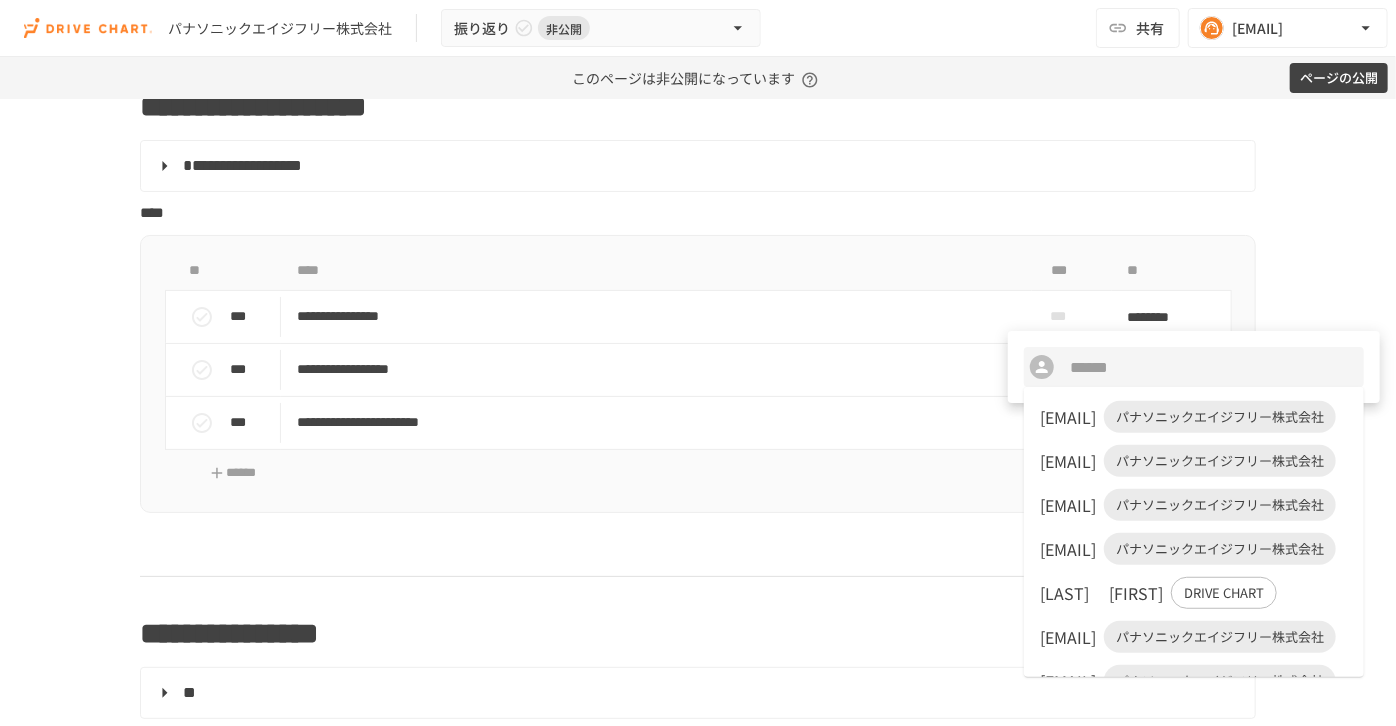 click on "[COMPANY] [EMAIL]" at bounding box center [1194, 461] 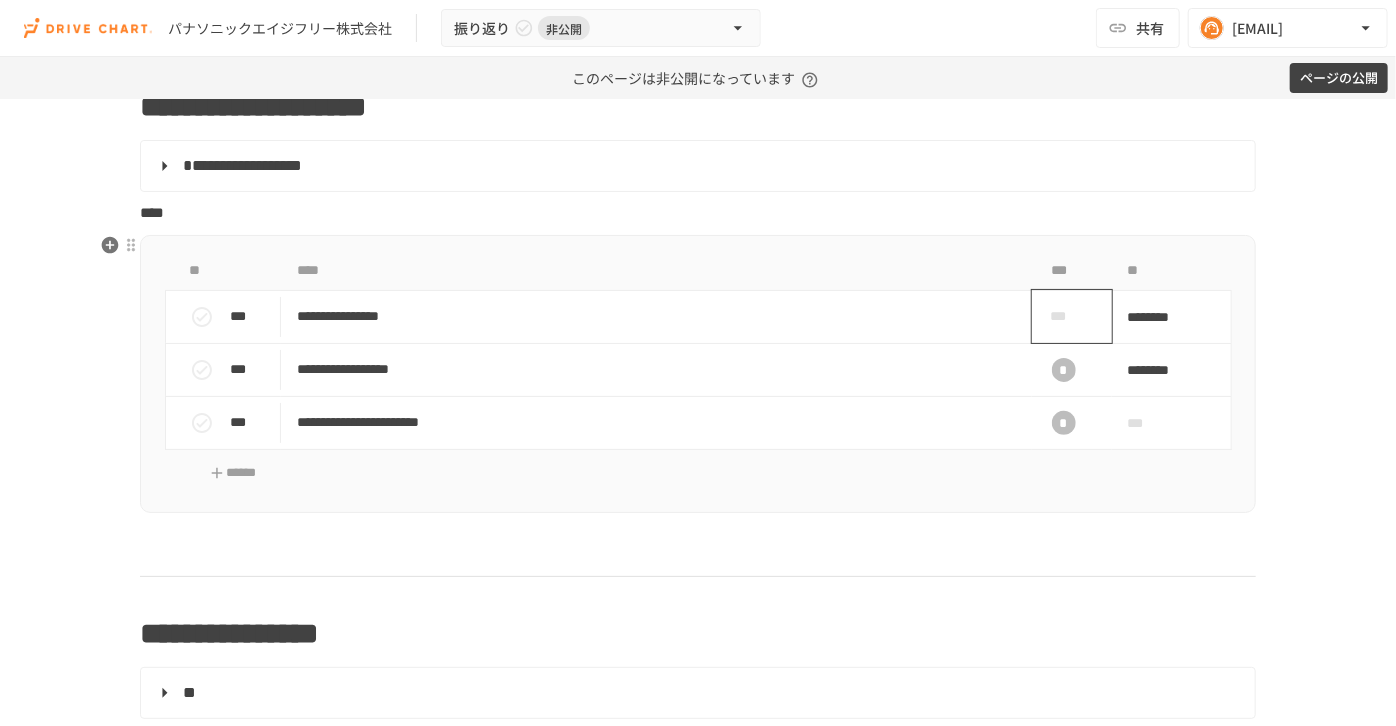 click on "***" at bounding box center (1064, 316) 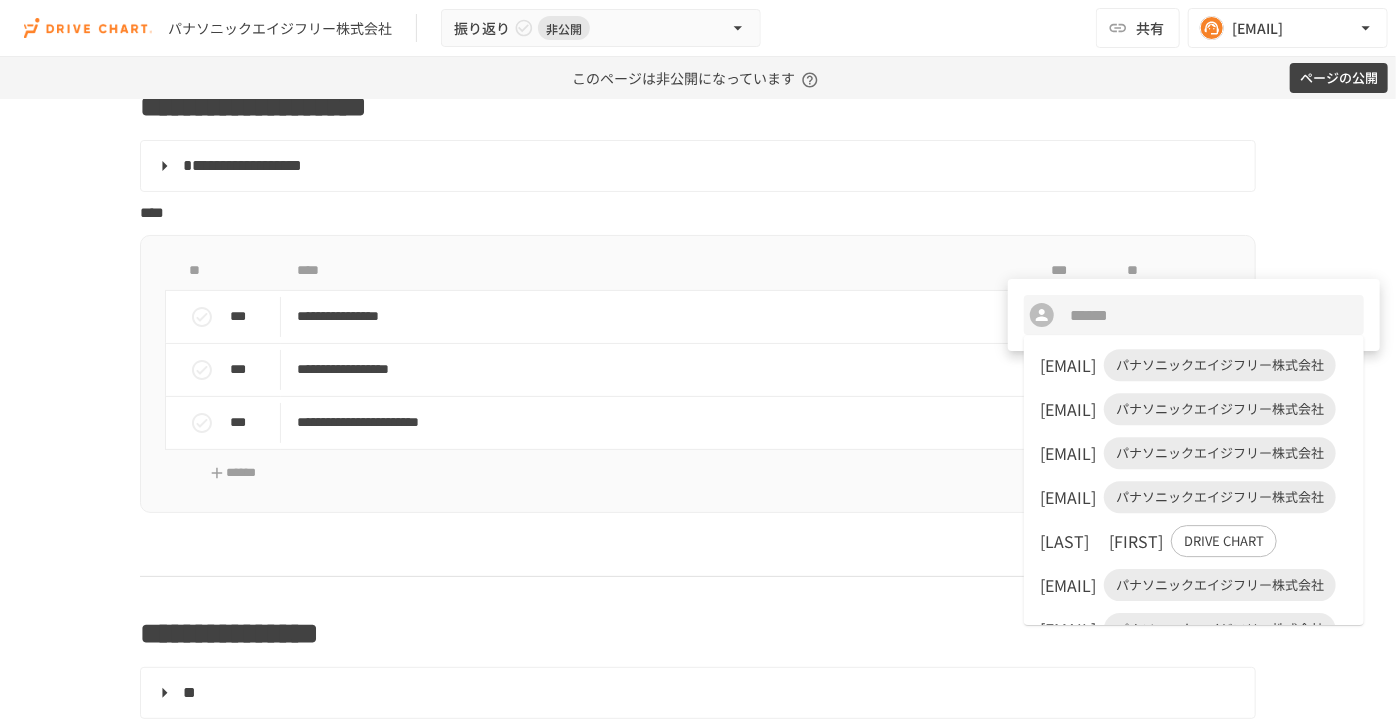 click on "[EMAIL]" at bounding box center (1068, 409) 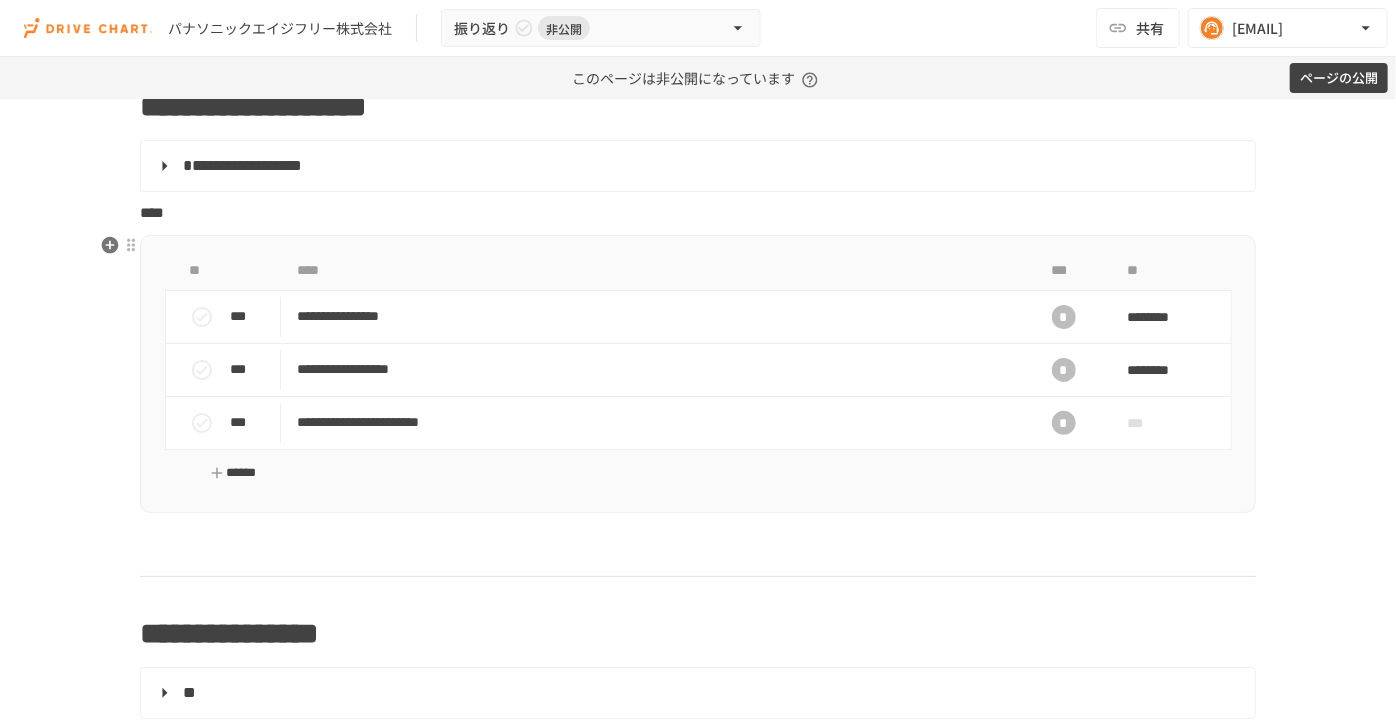 click 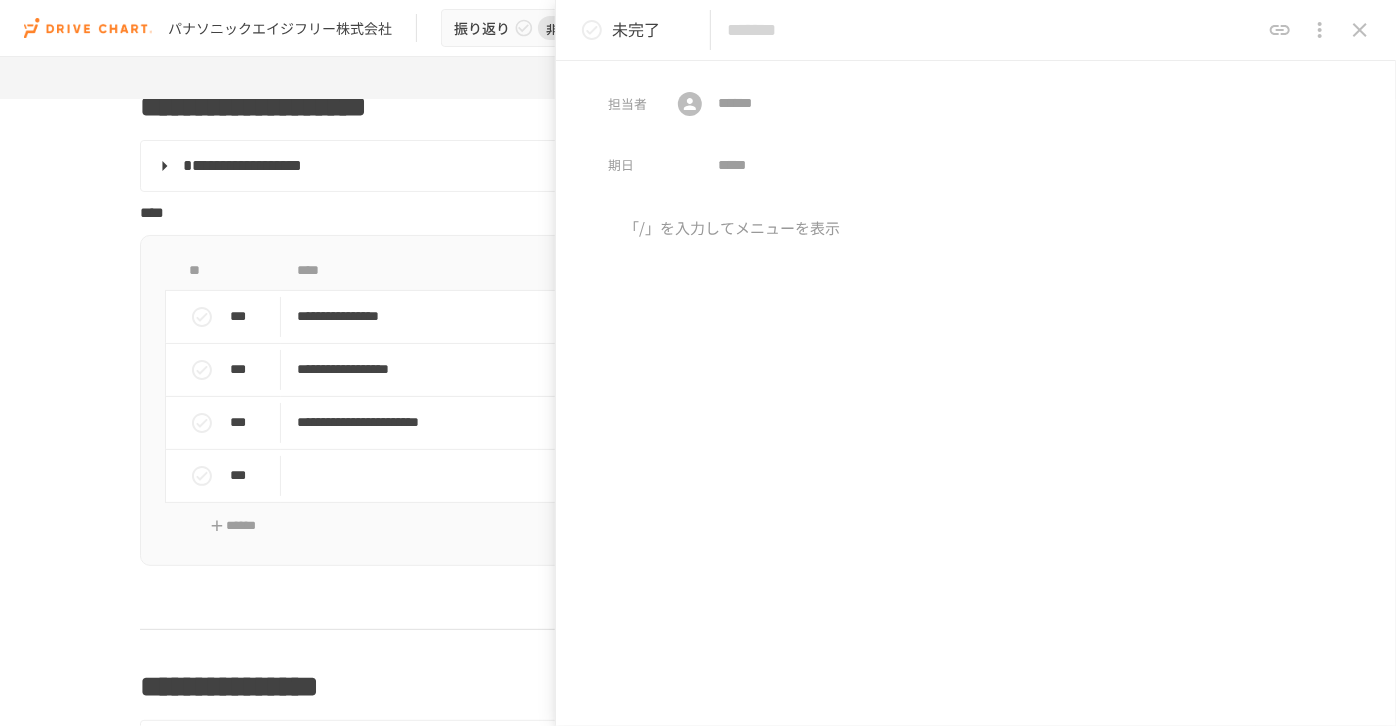 click at bounding box center (993, 30) 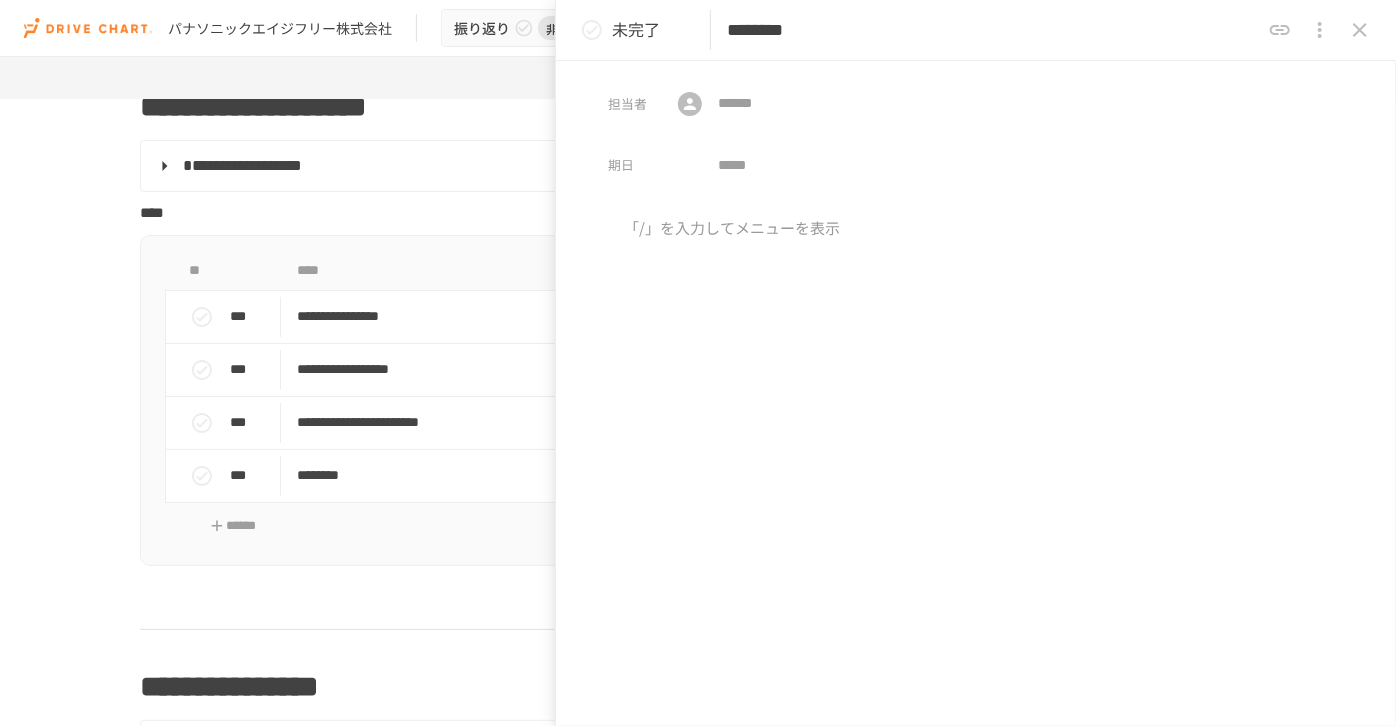 click on "********" at bounding box center [993, 30] 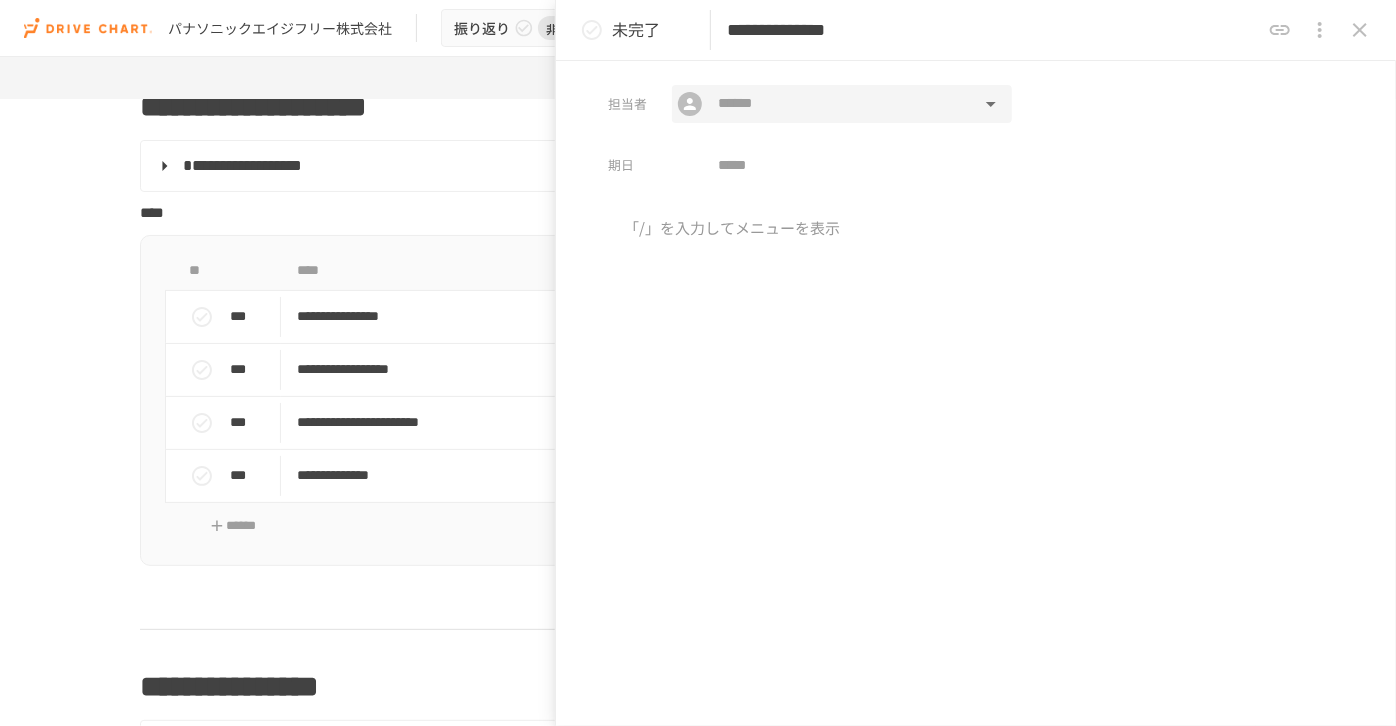 click on "​ ​" at bounding box center (842, 104) 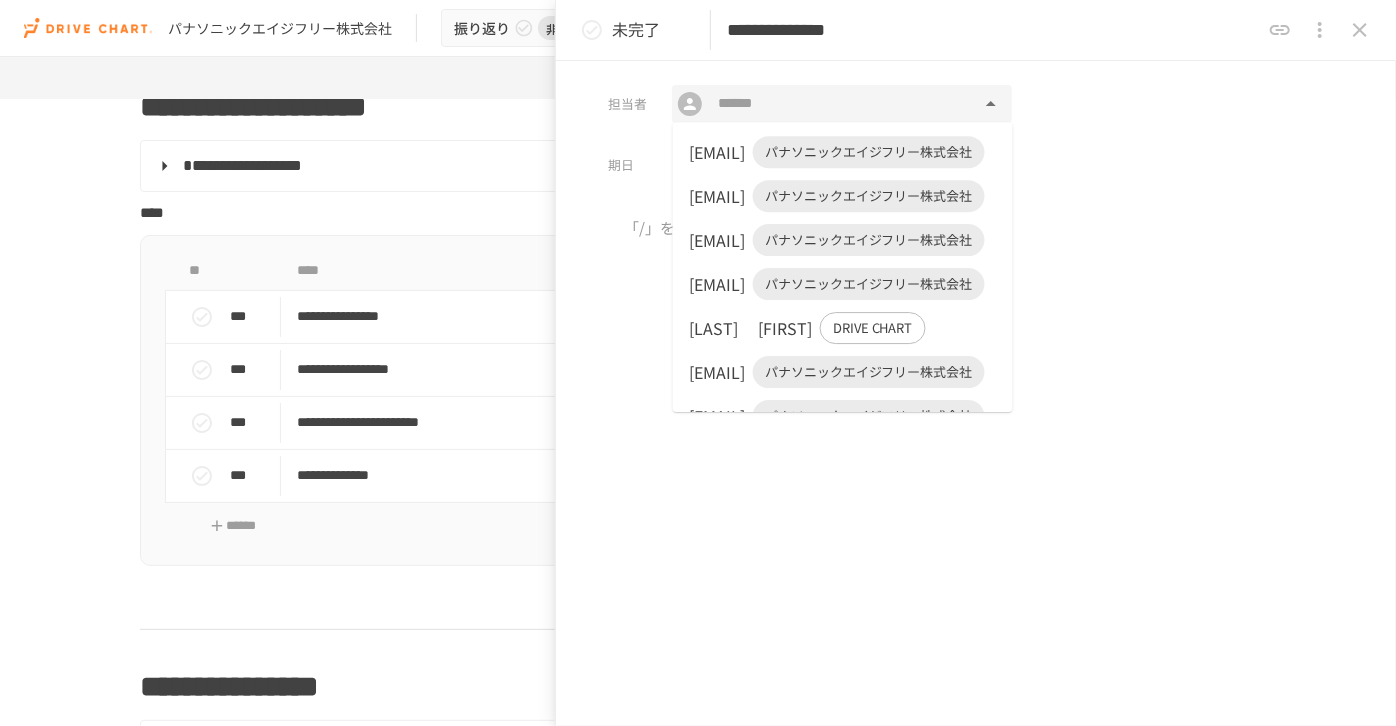 click on "[EMAIL]" at bounding box center [717, 152] 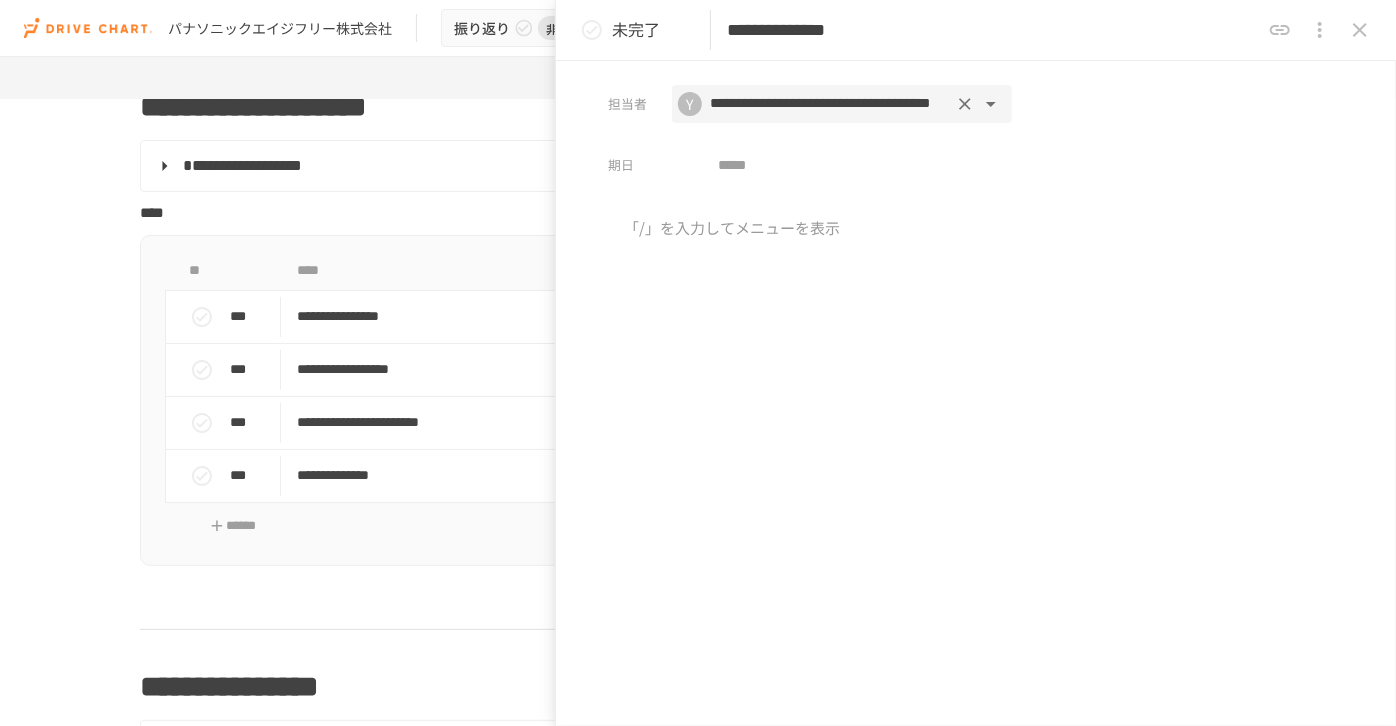 click on "**********" at bounding box center [976, 122] 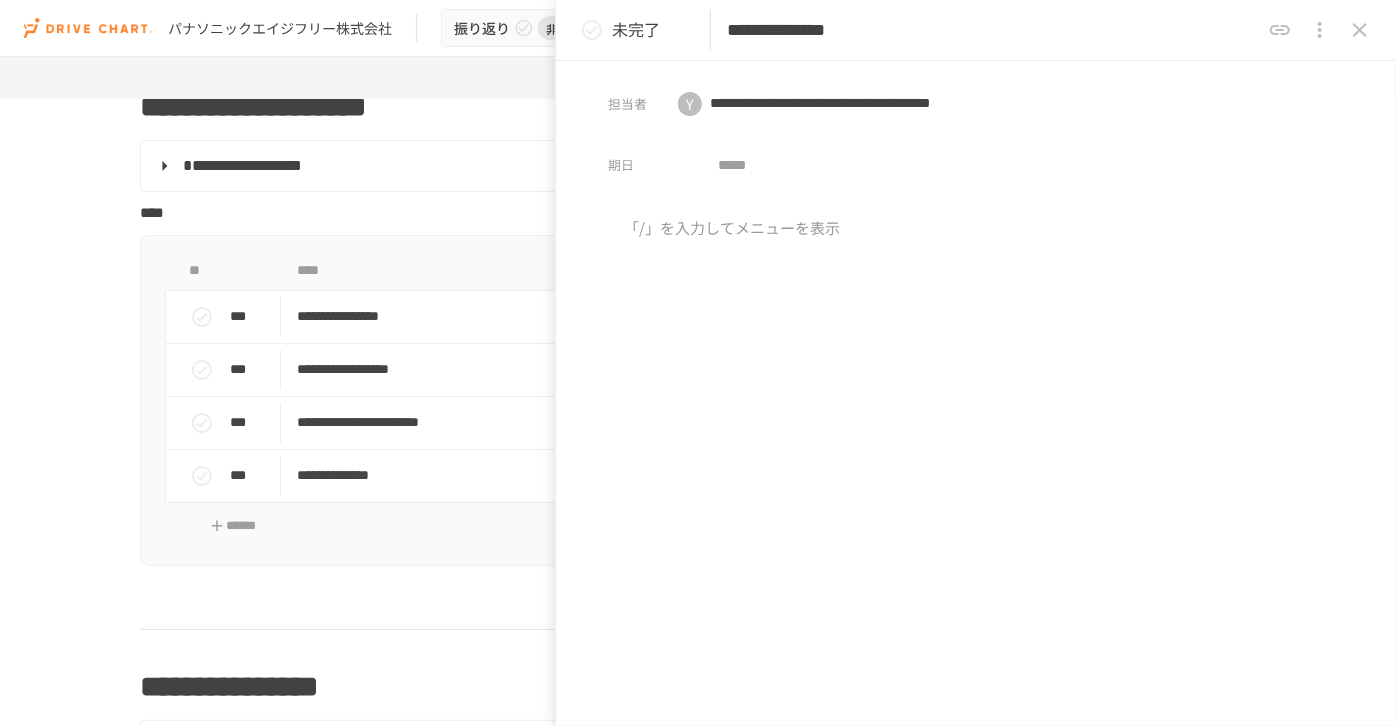 click 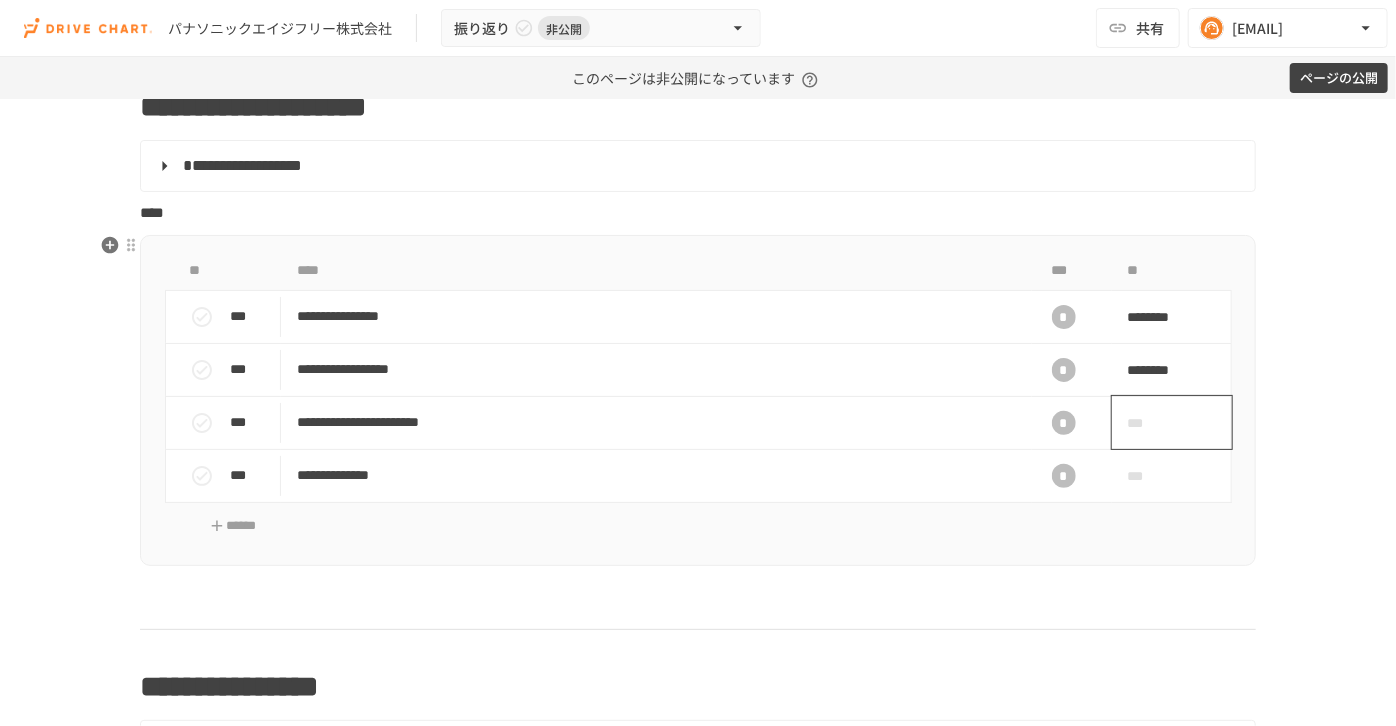 click on "***" at bounding box center (1172, 422) 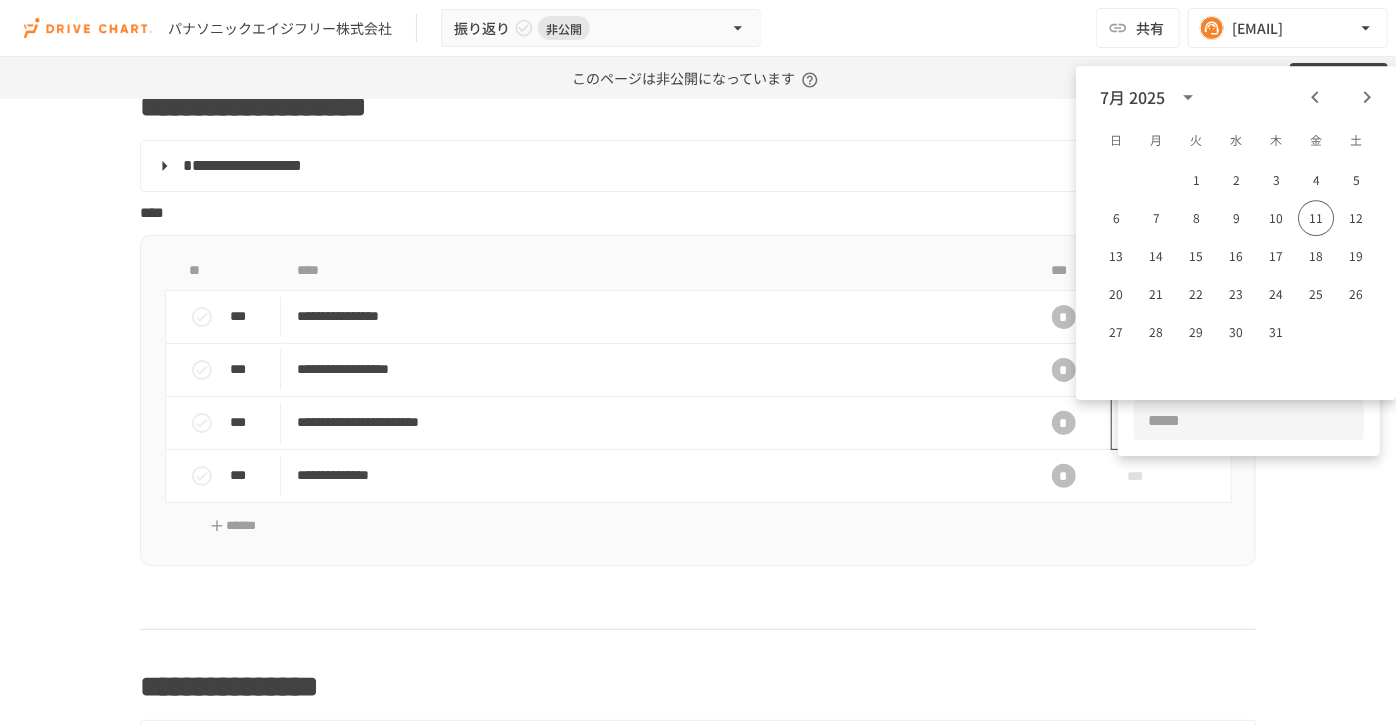 click at bounding box center (1249, 420) 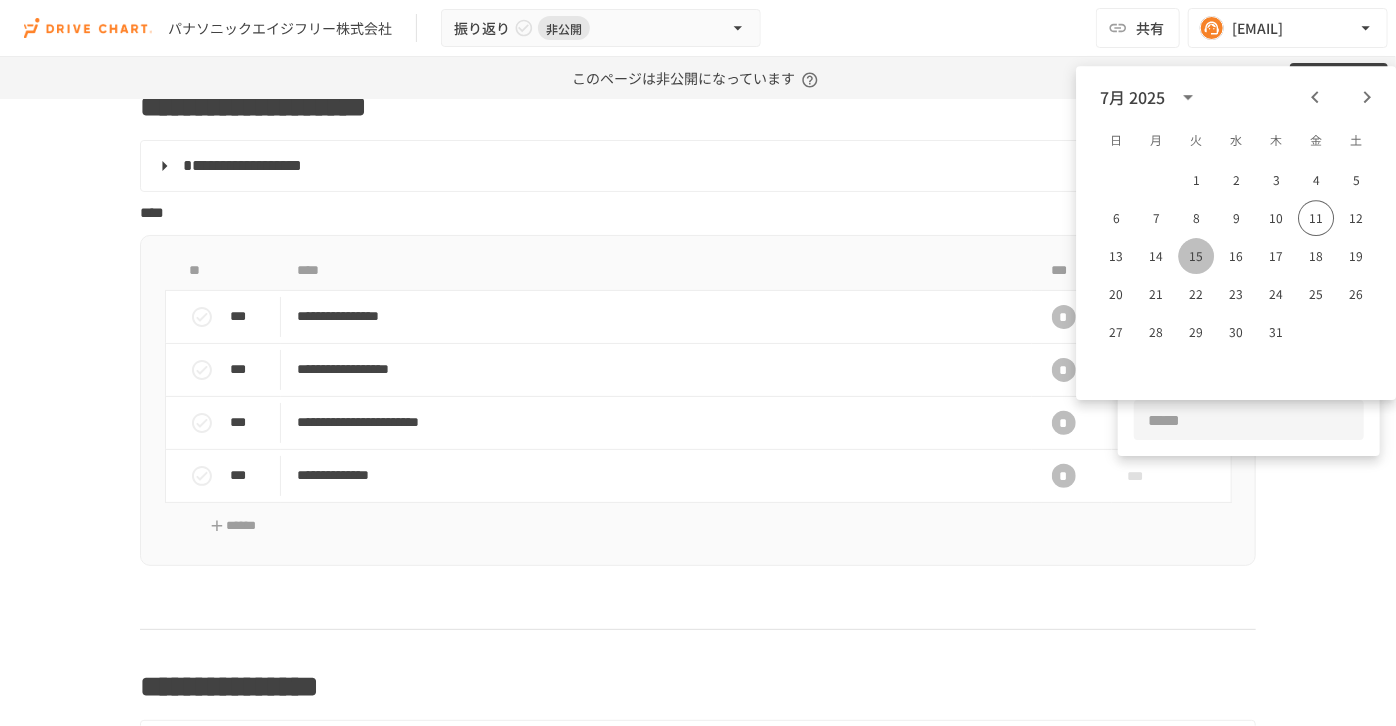 click on "15" at bounding box center (1196, 256) 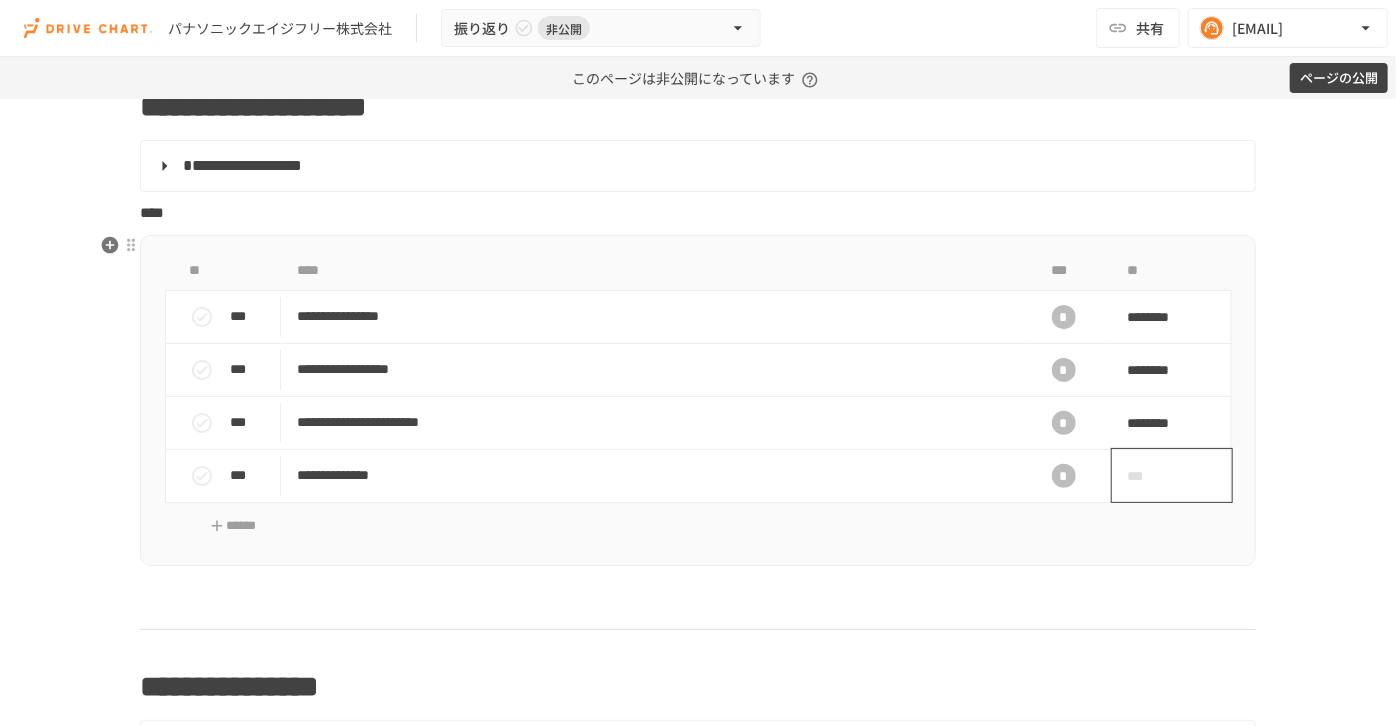 click on "***" at bounding box center [1172, 475] 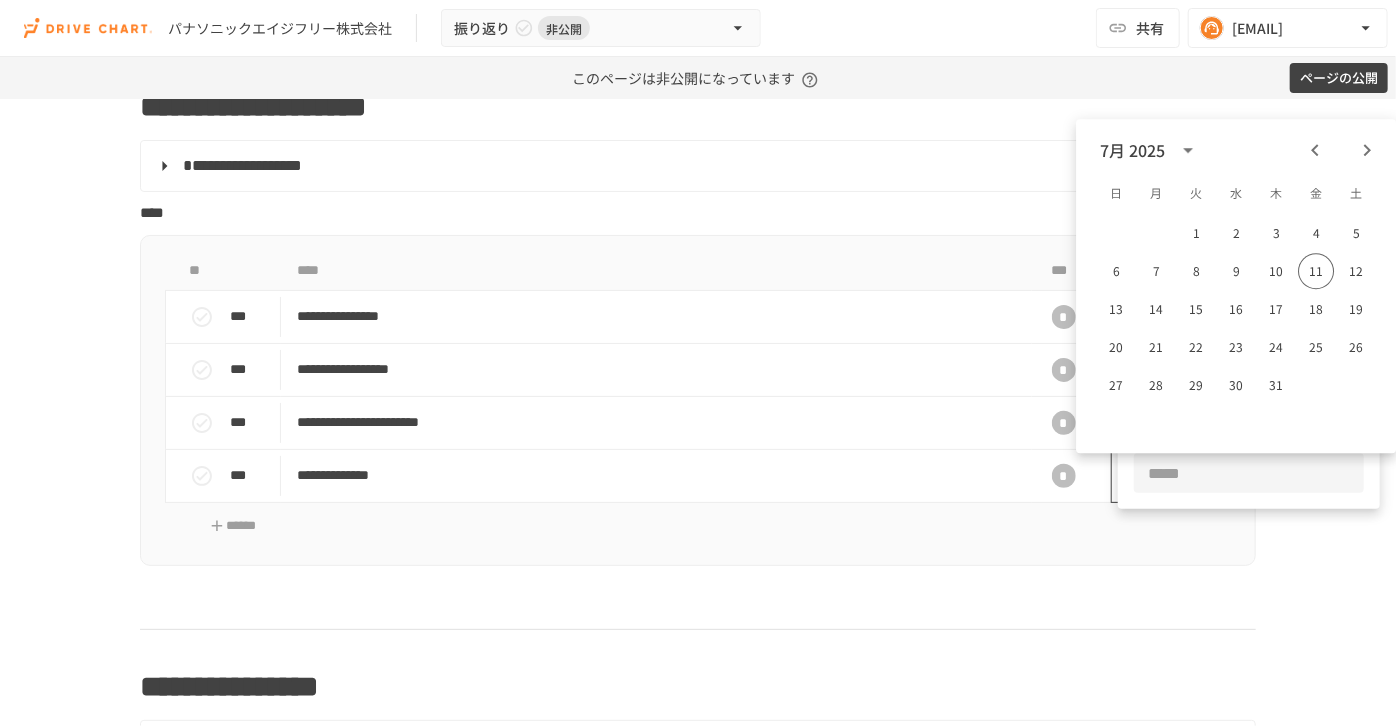 click at bounding box center [1249, 473] 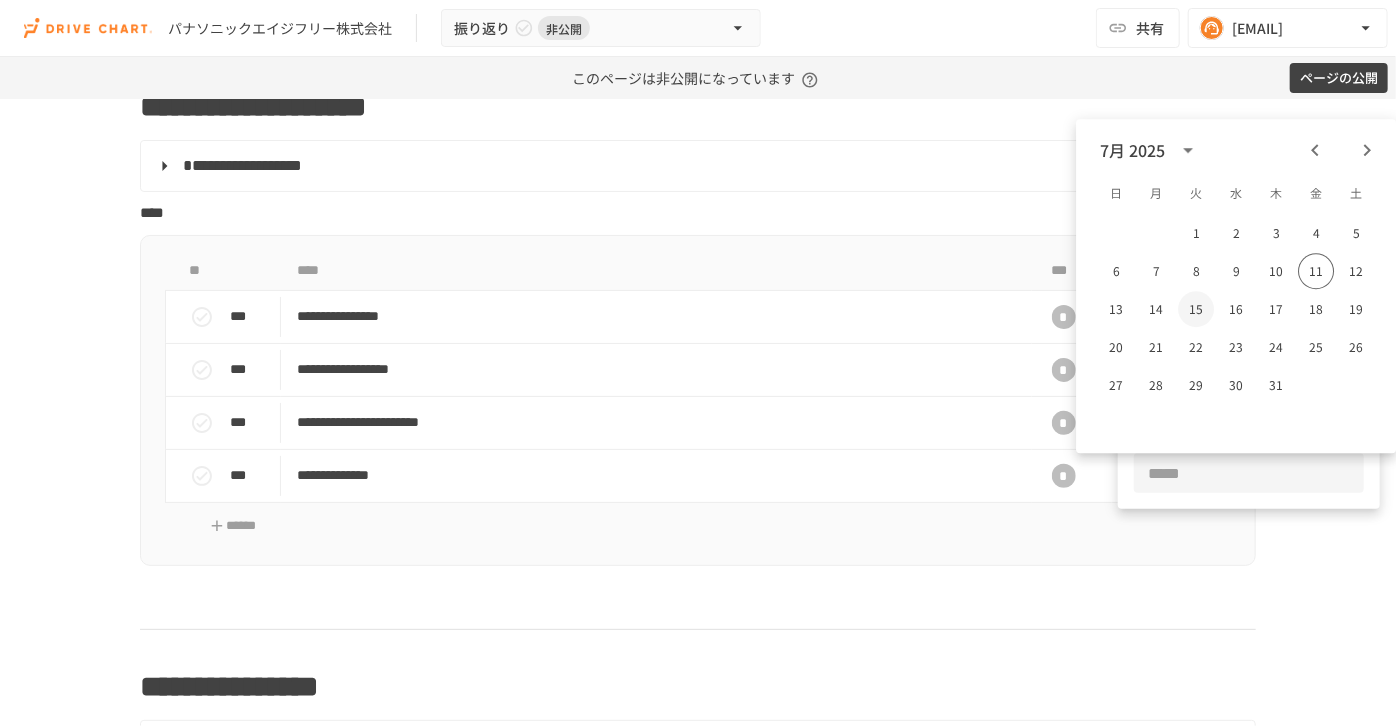click on "15" at bounding box center (1196, 309) 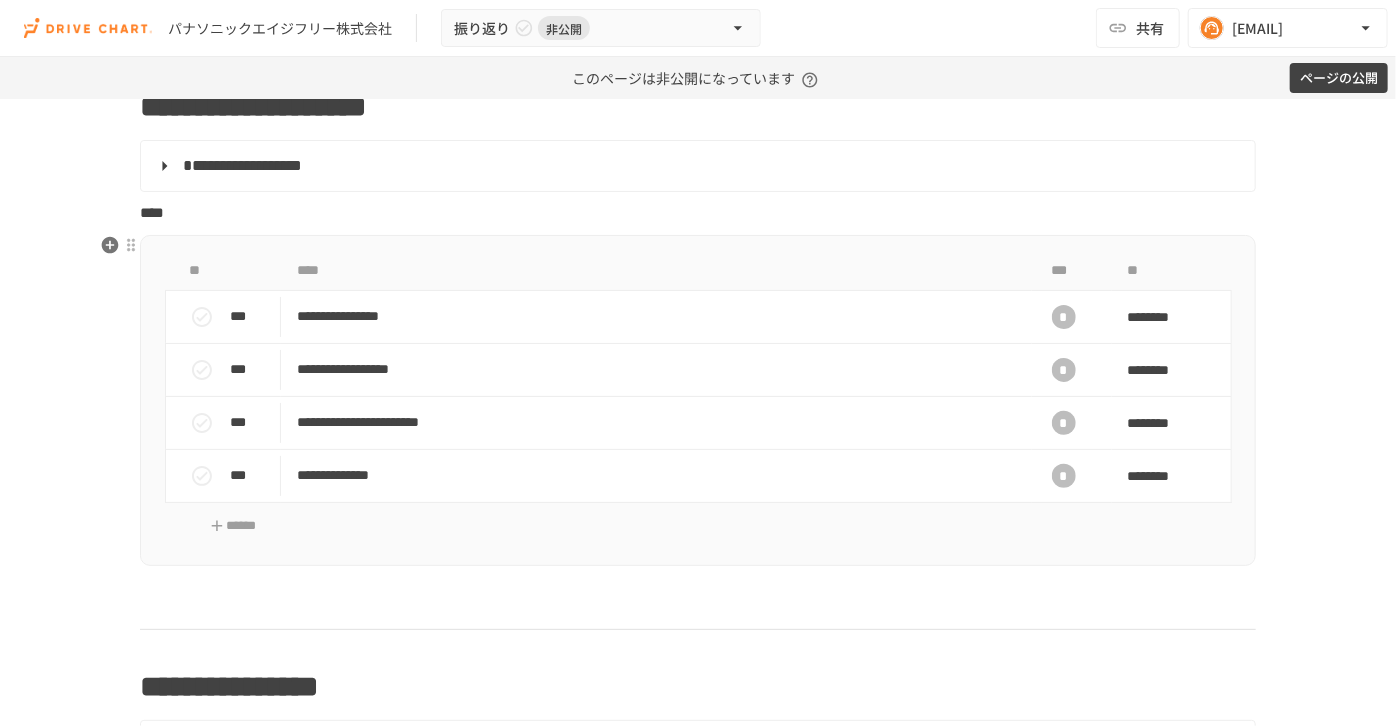 click on "**********" at bounding box center [698, 401] 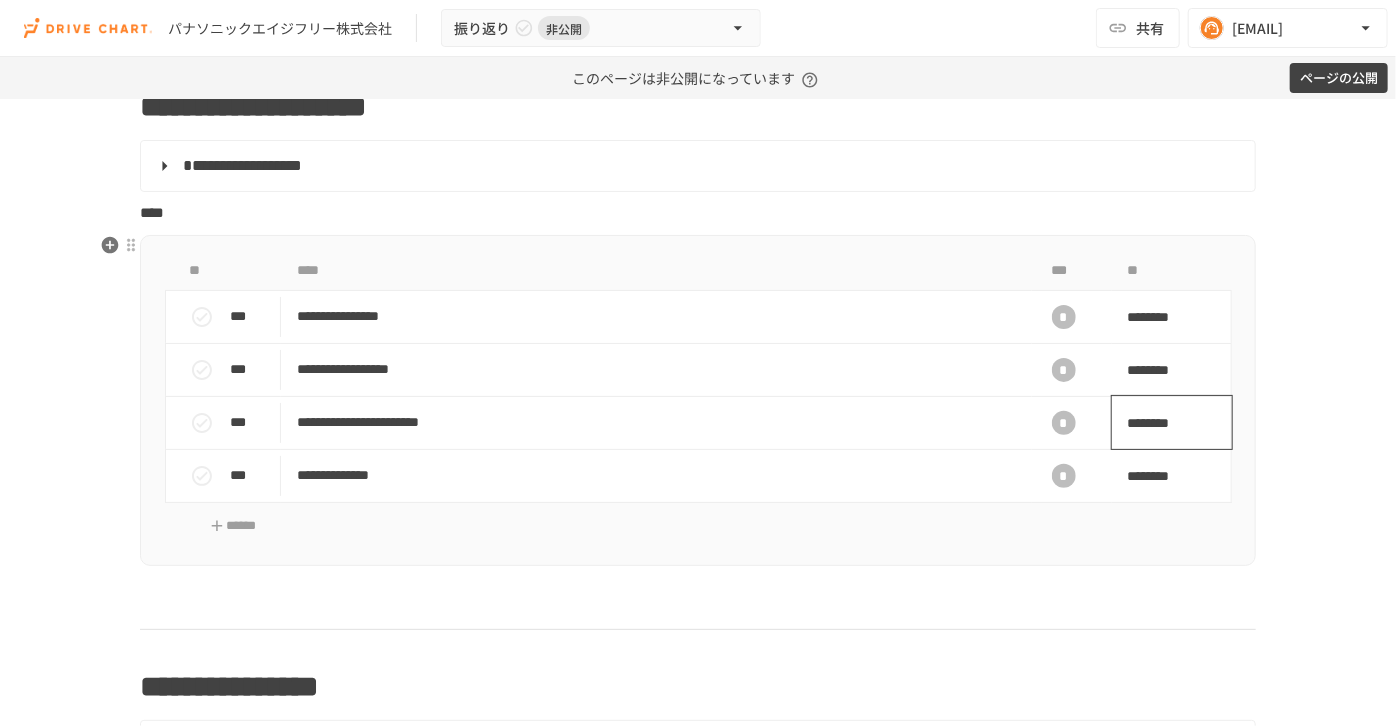 click on "********" at bounding box center [1165, 423] 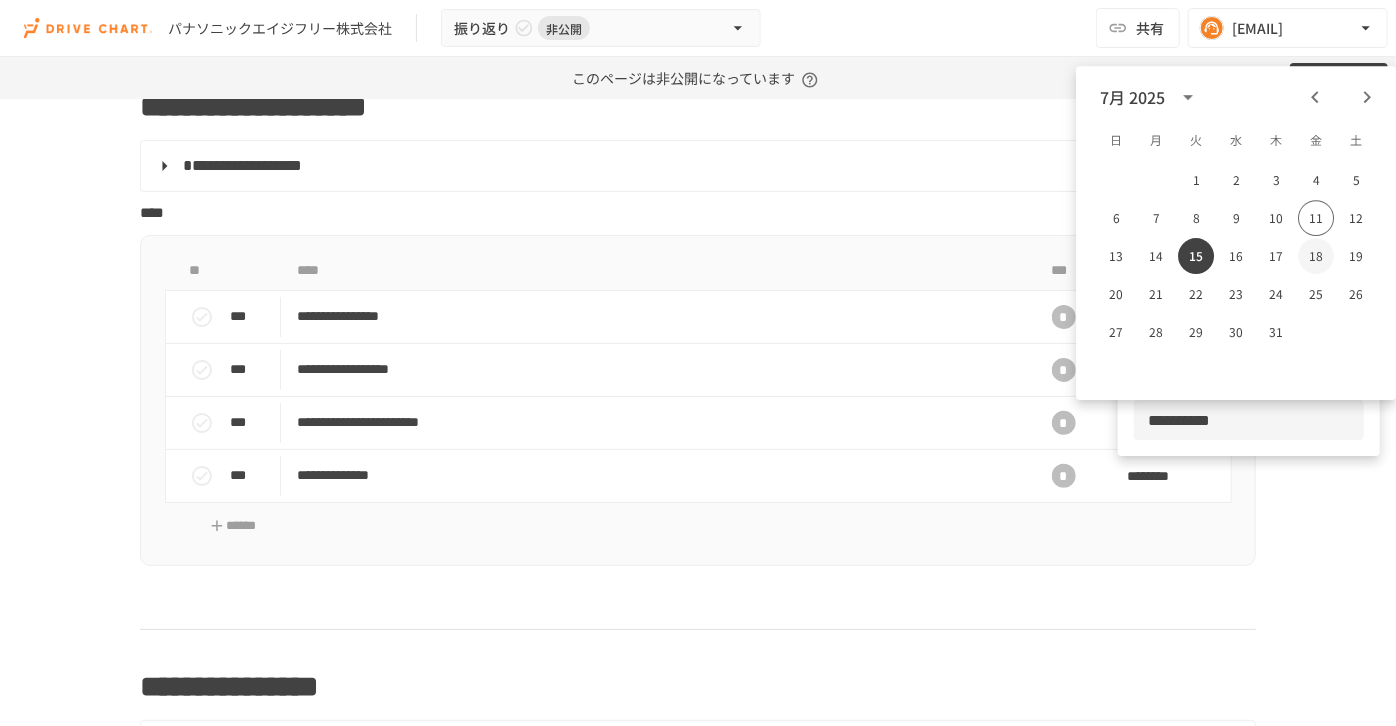 click on "18" at bounding box center (1316, 256) 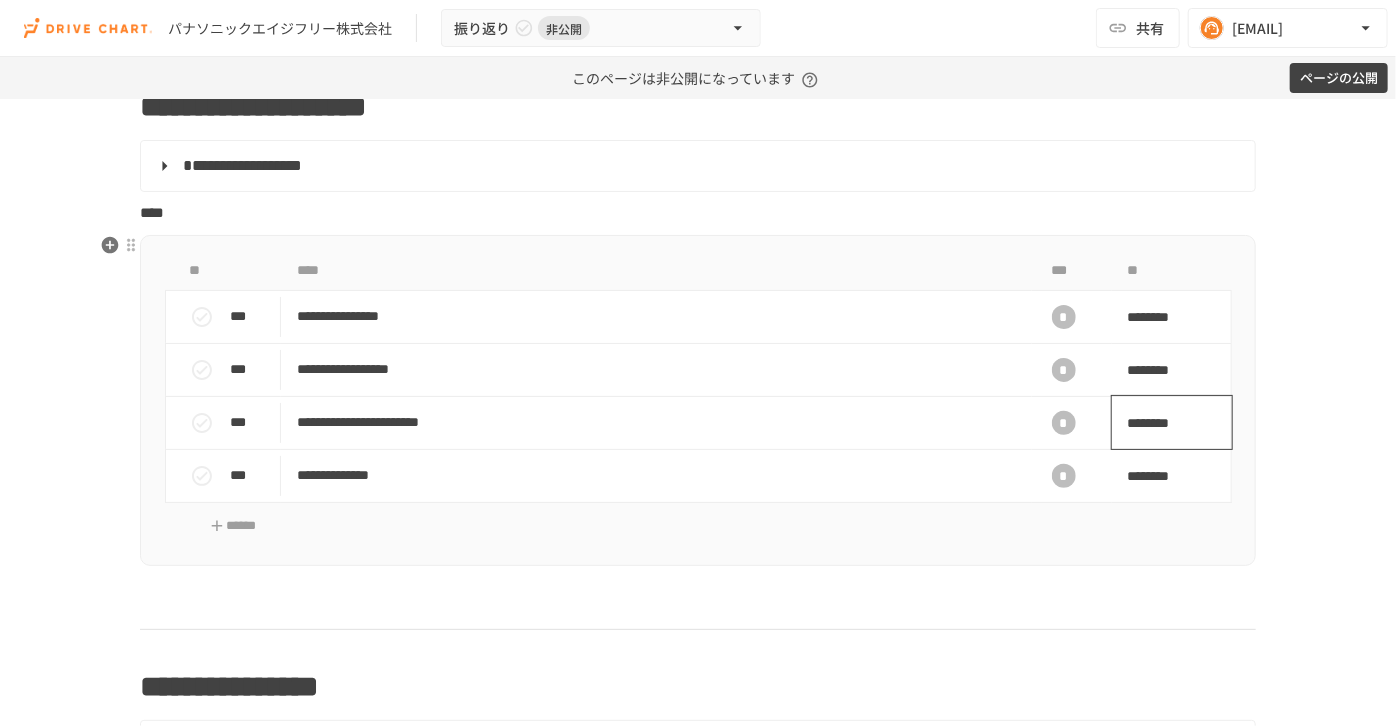 click on "********" at bounding box center (1165, 423) 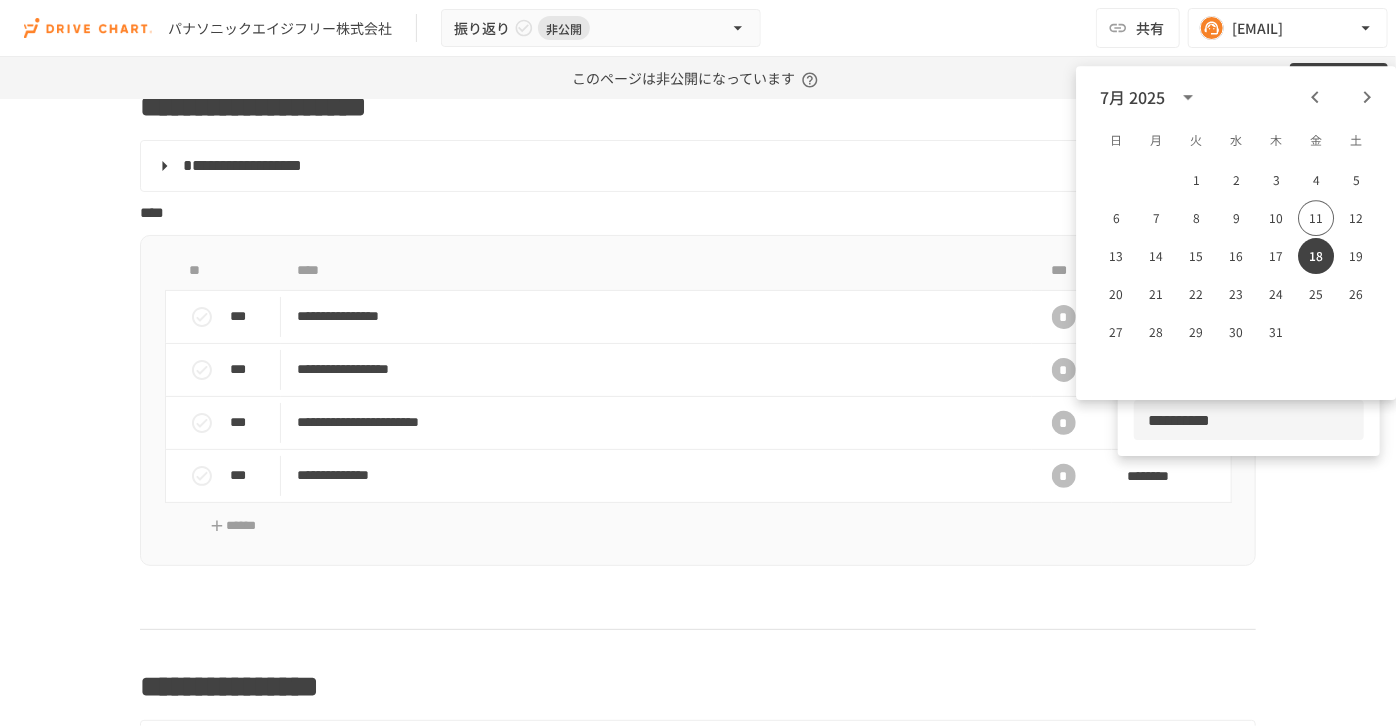 click at bounding box center (698, 363) 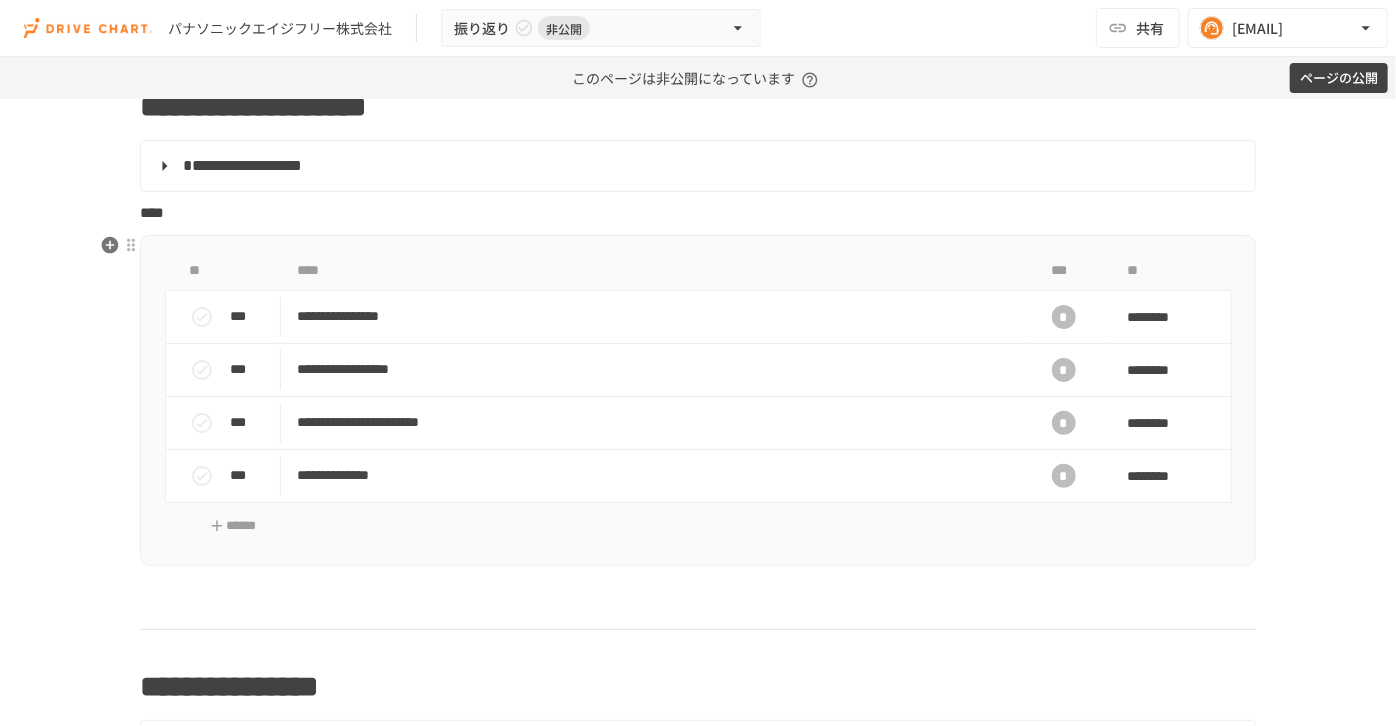 scroll, scrollTop: 0, scrollLeft: 0, axis: both 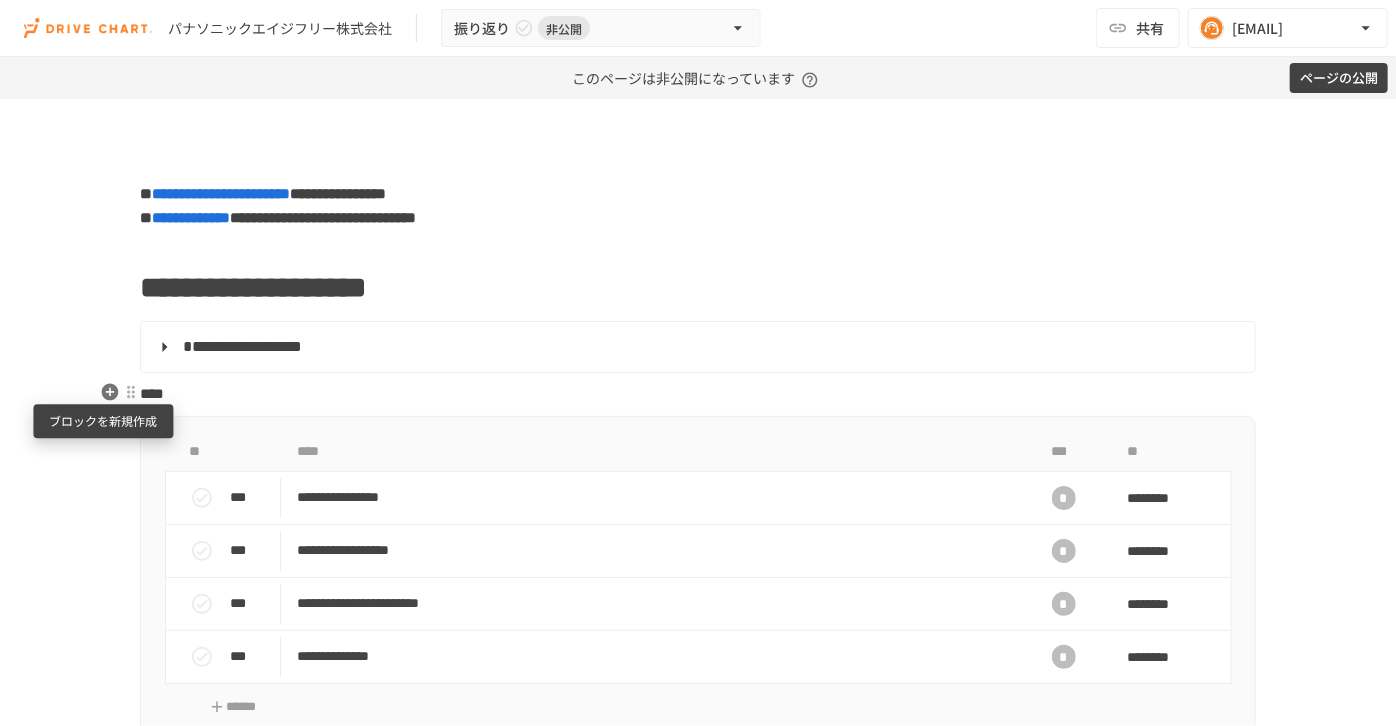 click 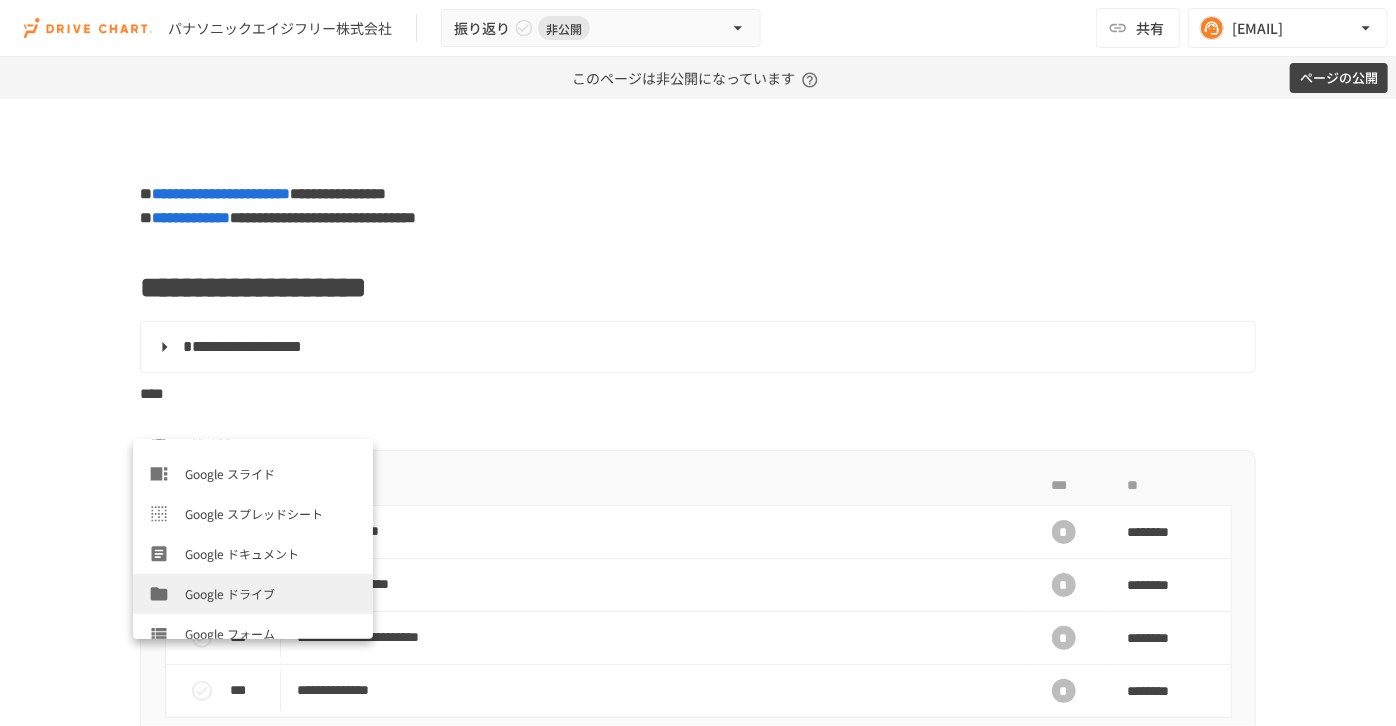 scroll, scrollTop: 680, scrollLeft: 0, axis: vertical 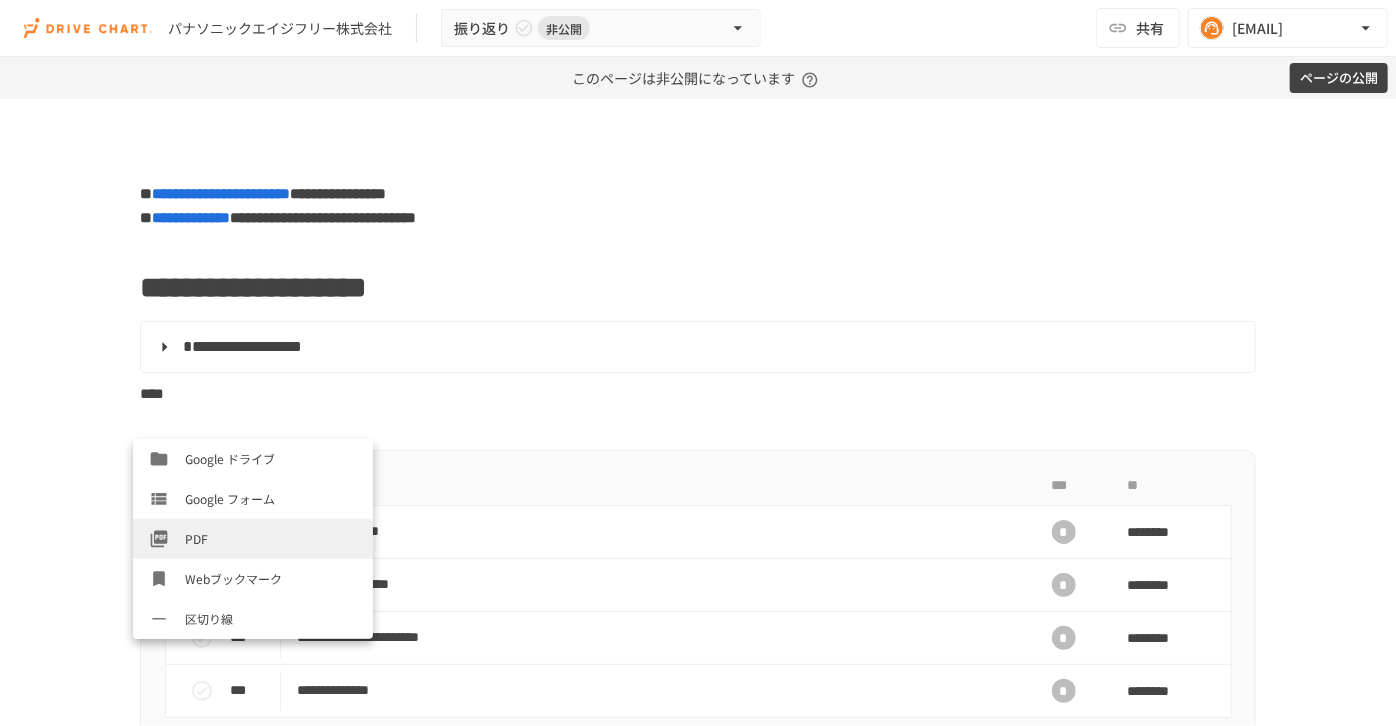 click on "PDF" at bounding box center [271, 538] 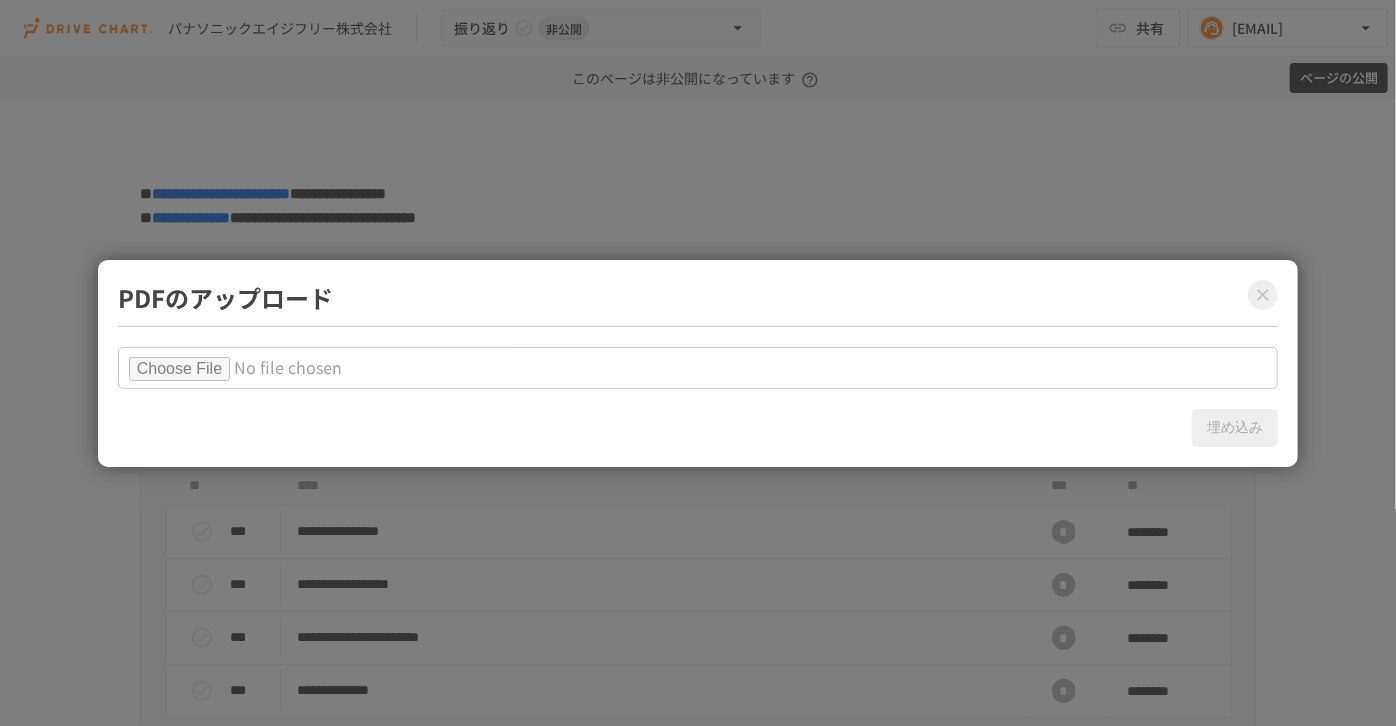 click at bounding box center [698, 368] 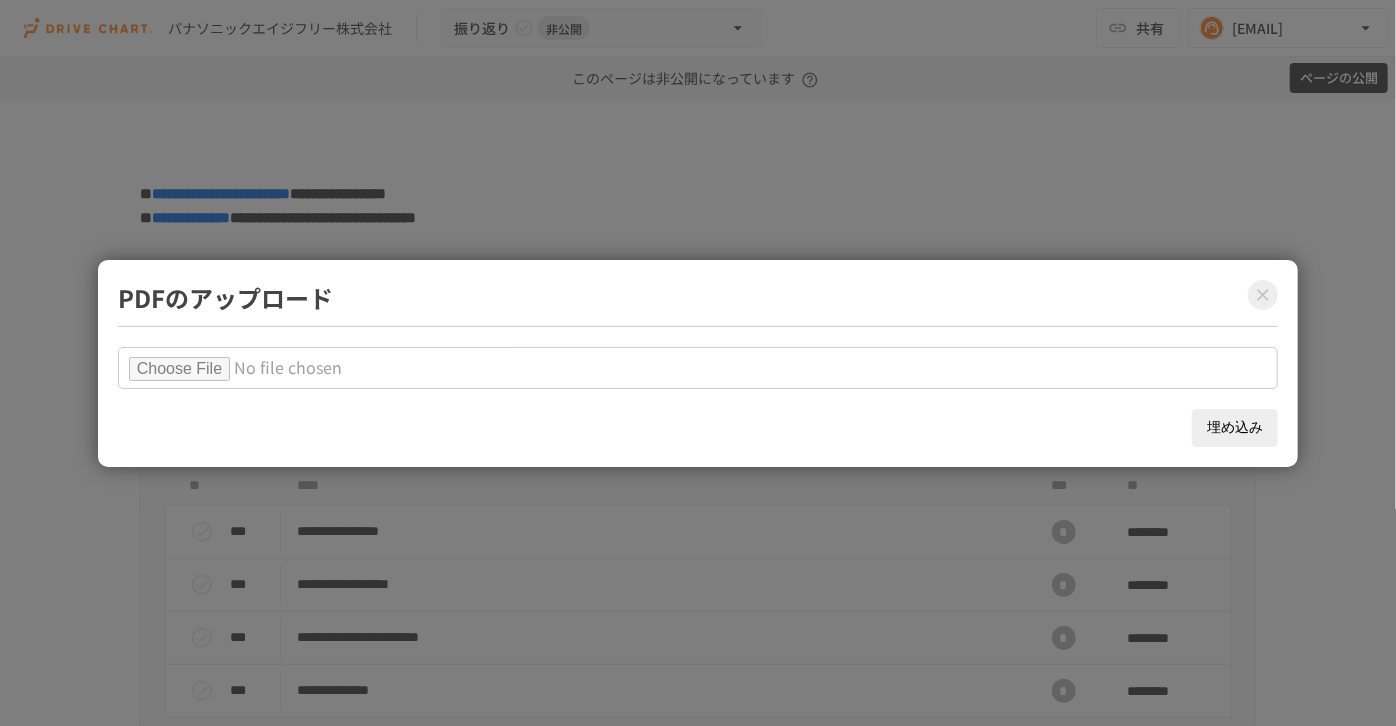 click on "埋め込み" at bounding box center [1235, 428] 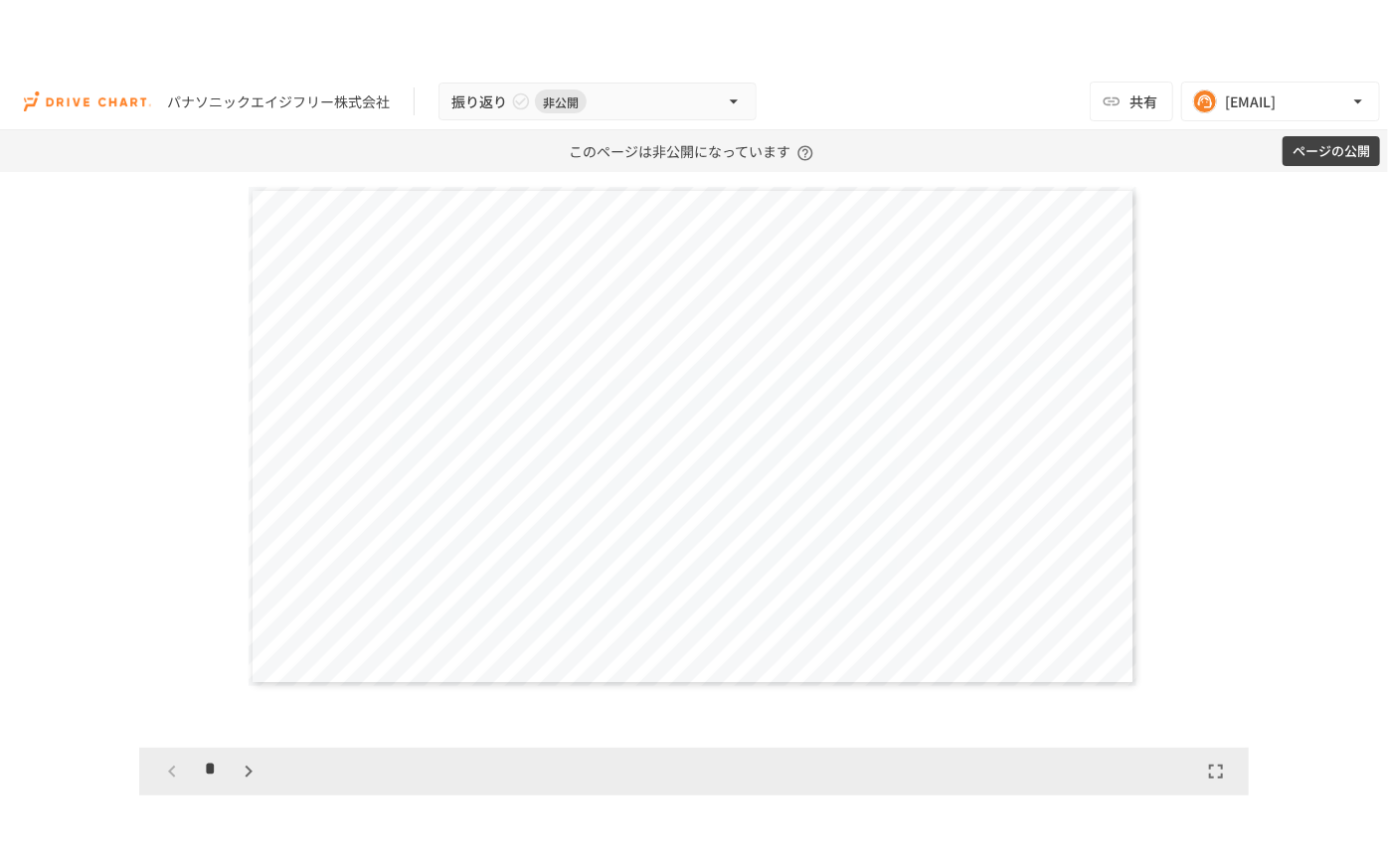 scroll, scrollTop: 361, scrollLeft: 0, axis: vertical 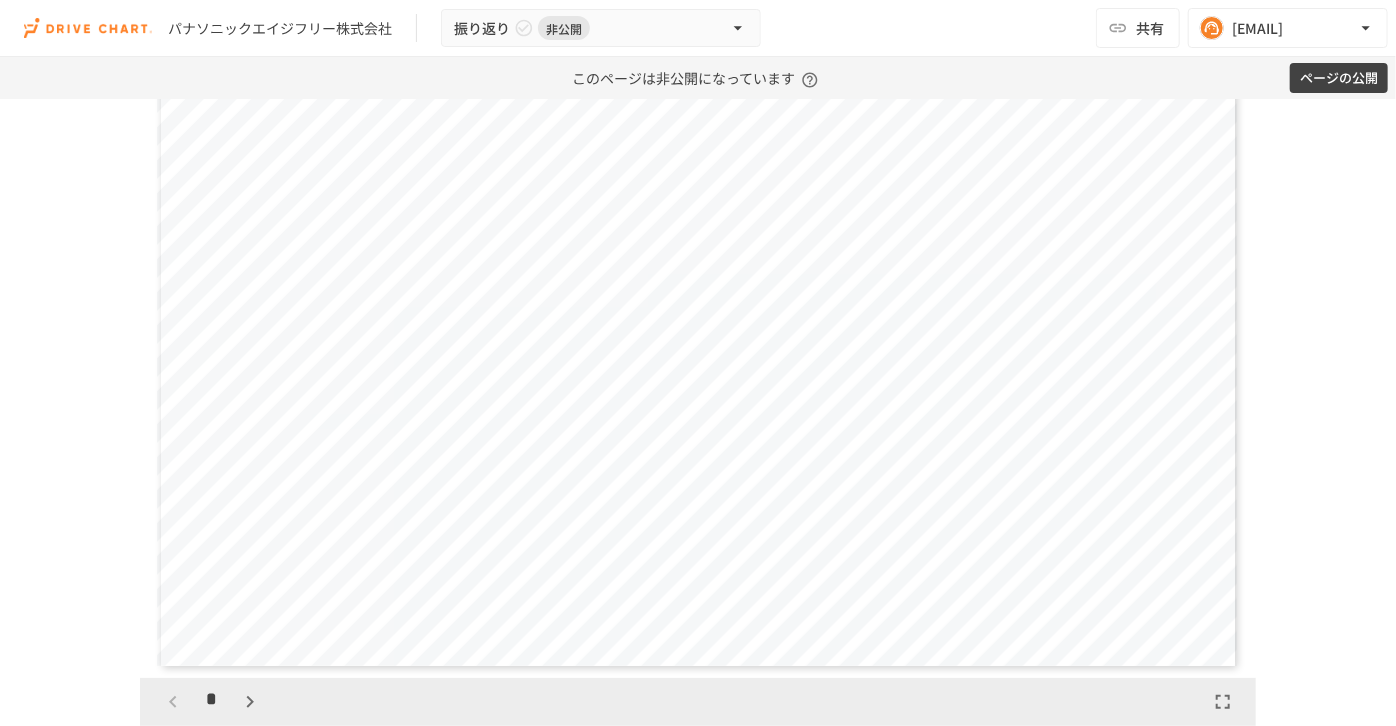 click 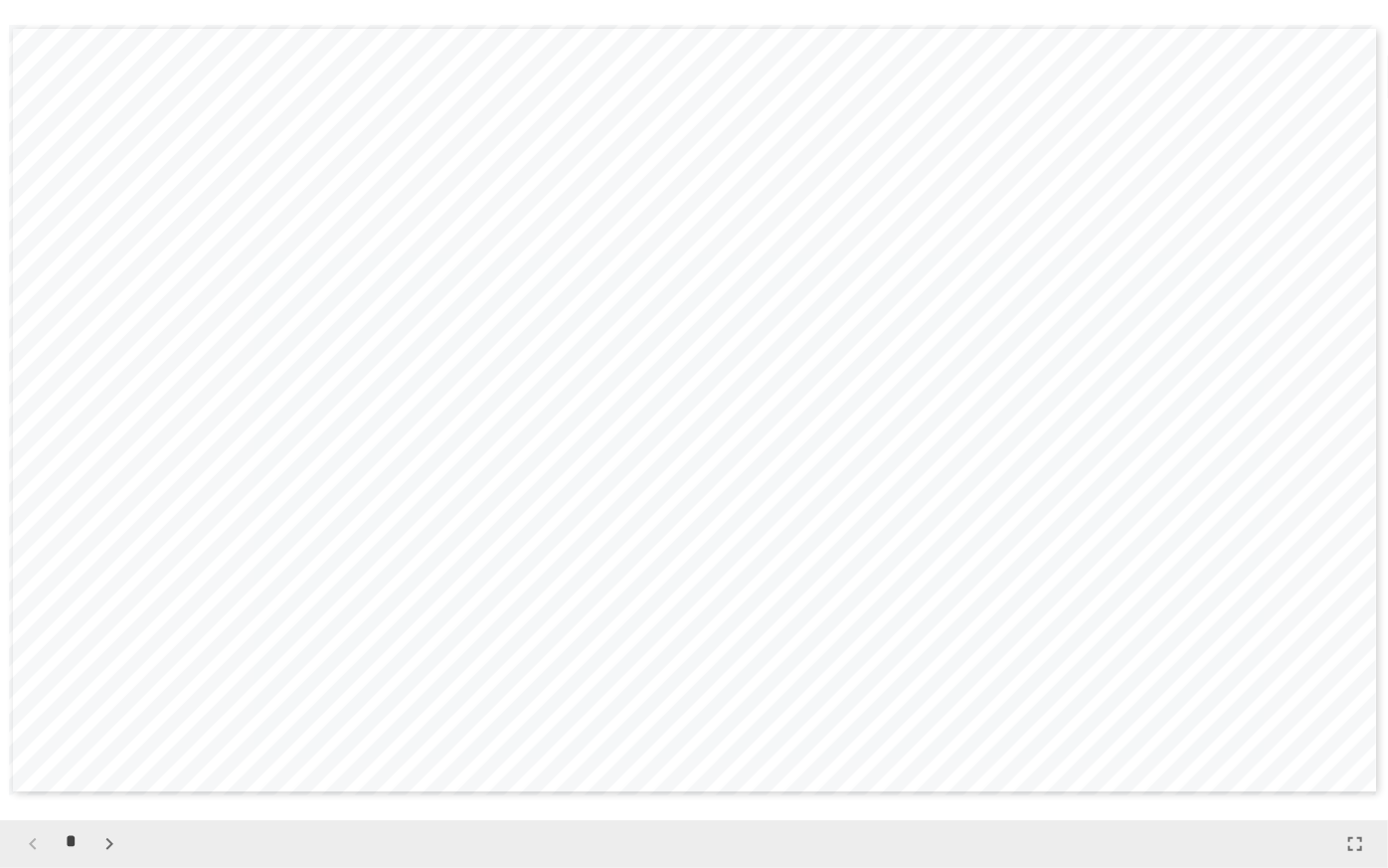 click 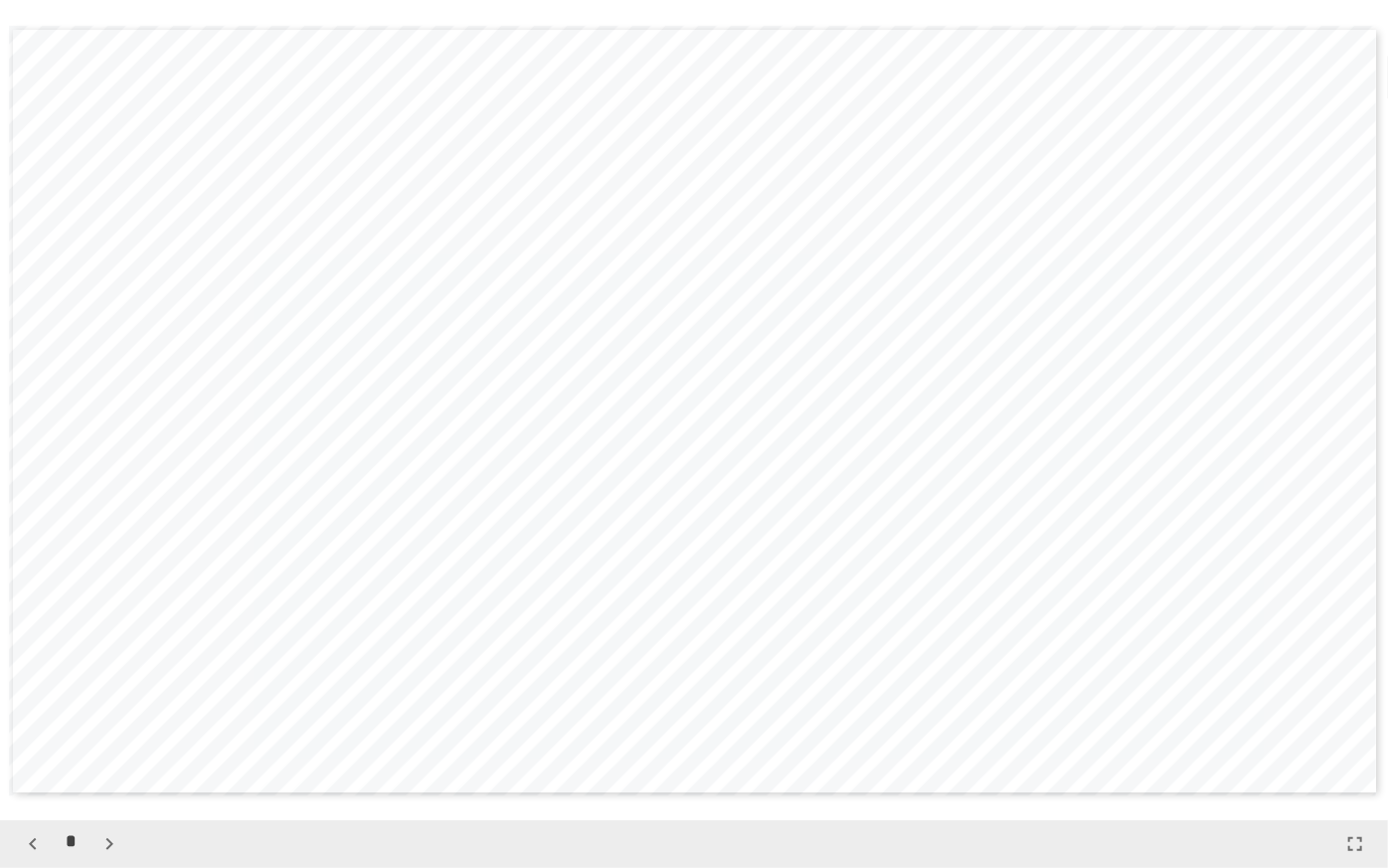 click 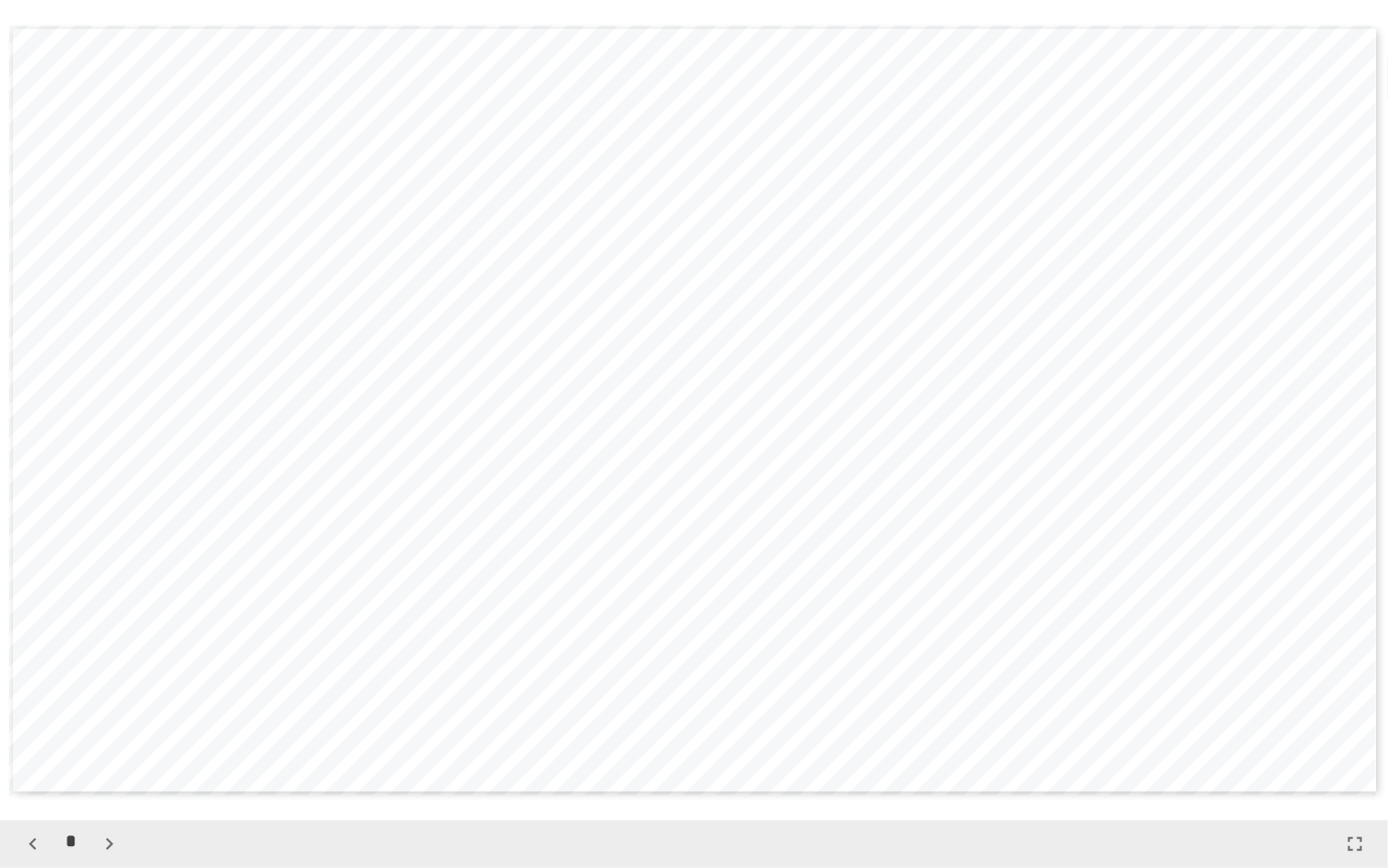 click 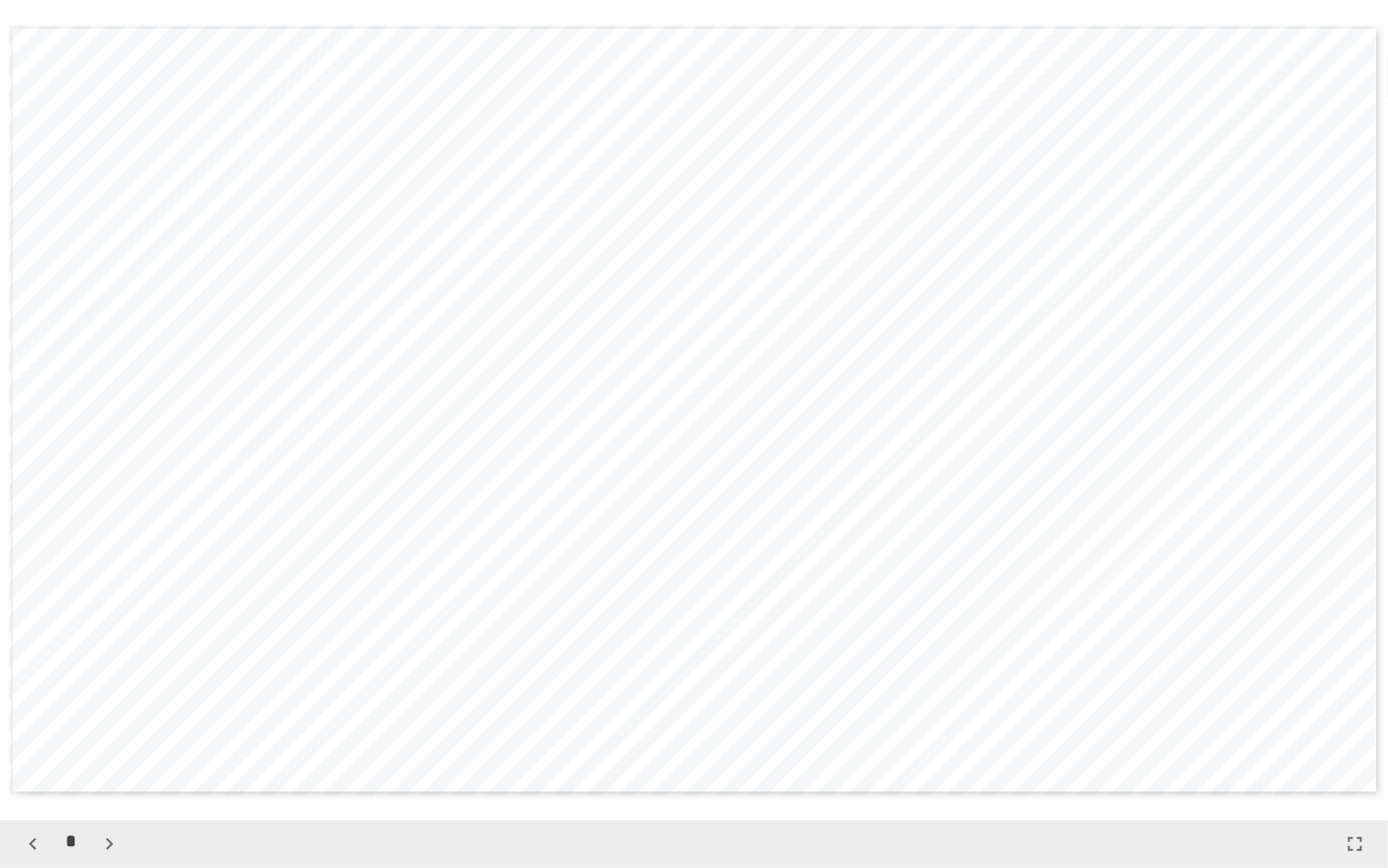 click 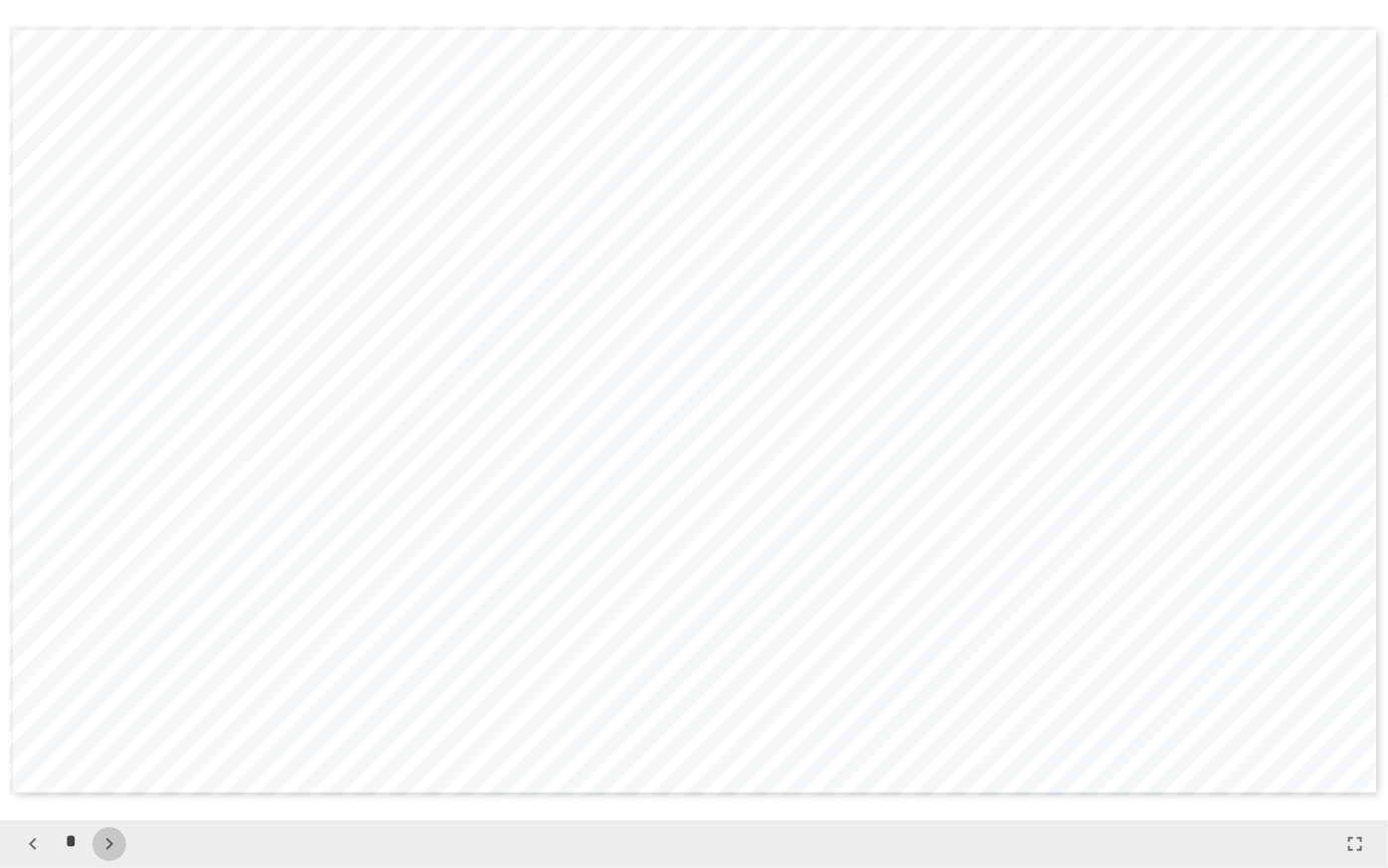 click 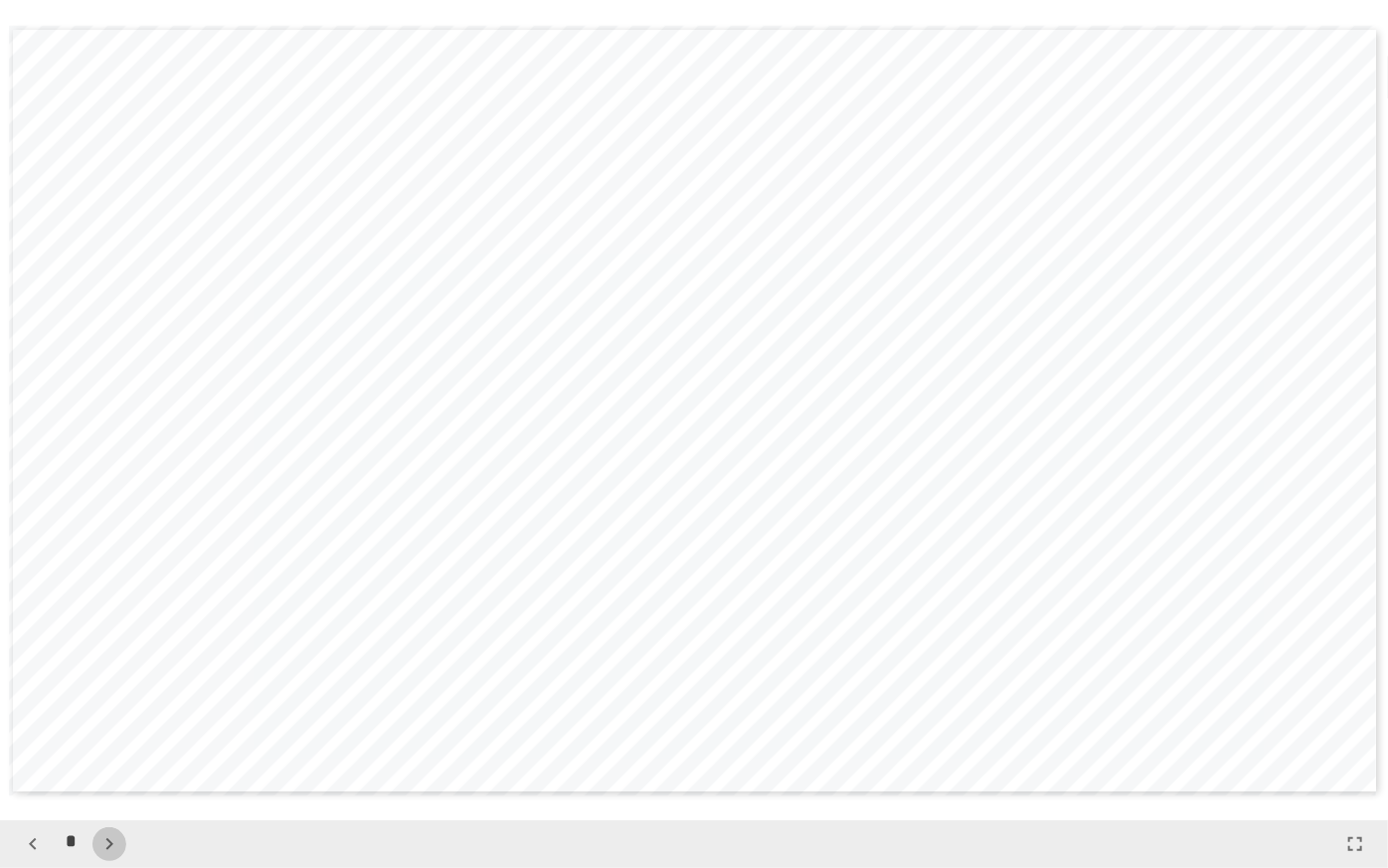 click 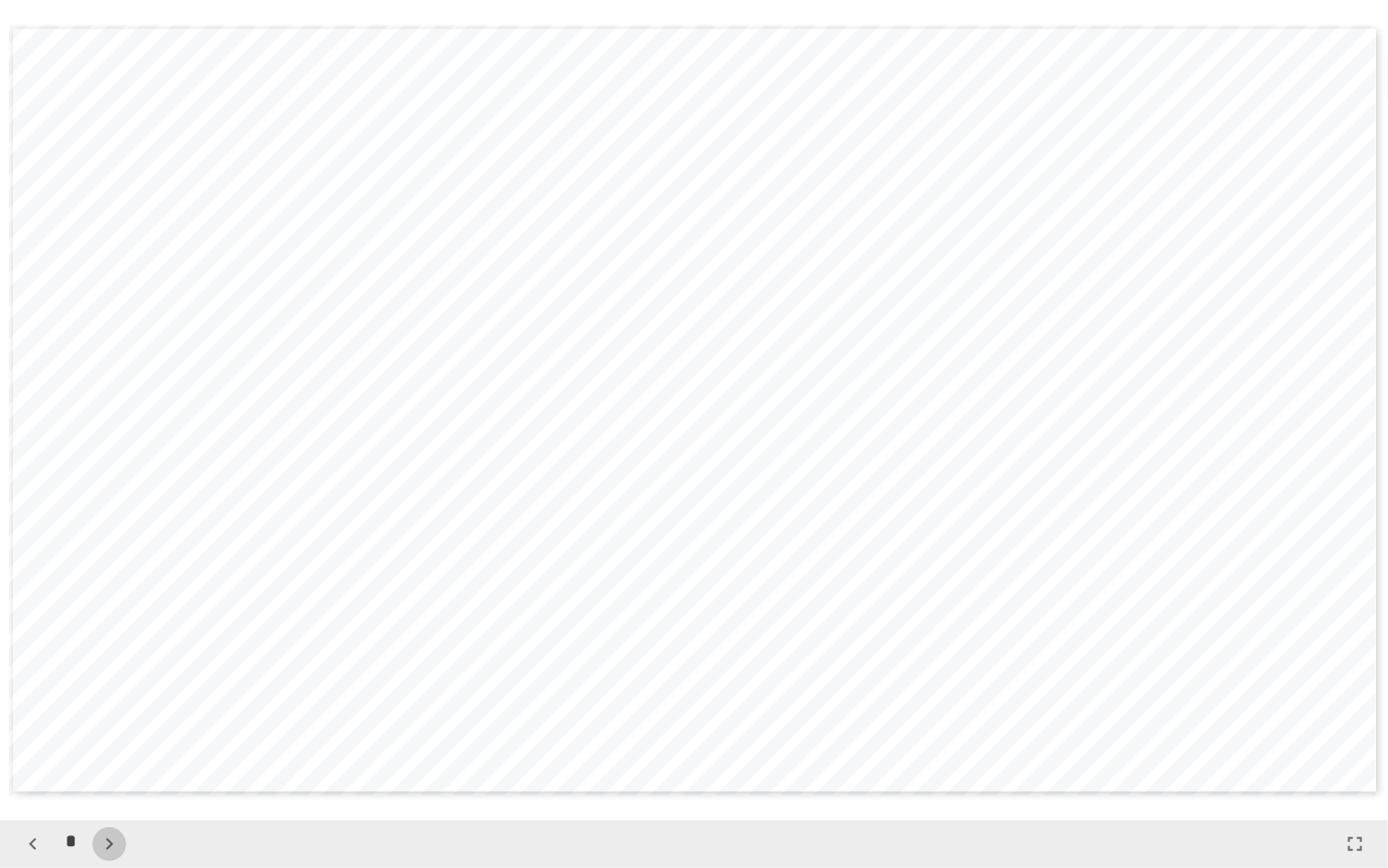 click 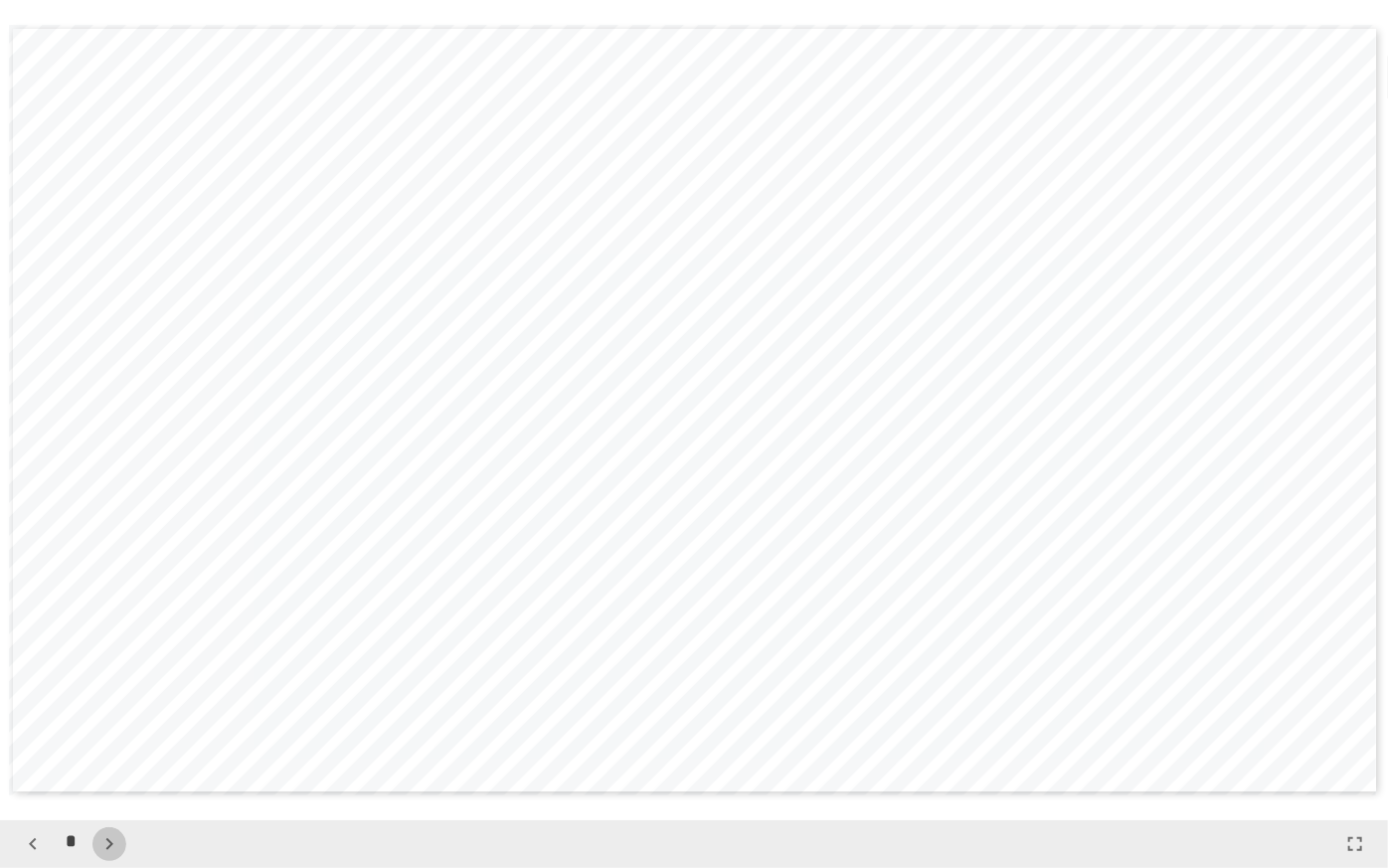 click 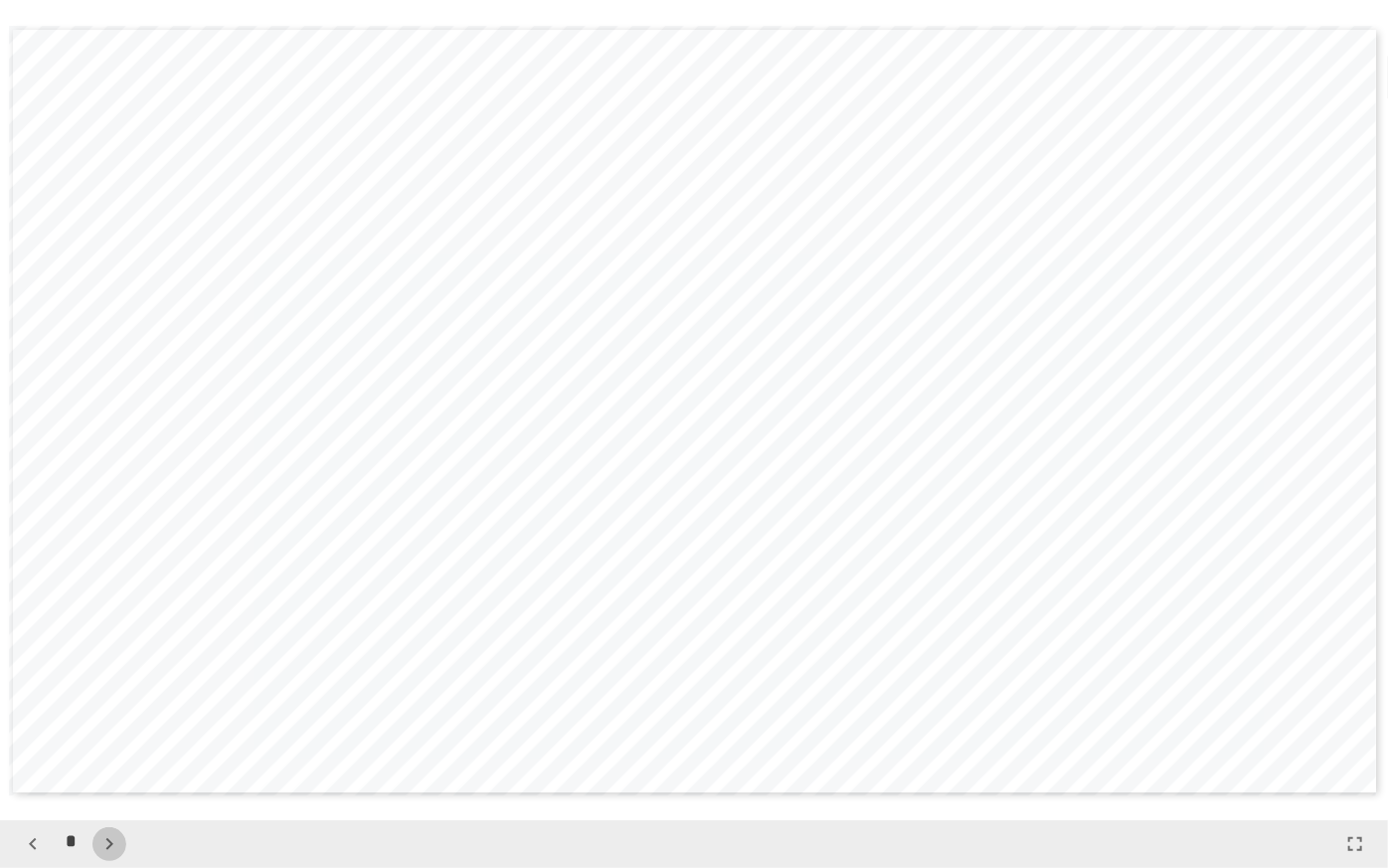 click 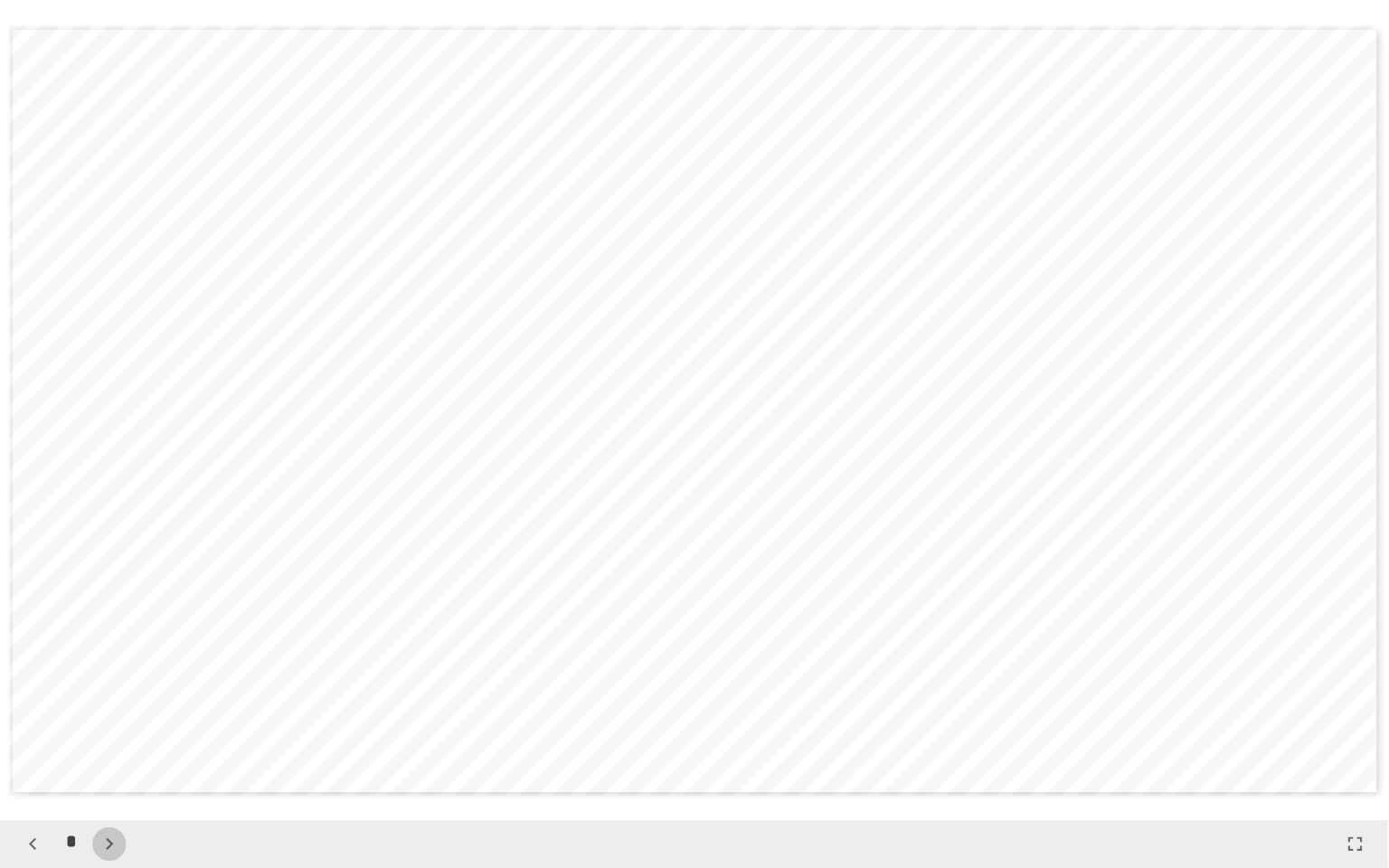 scroll, scrollTop: 6711, scrollLeft: 0, axis: vertical 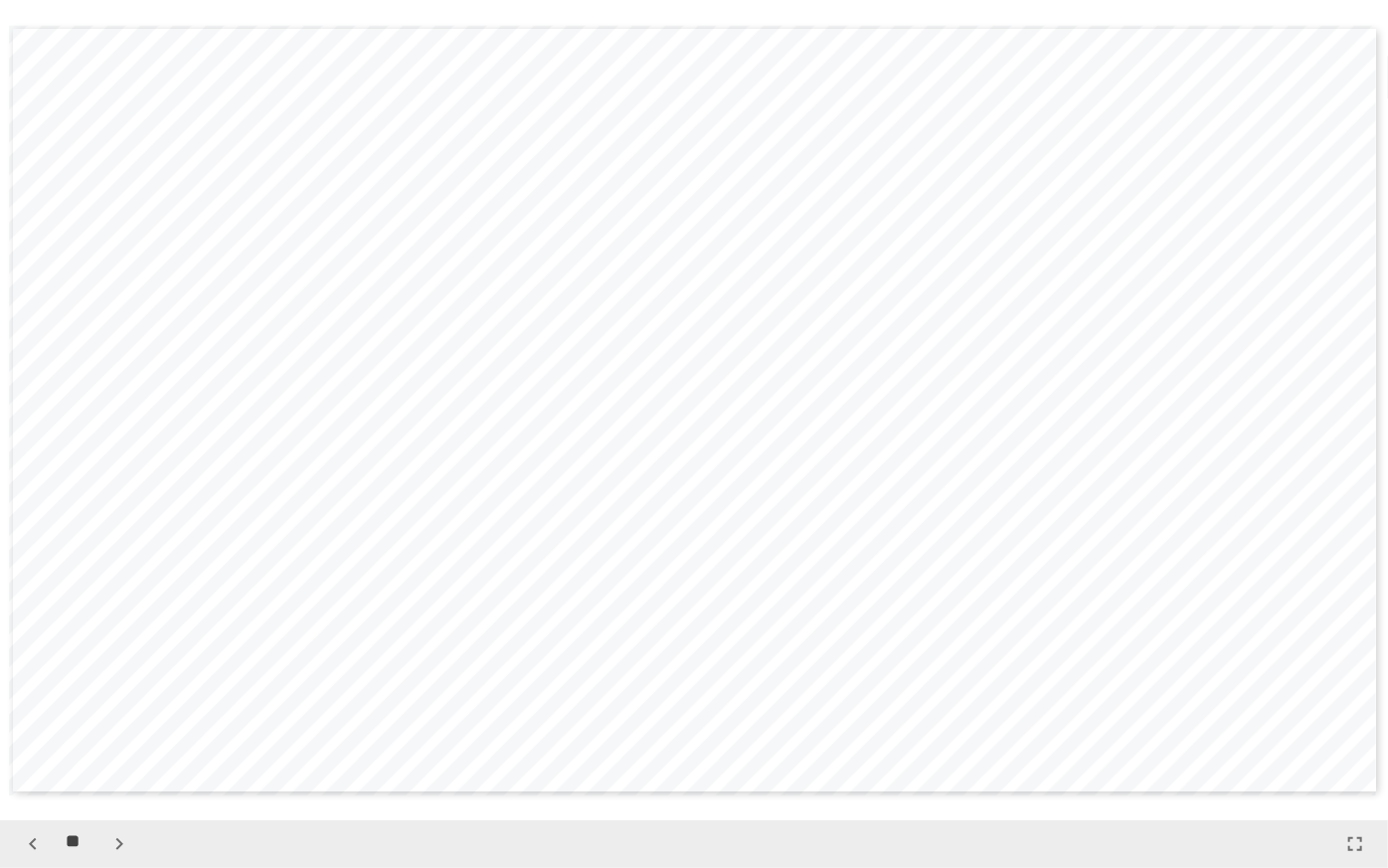 type 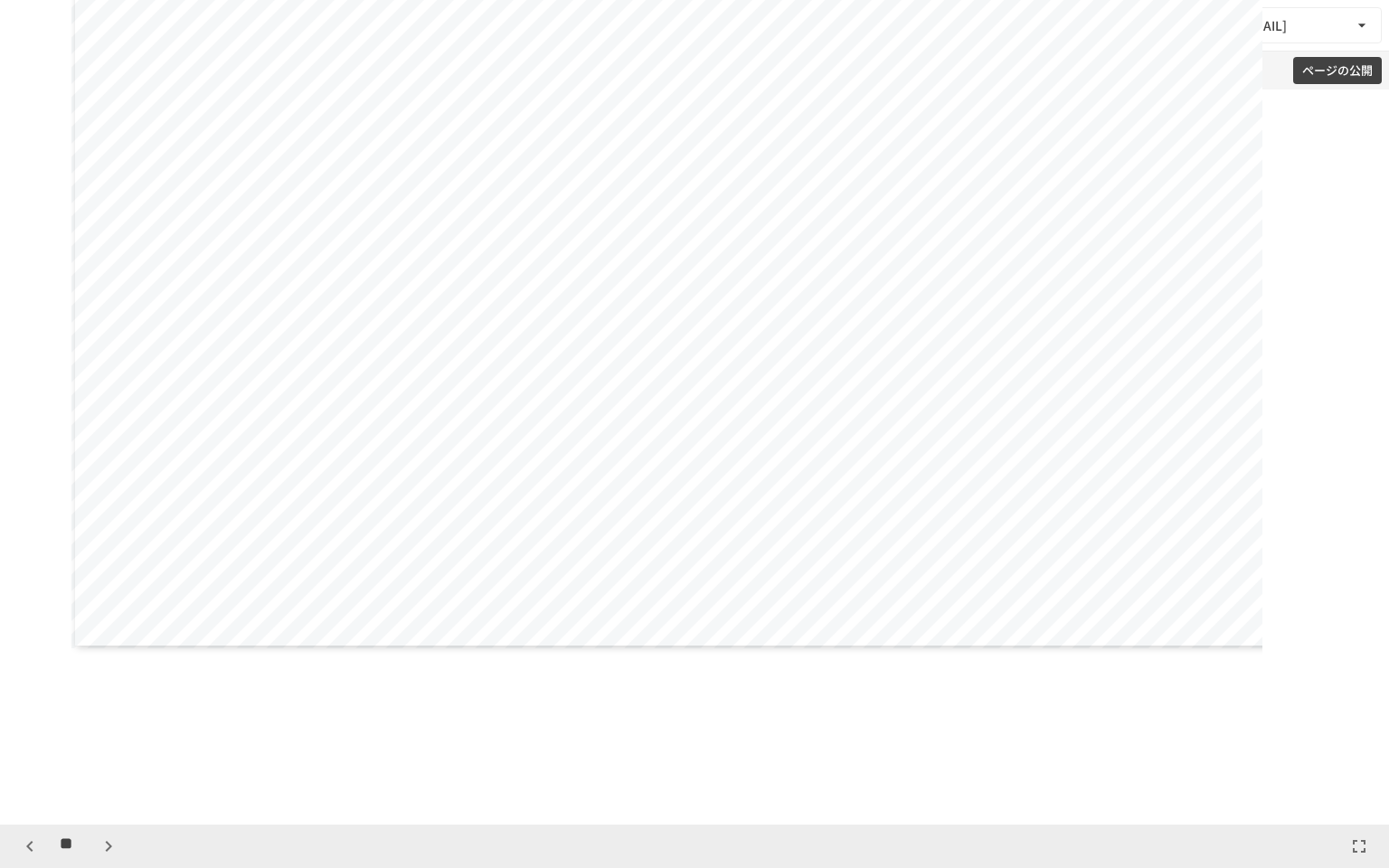 scroll, scrollTop: 329, scrollLeft: 0, axis: vertical 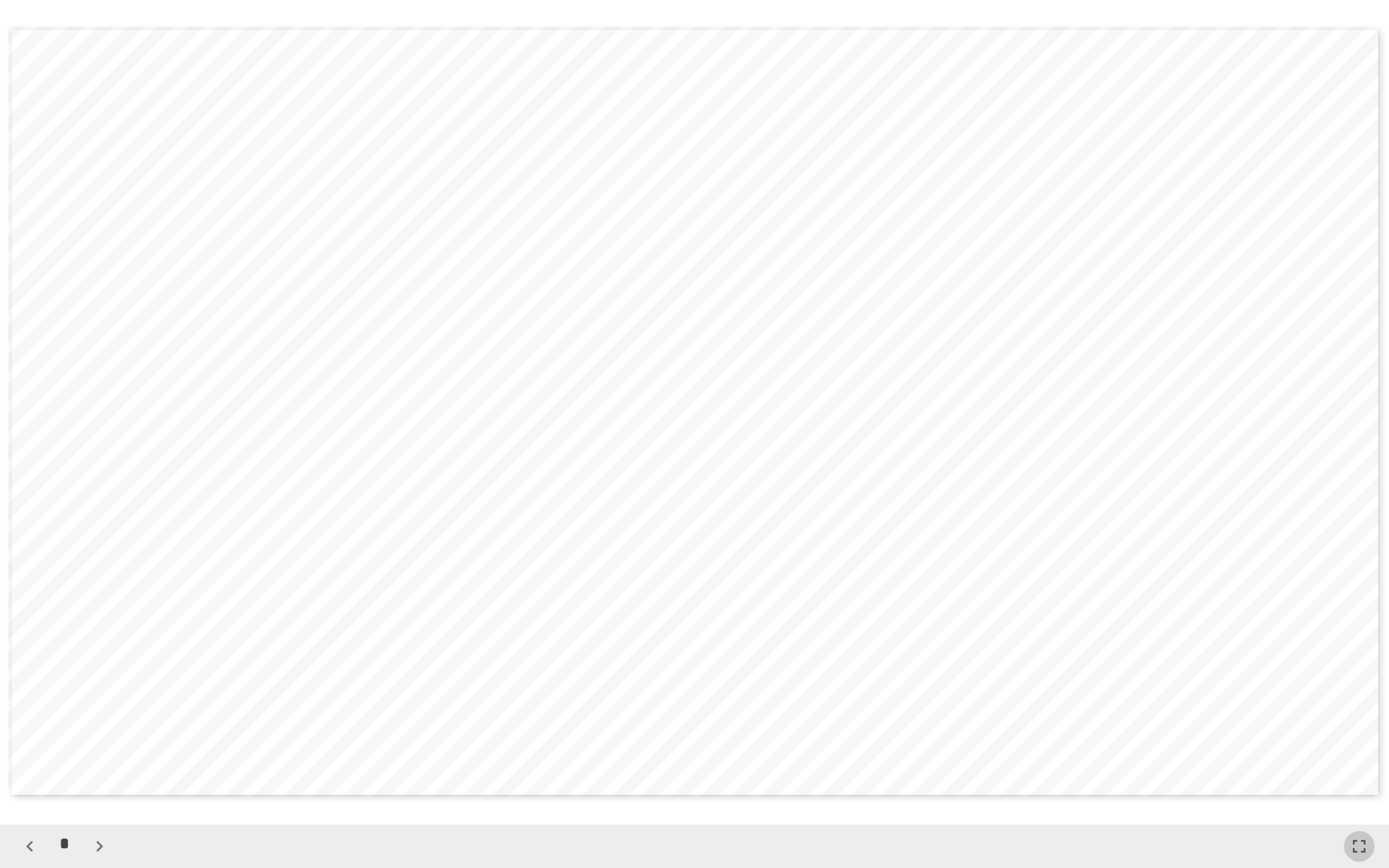 click 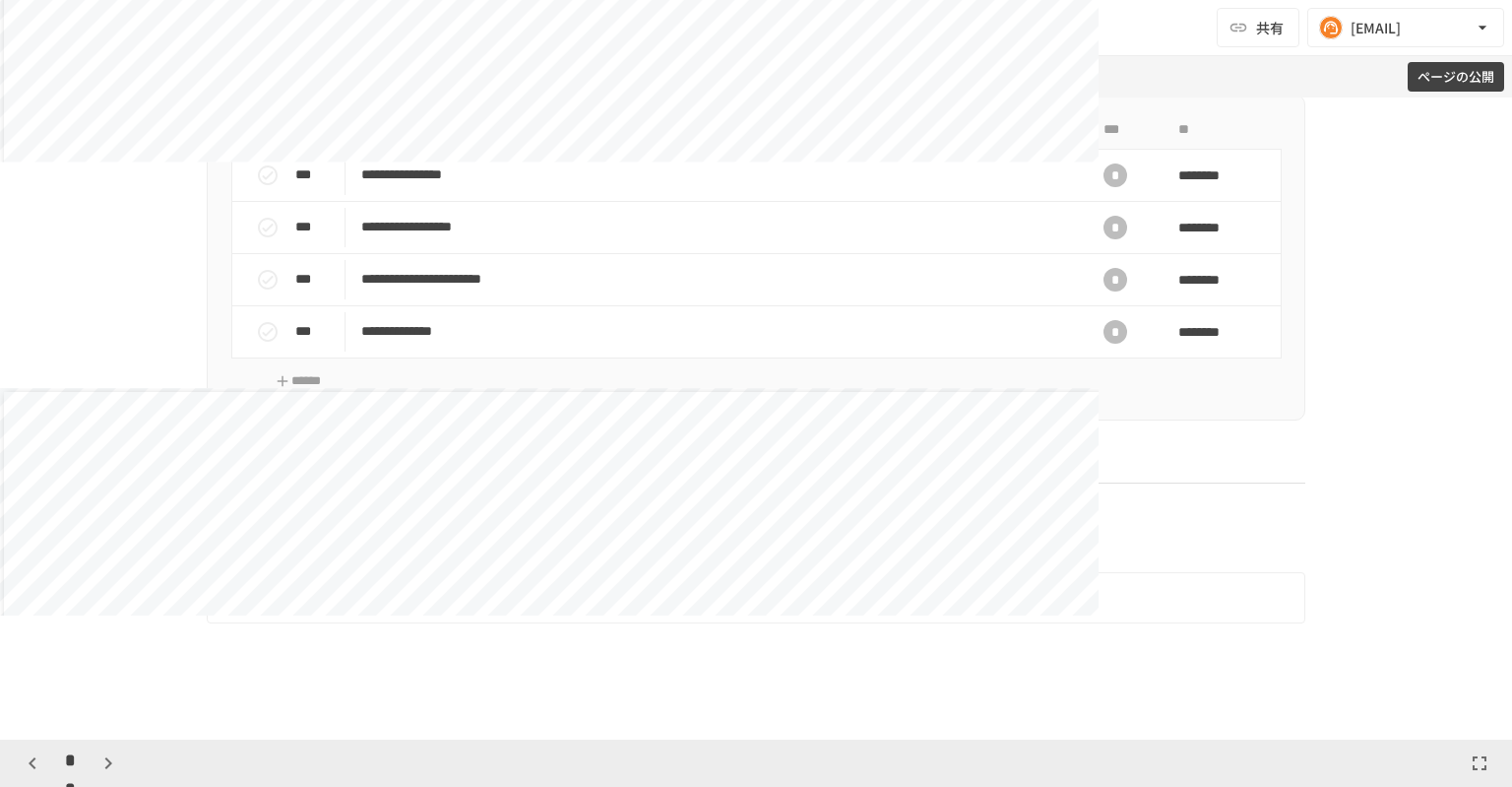 scroll, scrollTop: 5540, scrollLeft: 0, axis: vertical 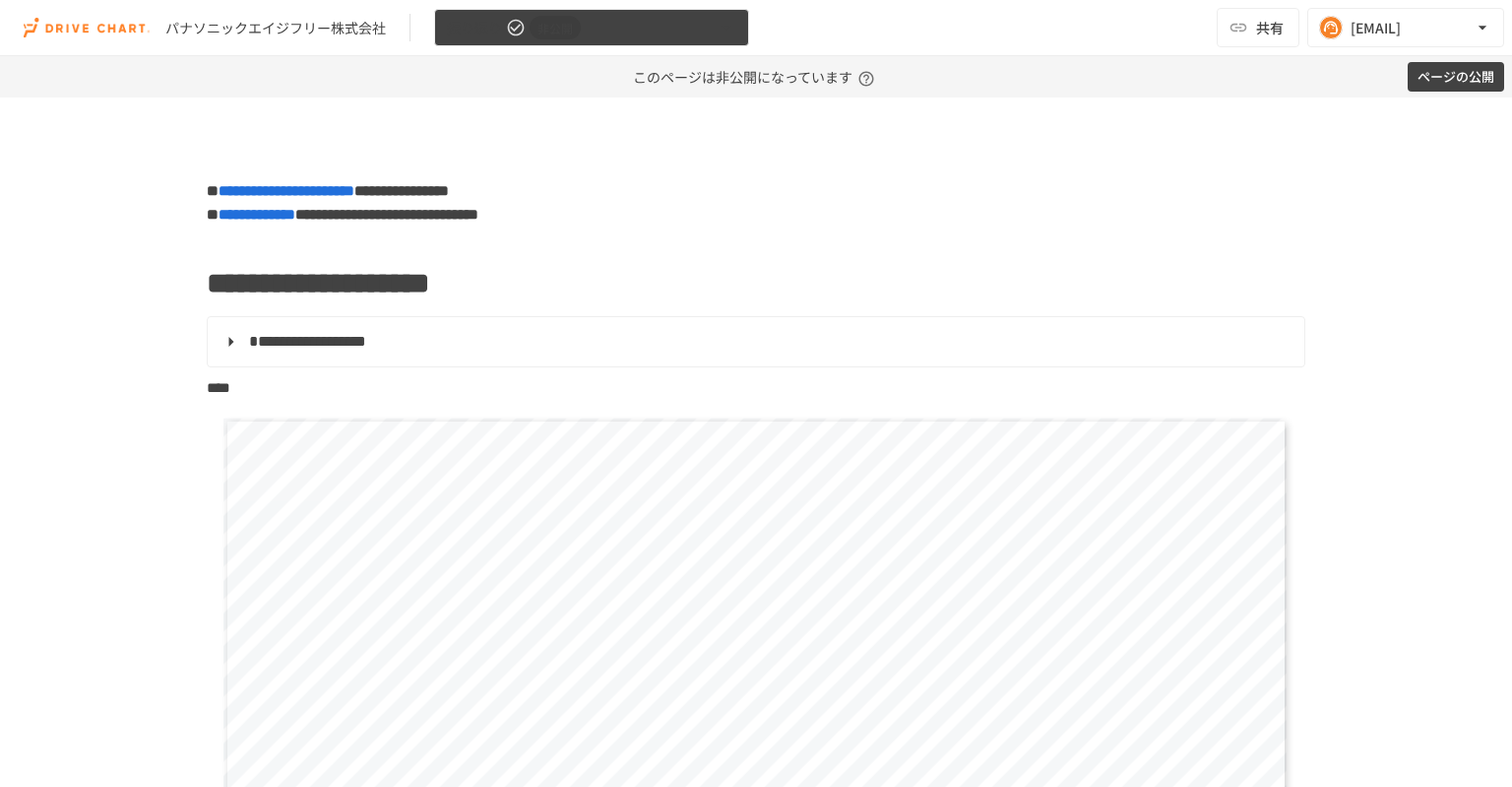 click on "非公開" at bounding box center (555, 28) 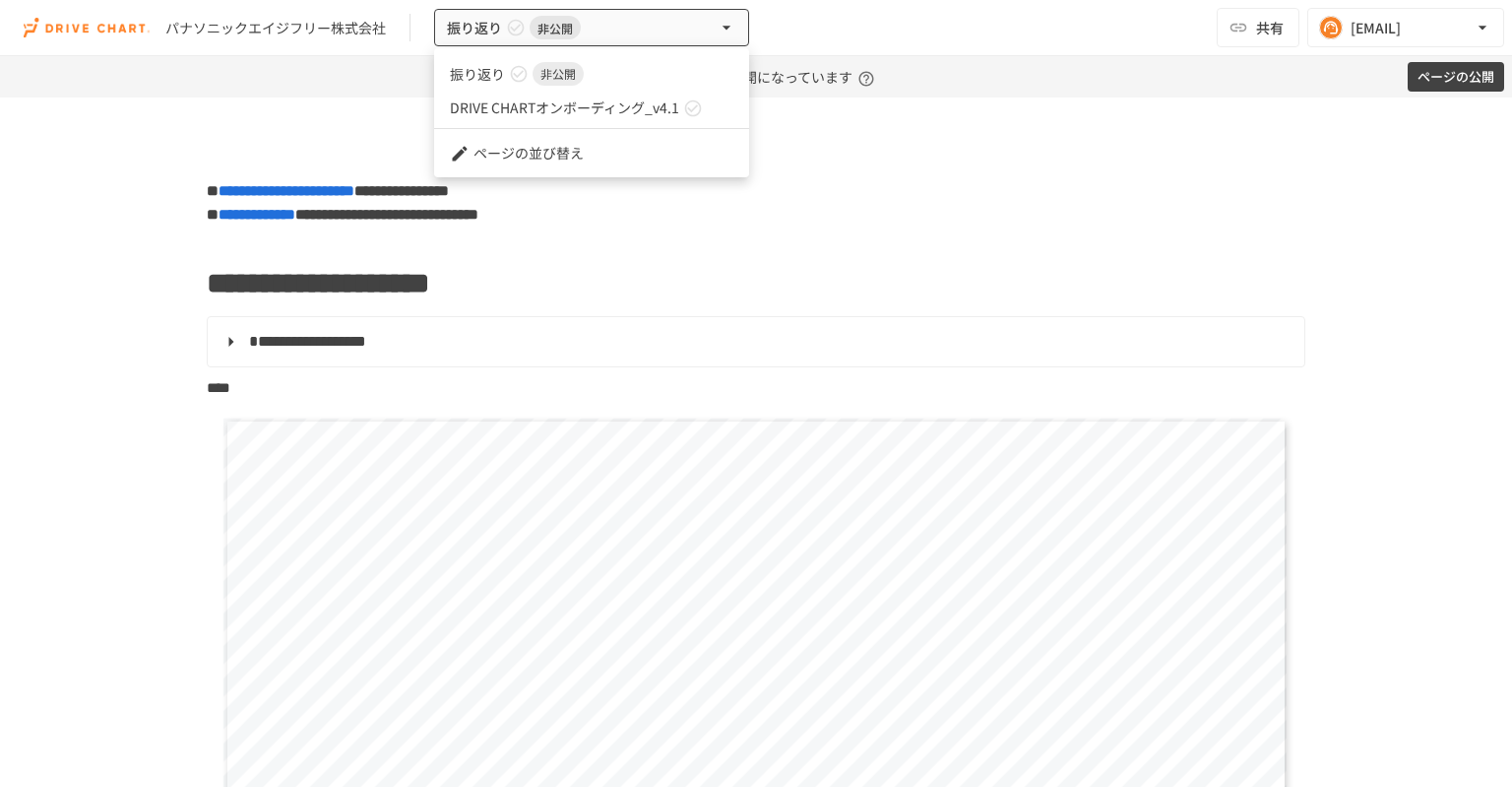 click at bounding box center (756, 393) 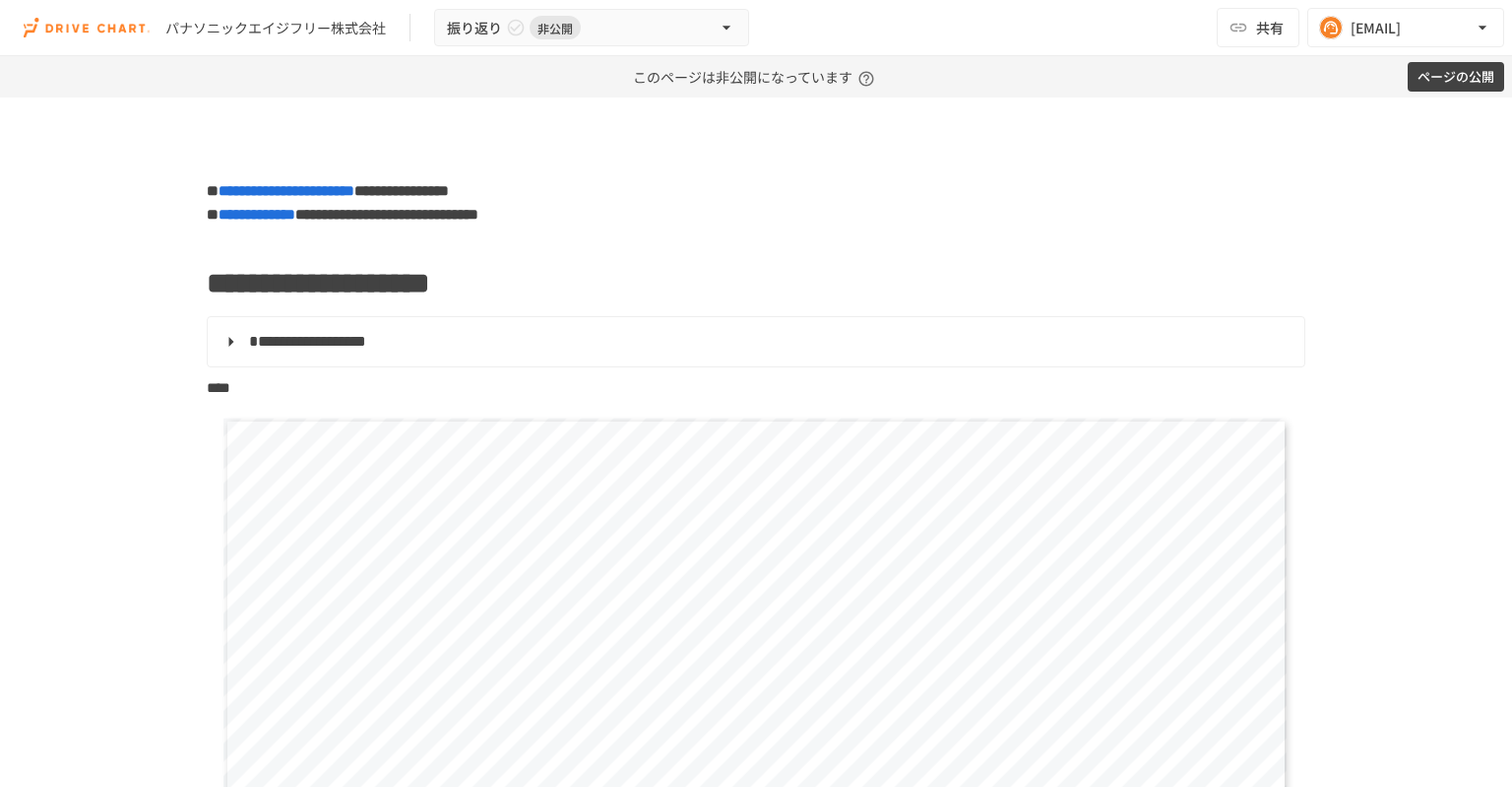 click on "ページの公開" at bounding box center [1456, 77] 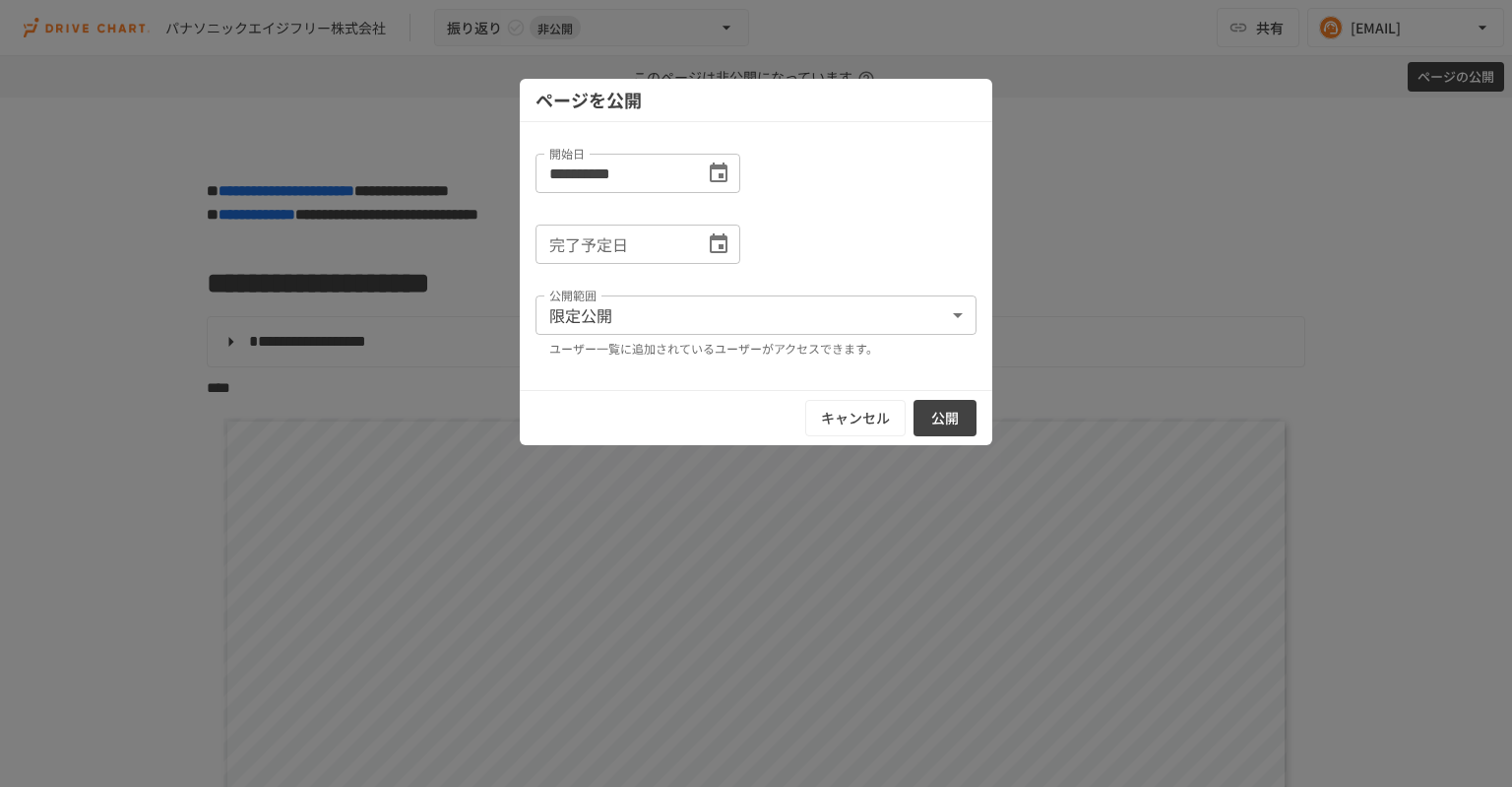 click 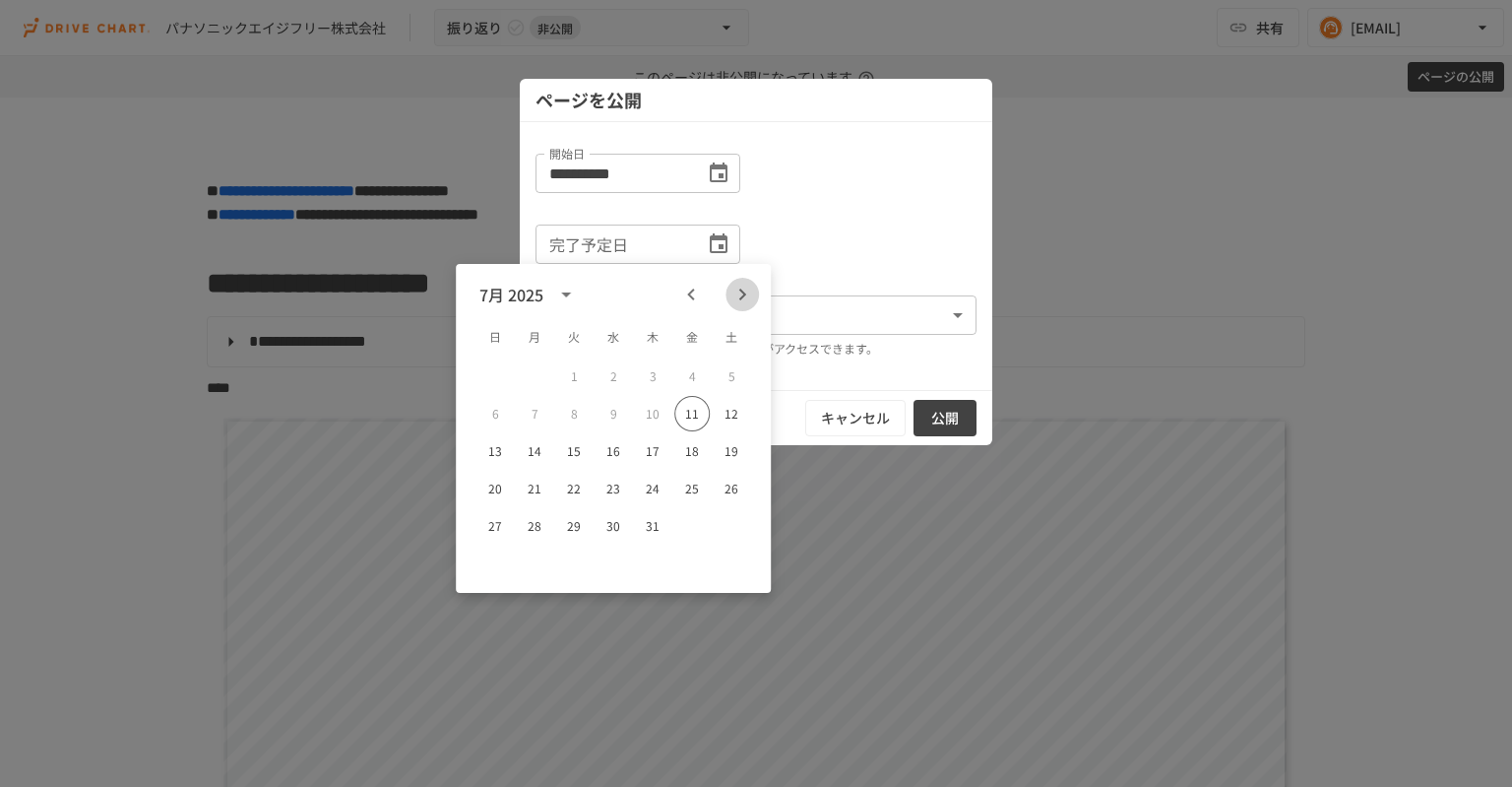 click 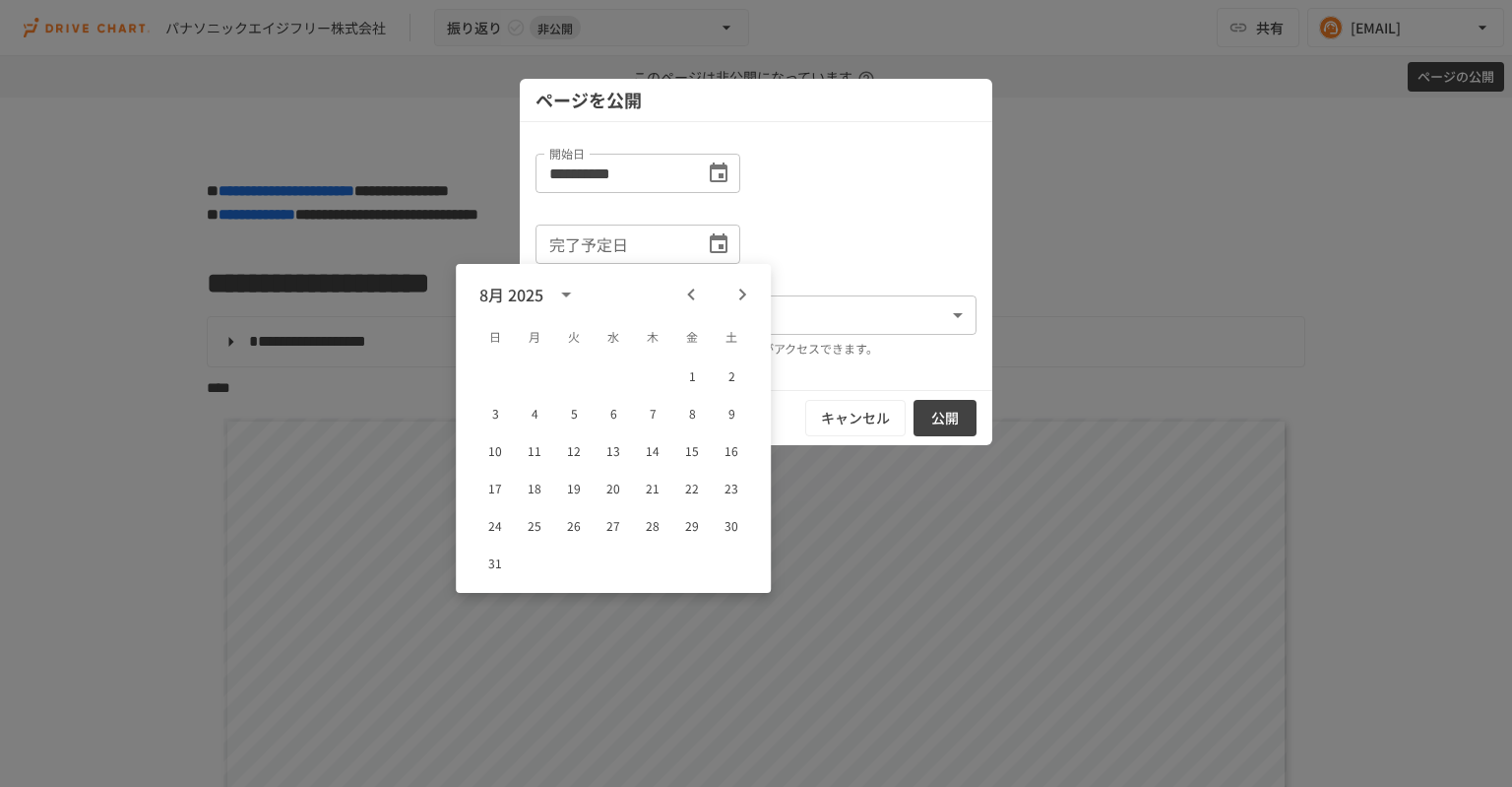 click 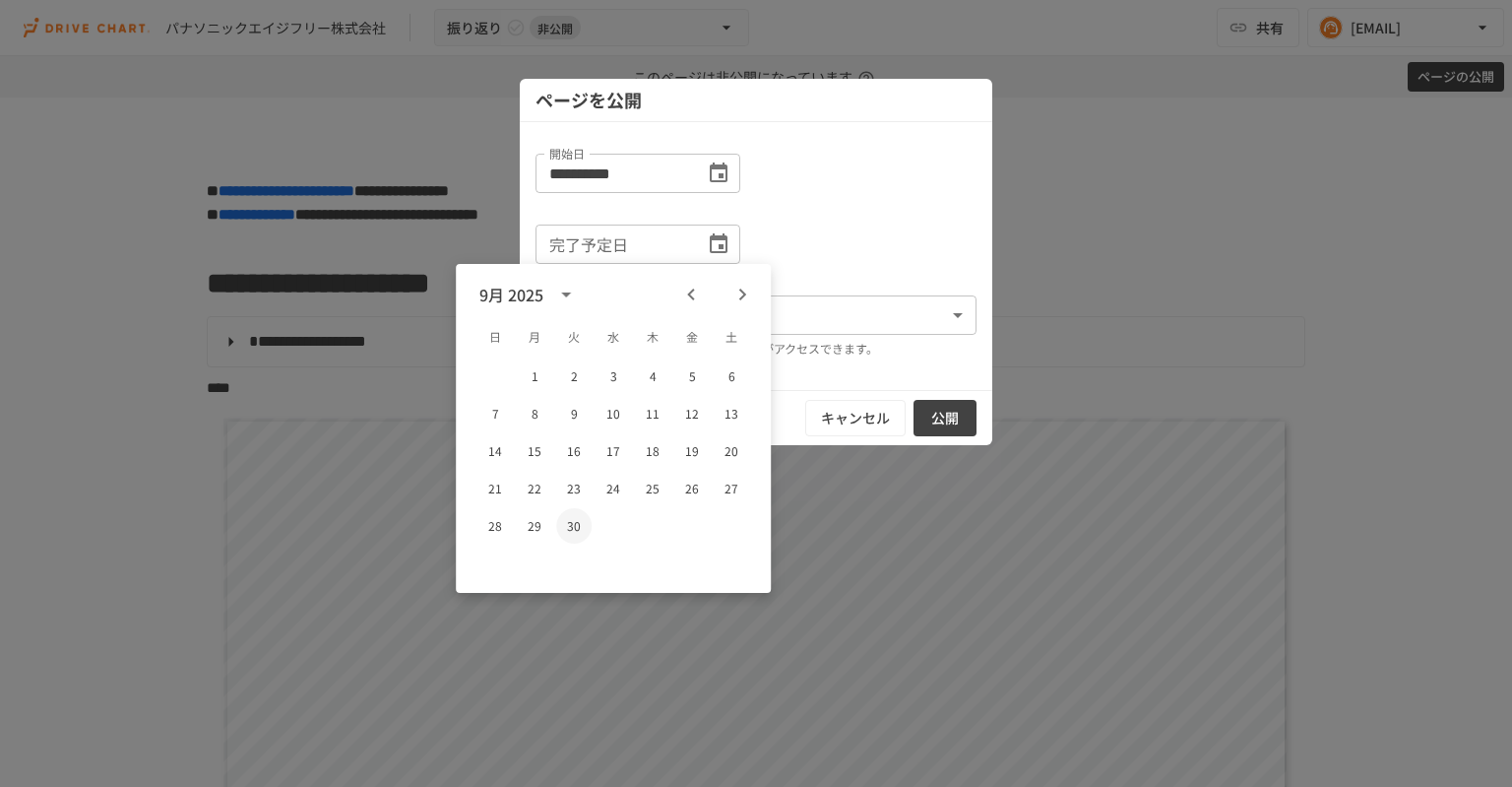 click on "30" at bounding box center (574, 526) 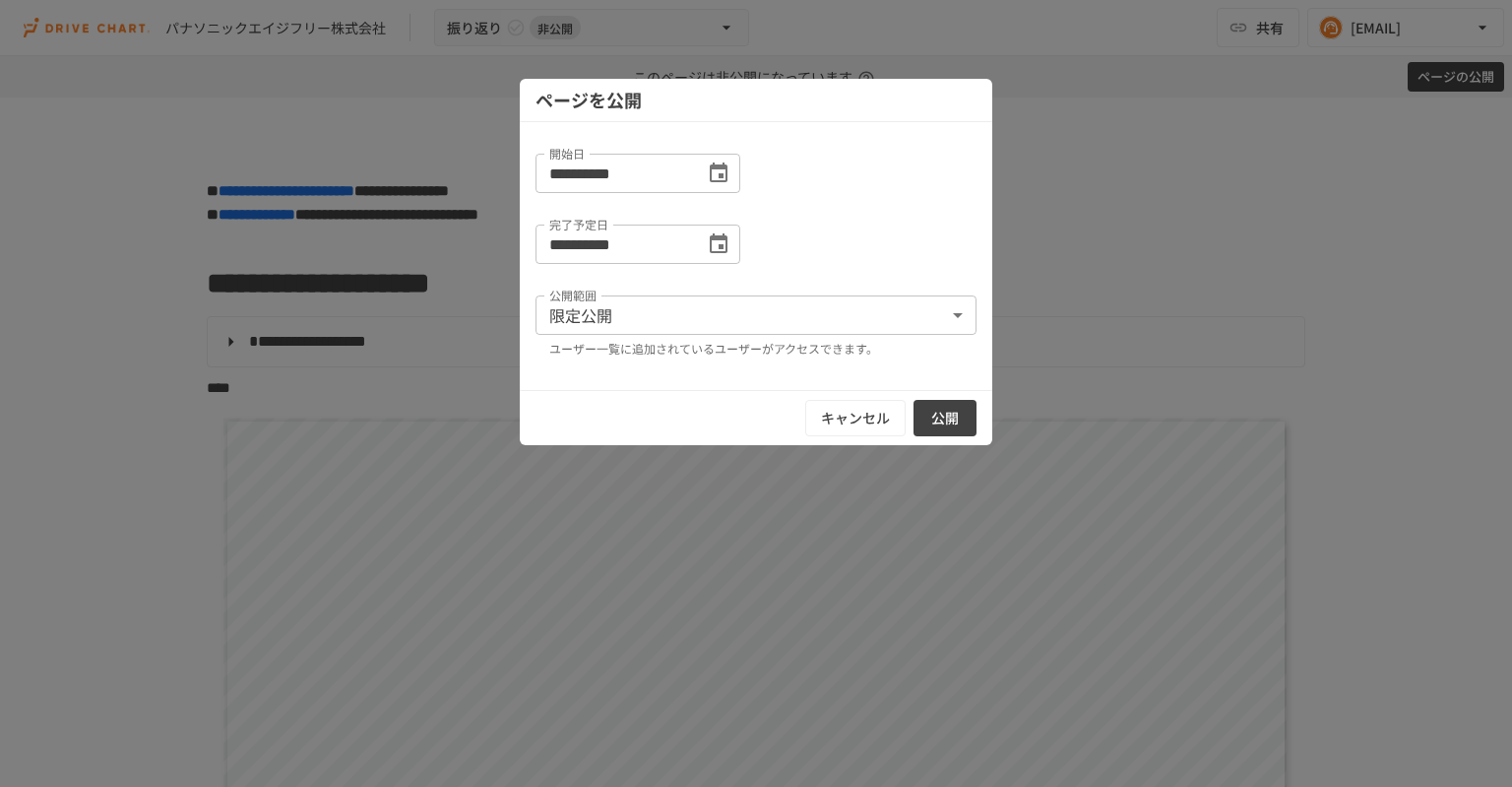 click on "**********" at bounding box center (756, 393) 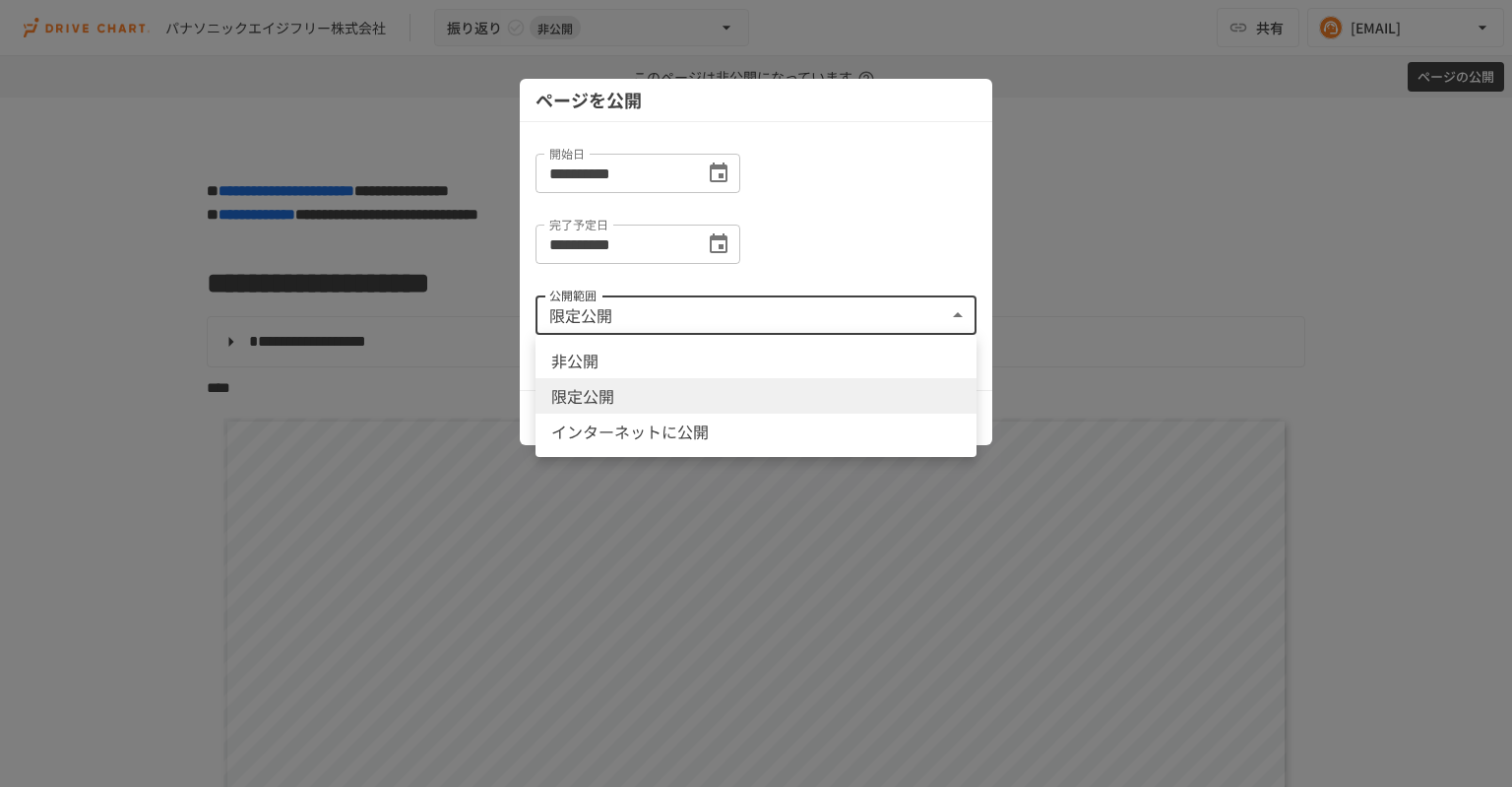 click on "限定公開" at bounding box center [756, 396] 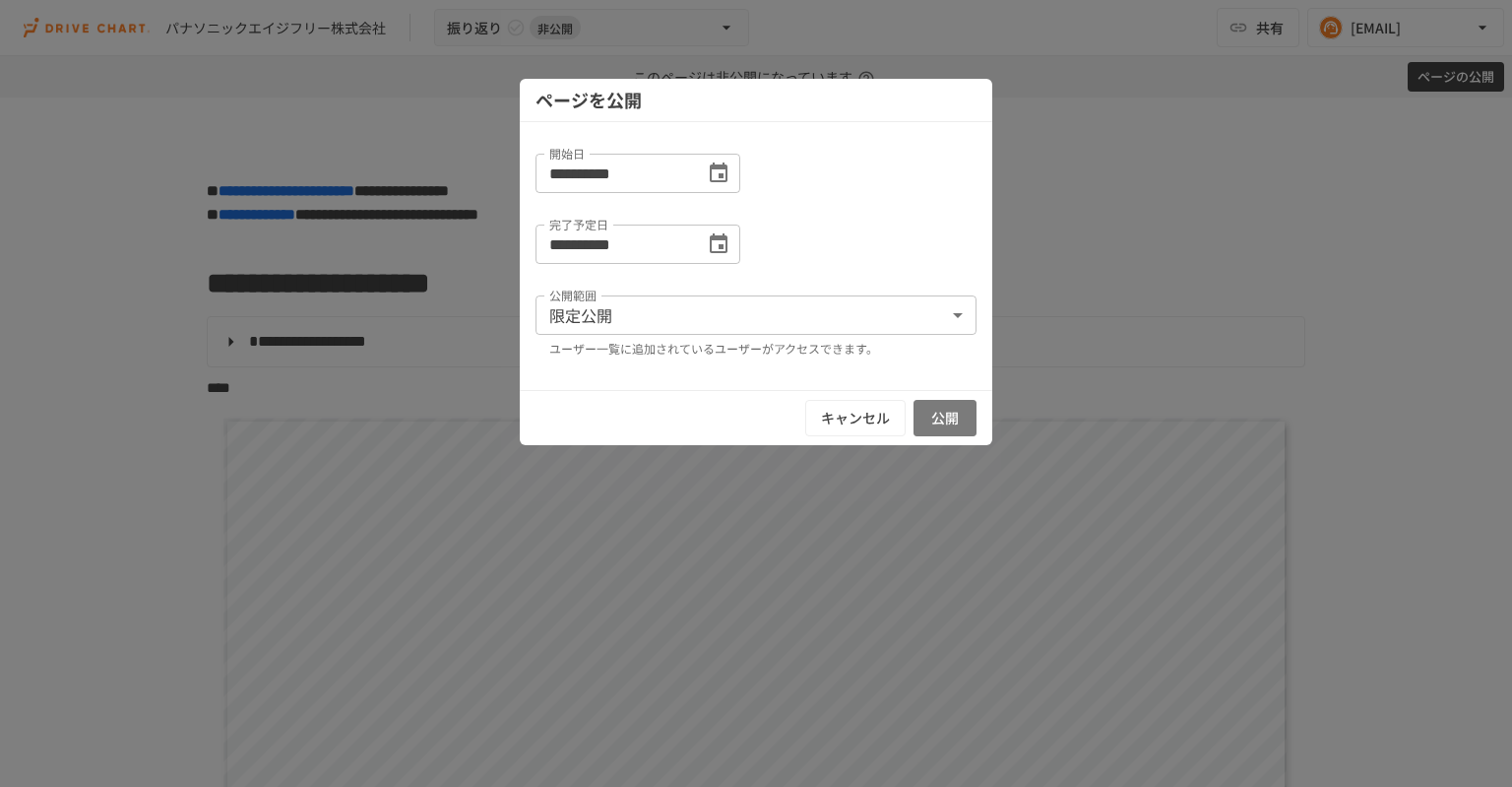 click on "公開" at bounding box center [945, 418] 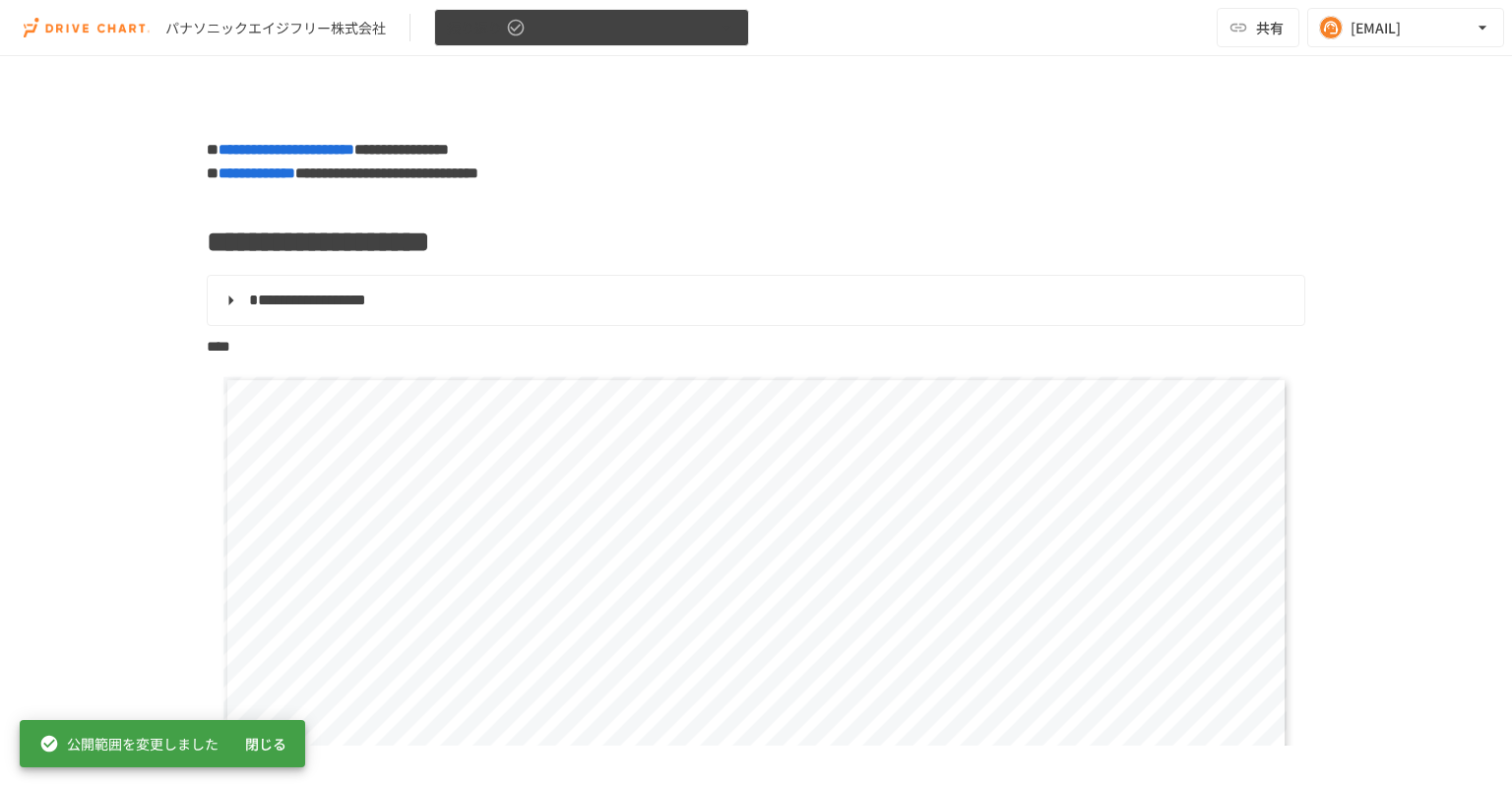 click on "振り返り" at bounding box center (592, 28) 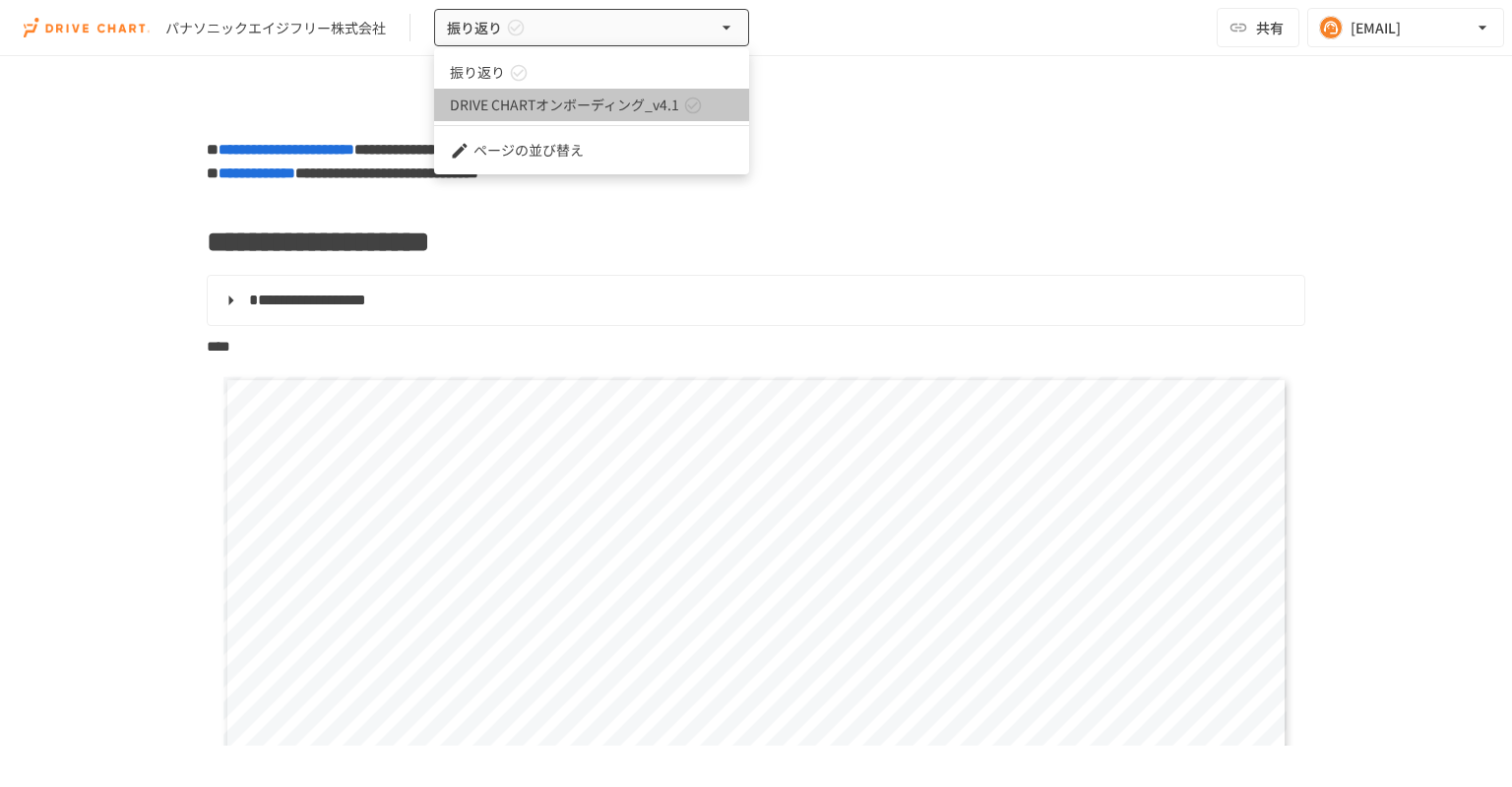 click on "DRIVE CHARTオンボーディング_v4.1" at bounding box center [564, 104] 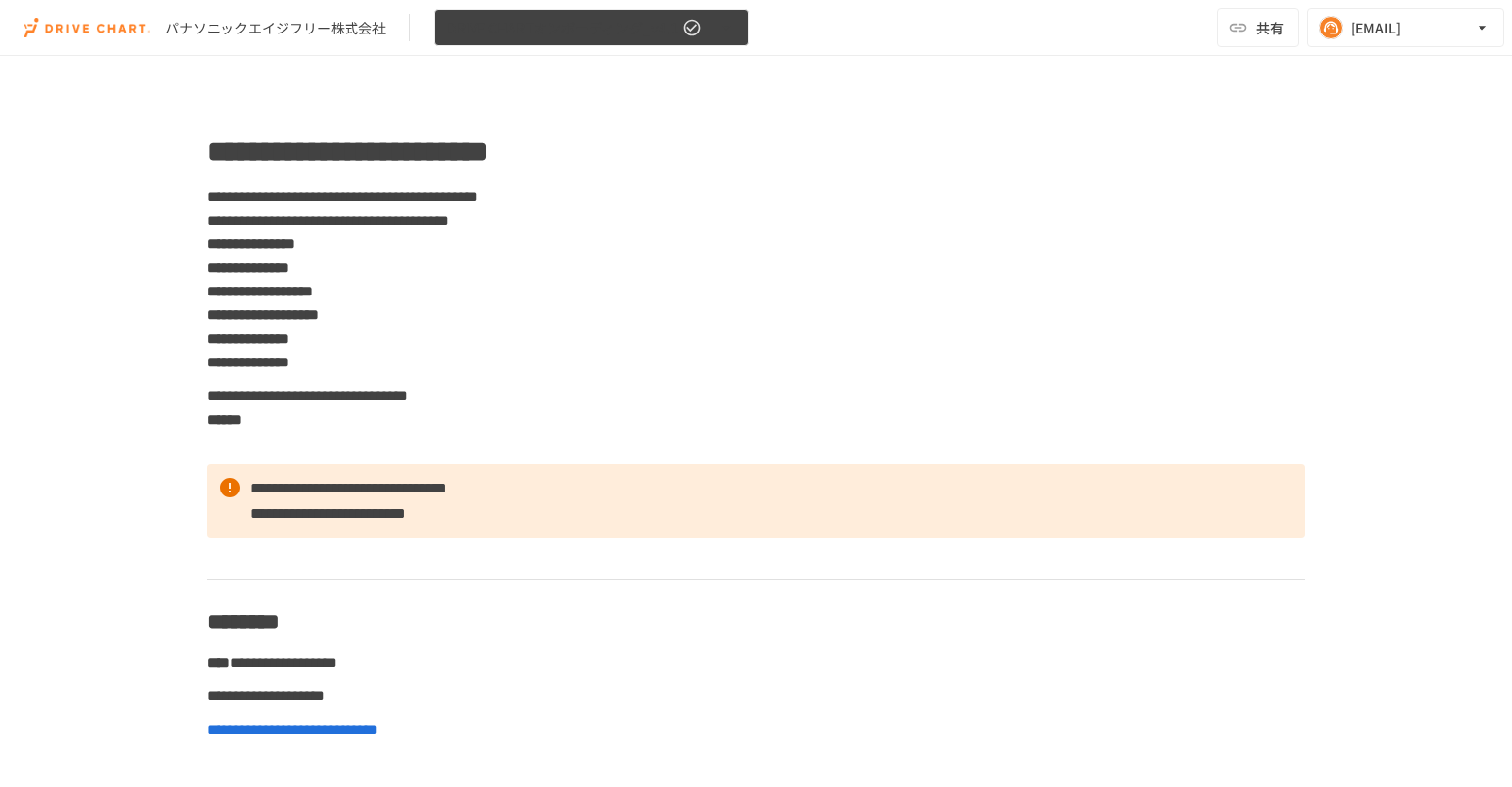 click on "DRIVE CHARTオンボーディング_v4.1" at bounding box center (562, 28) 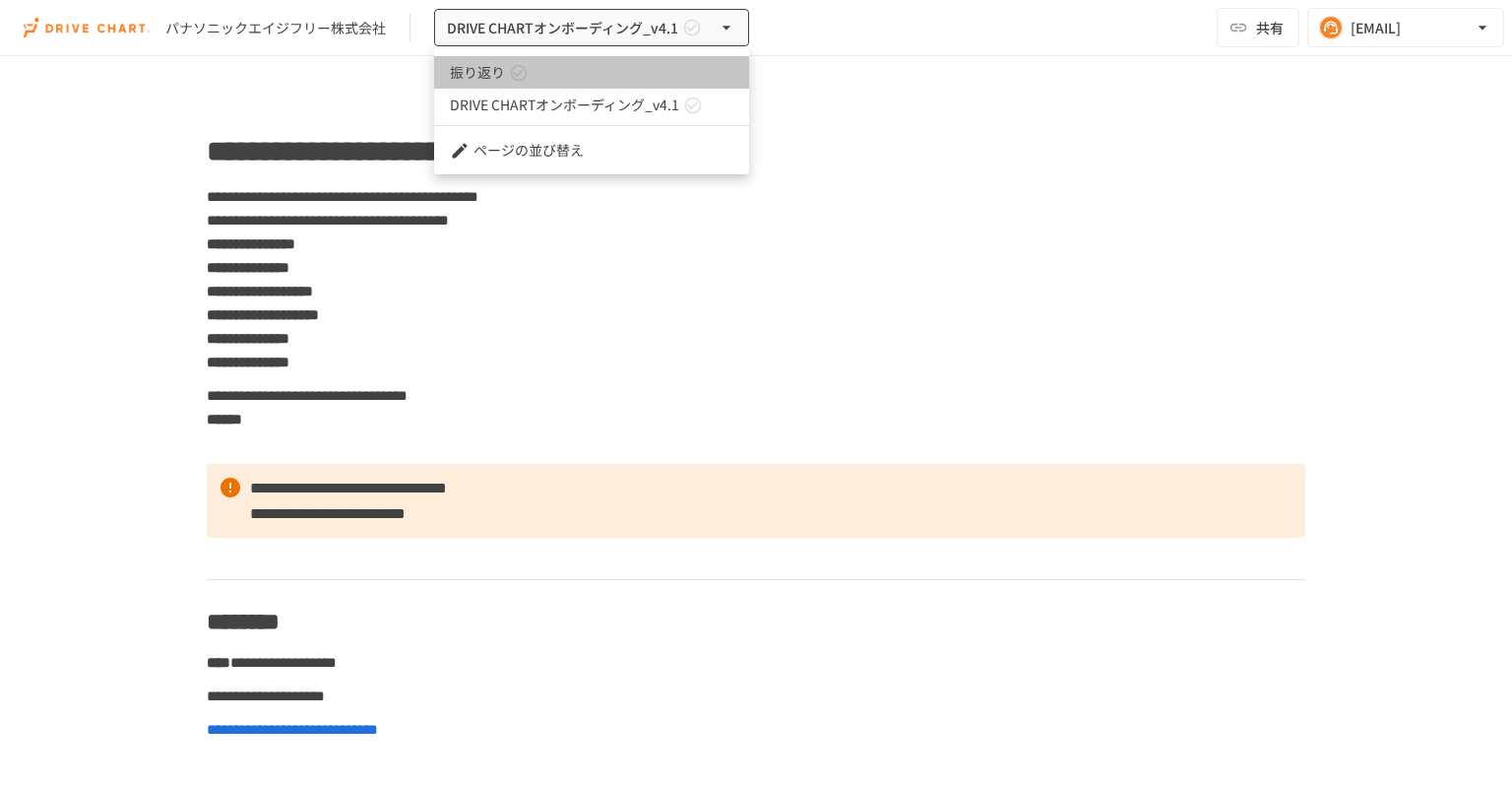 click on "振り返り" at bounding box center (592, 72) 